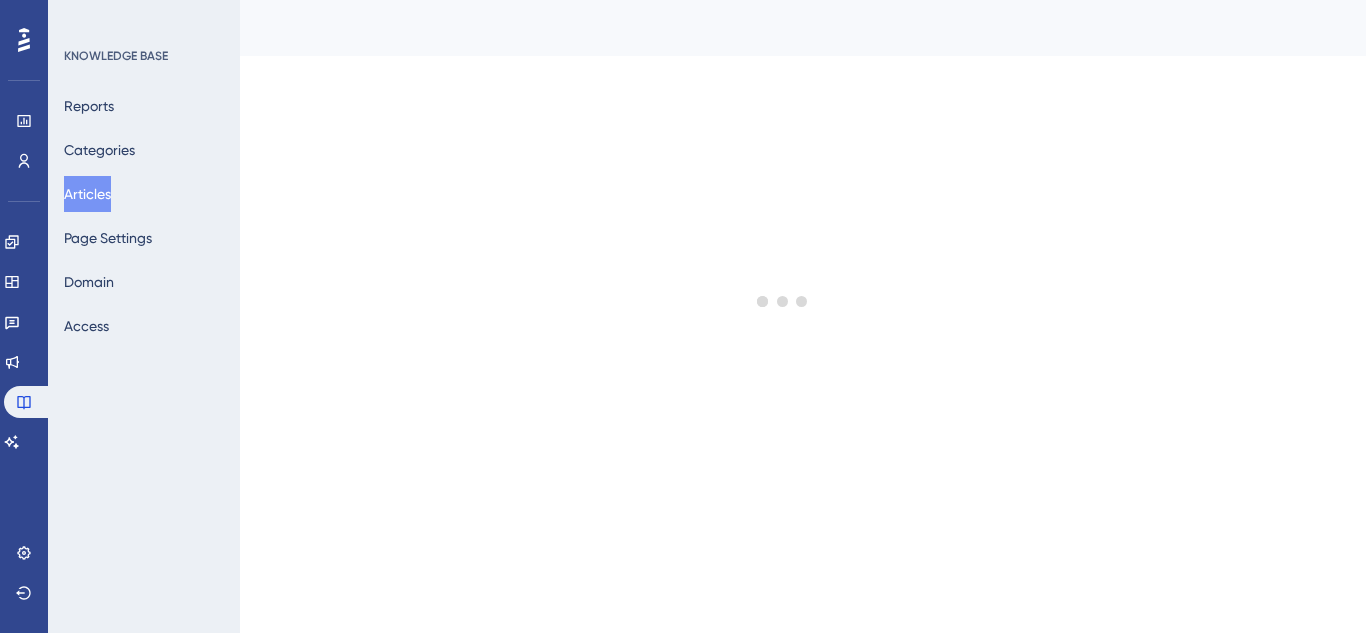 scroll, scrollTop: 0, scrollLeft: 0, axis: both 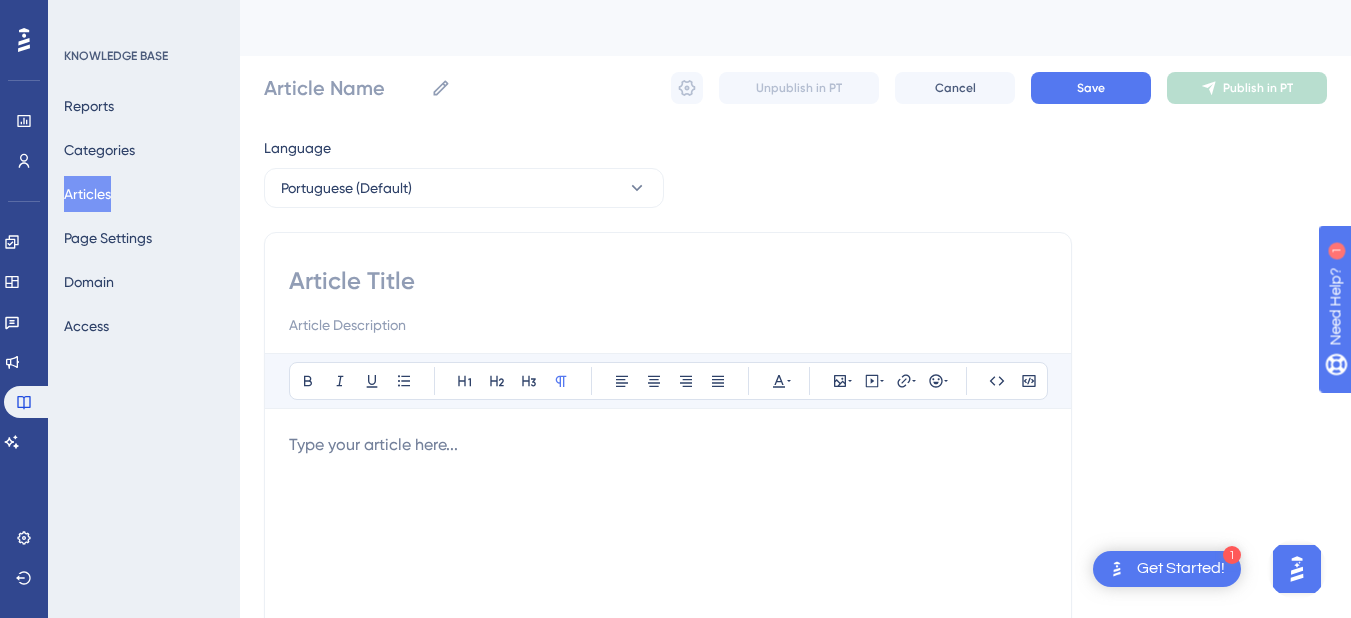click on "Performance Users Engagement Widgets Feedback Product Updates Knowledge Base AI Assistant Settings Logout" at bounding box center [24, 309] 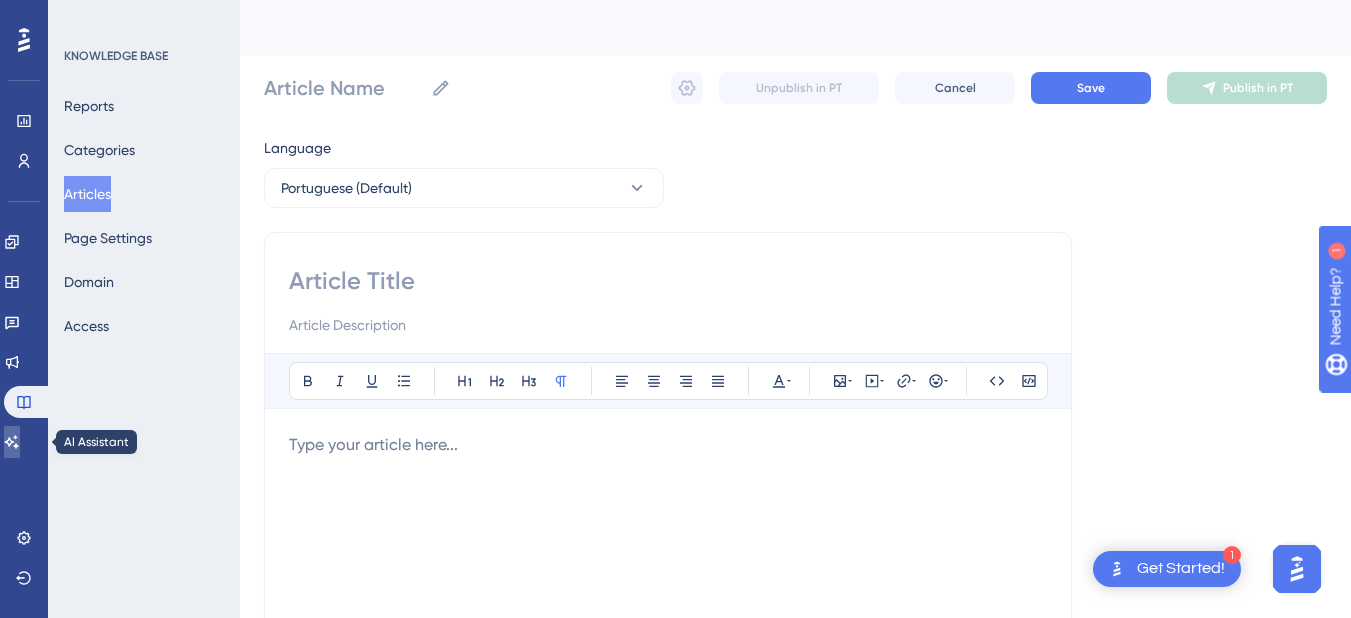 click at bounding box center [12, 442] 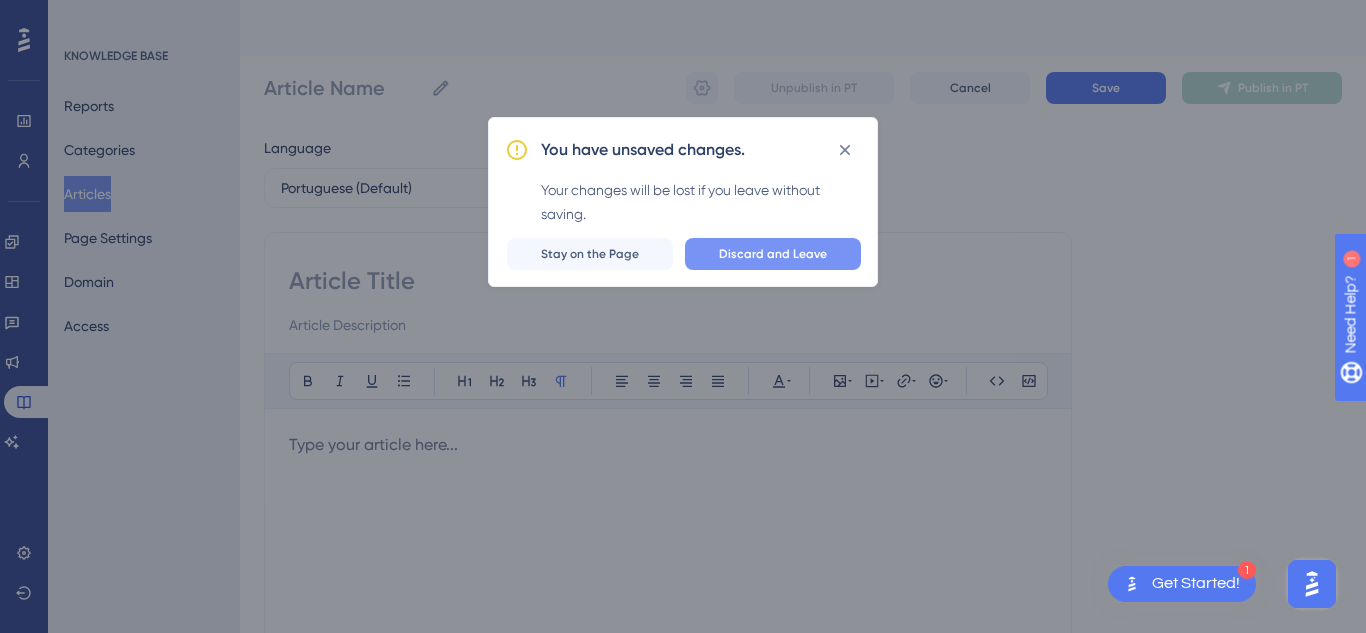 click on "Discard and Leave" at bounding box center (773, 254) 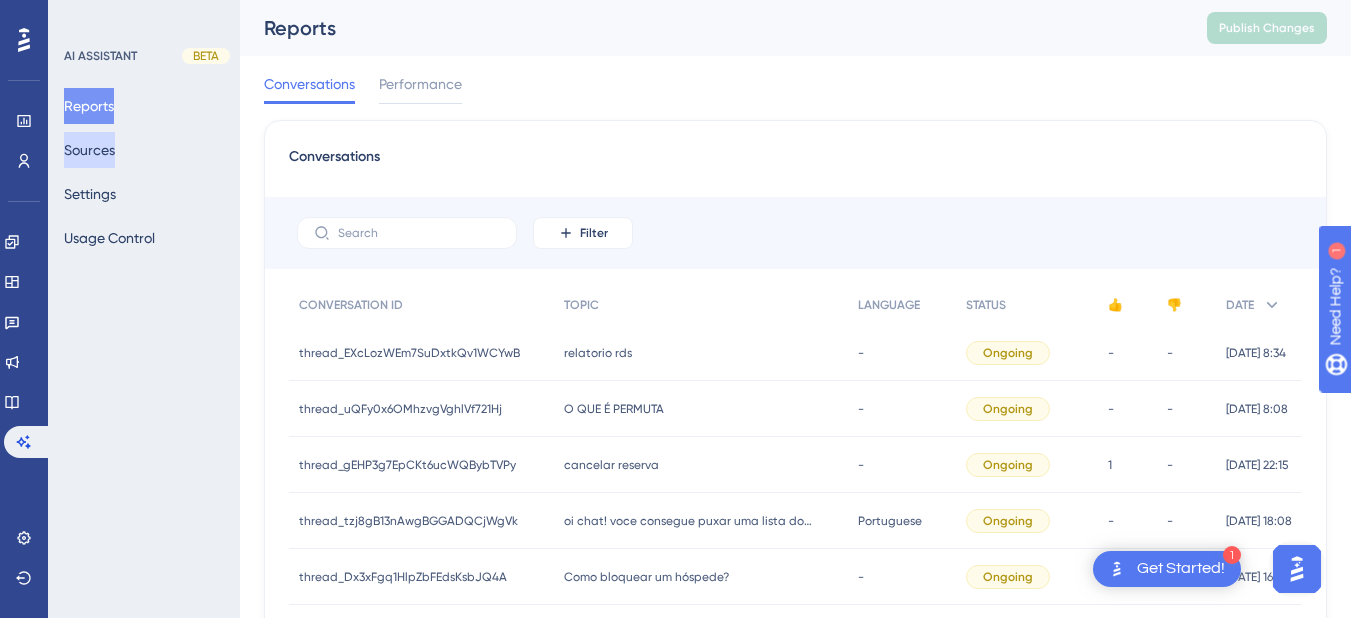 click on "Sources" at bounding box center (89, 150) 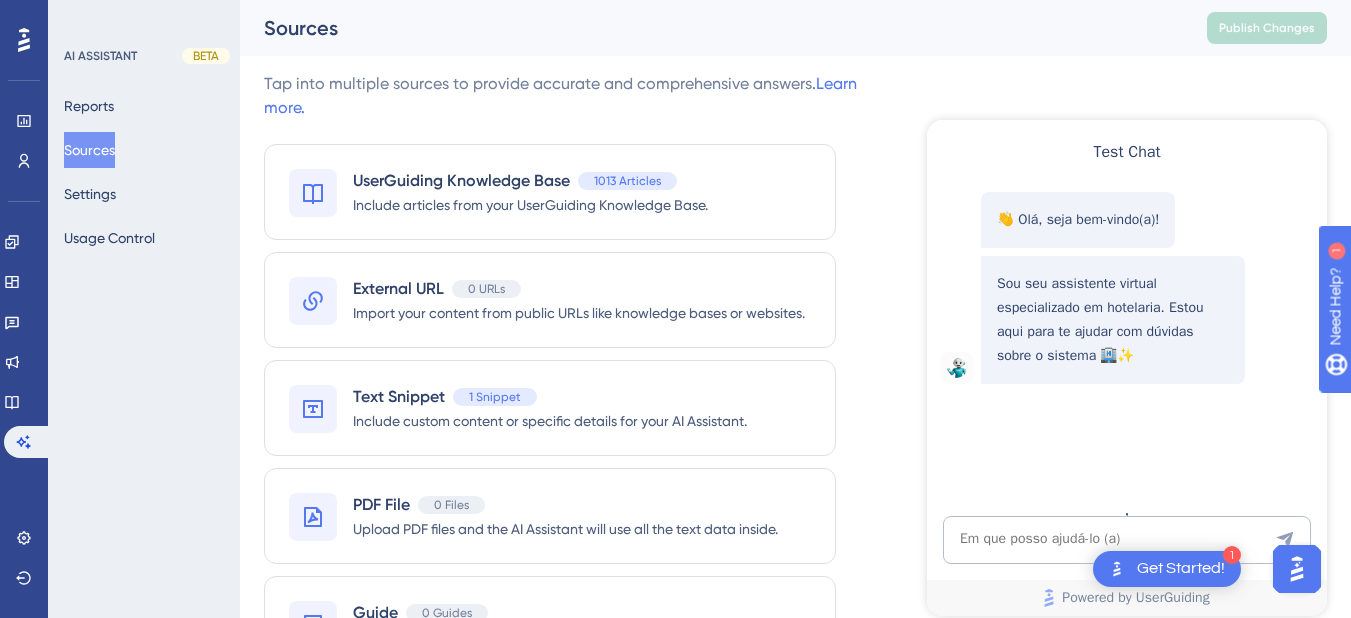 scroll, scrollTop: 0, scrollLeft: 0, axis: both 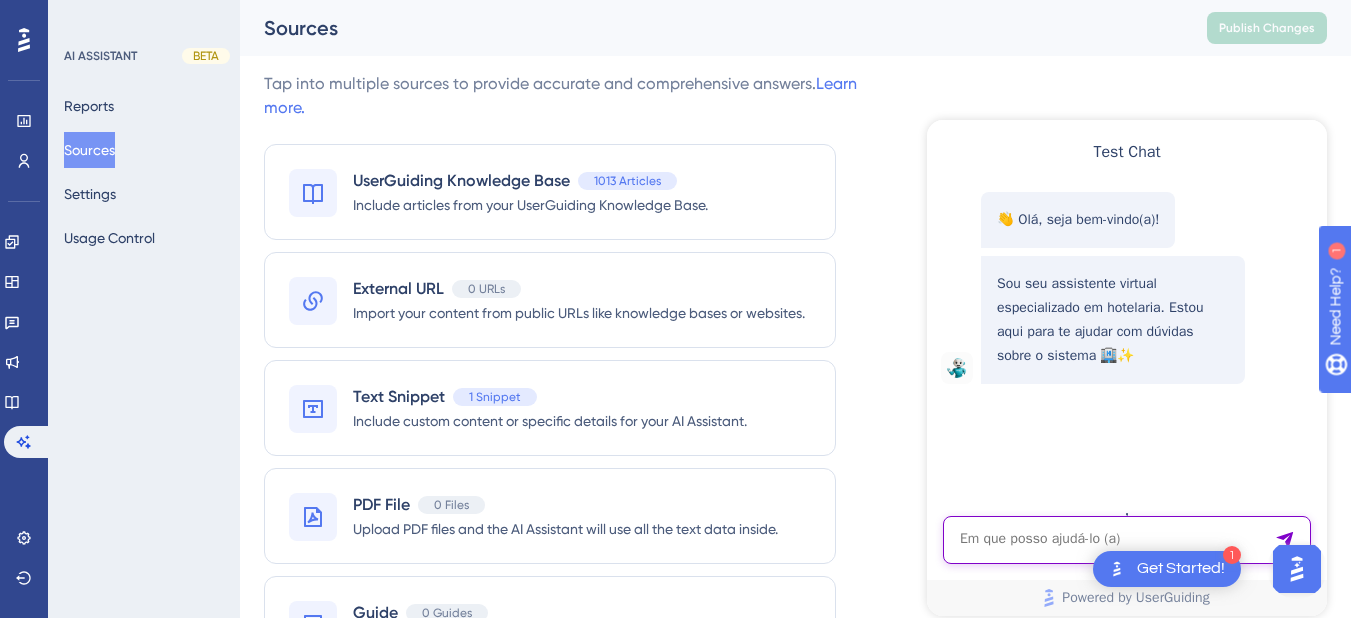 click at bounding box center (1127, 540) 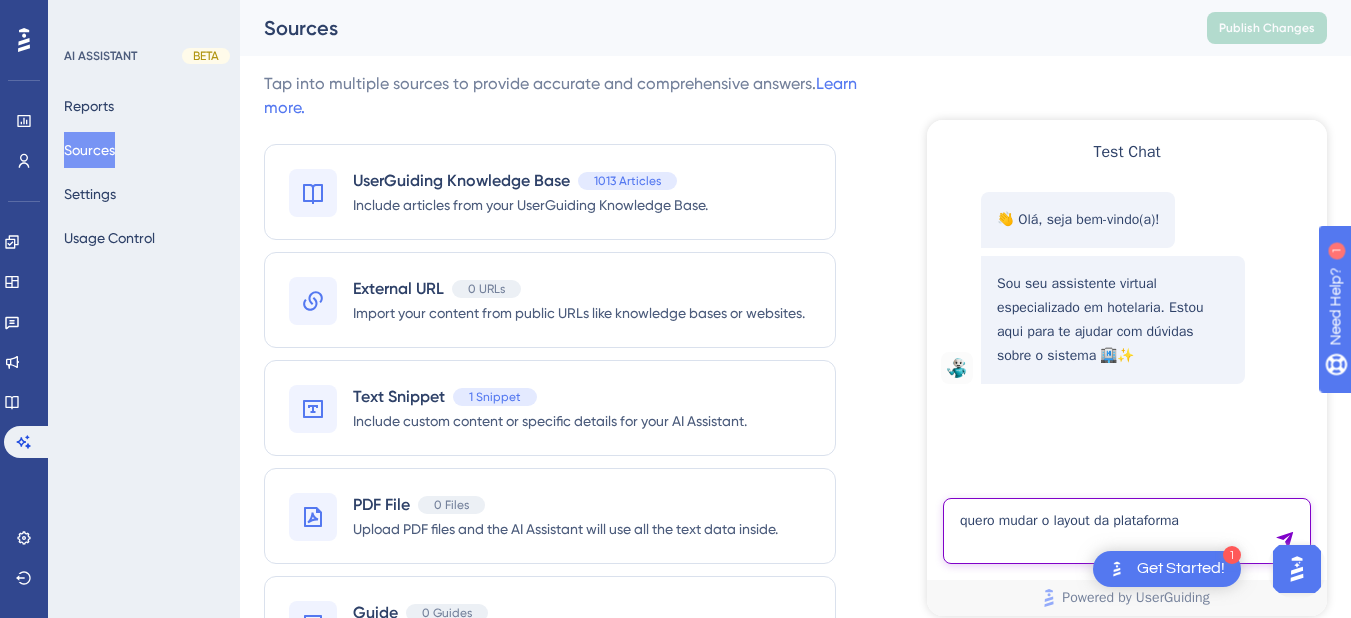type on "quero mudar o layout da plataforma" 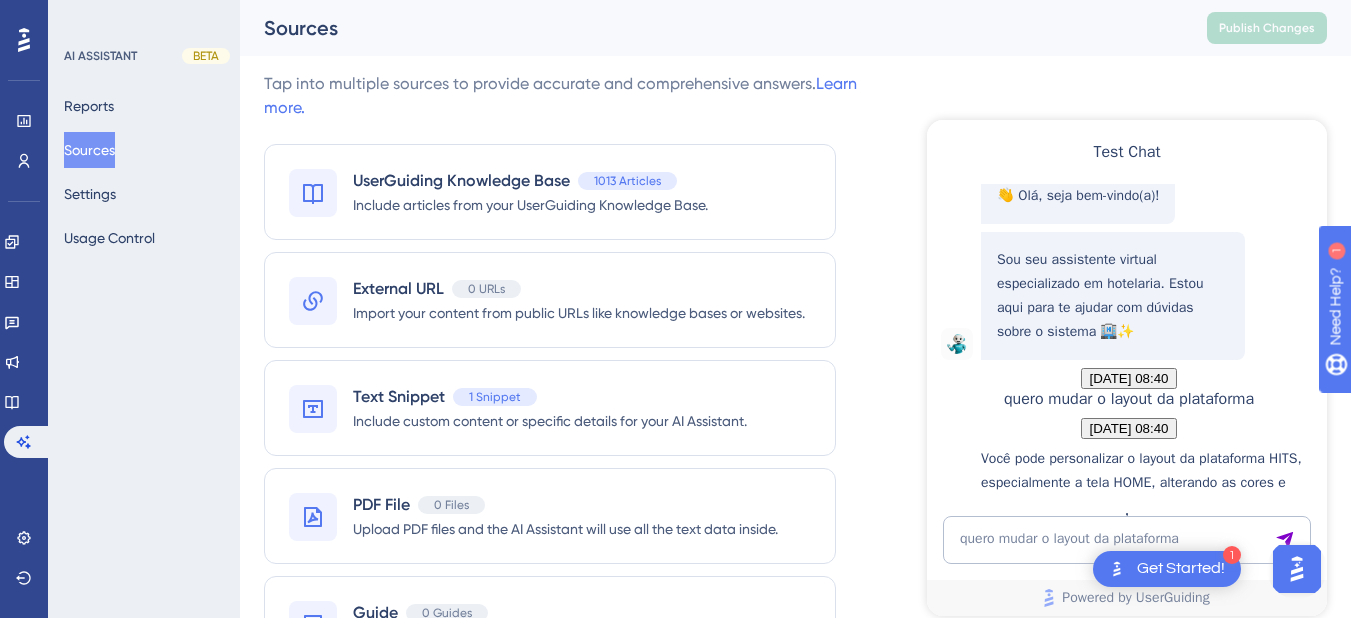 scroll, scrollTop: 498, scrollLeft: 0, axis: vertical 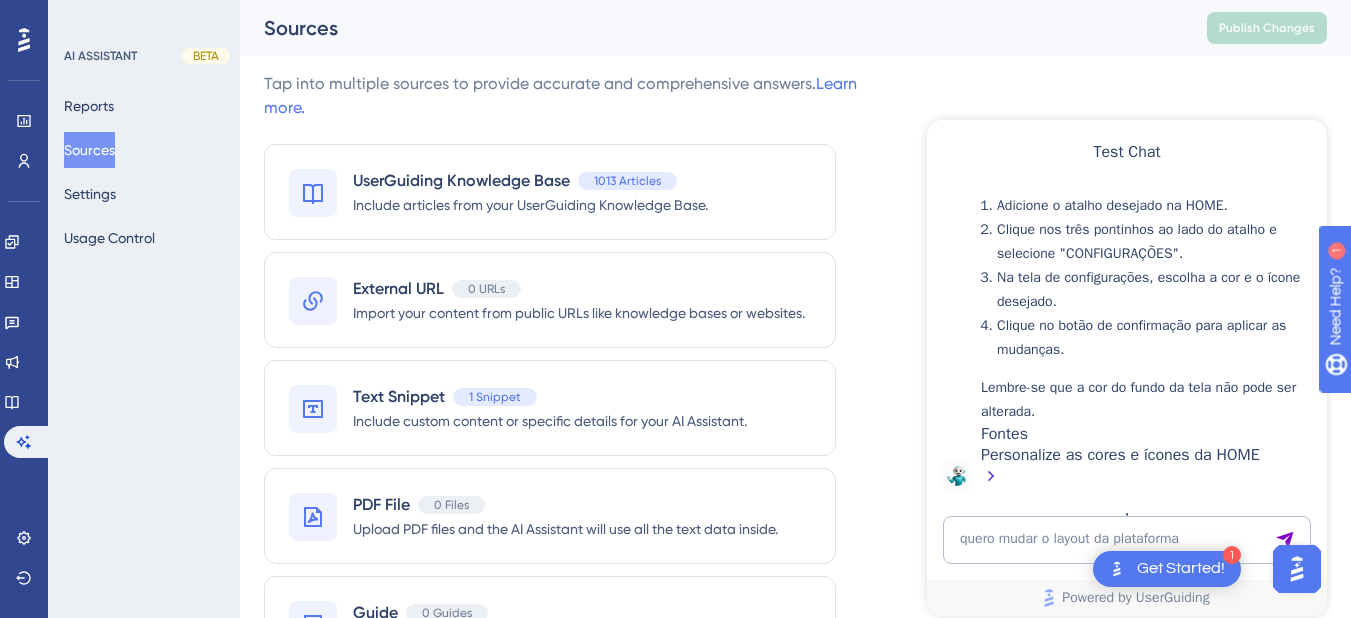 click on "Na tela de configurações, escolha a cor e o ícone desejado." at bounding box center [1157, 290] 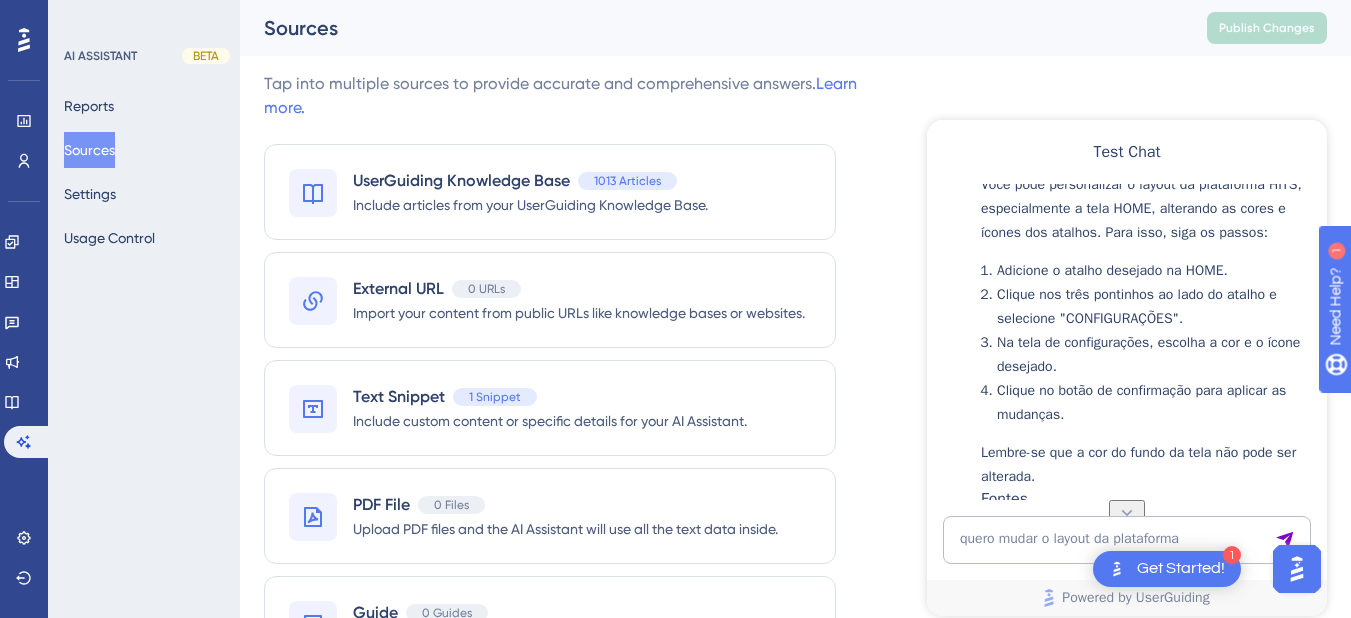 scroll, scrollTop: 498, scrollLeft: 0, axis: vertical 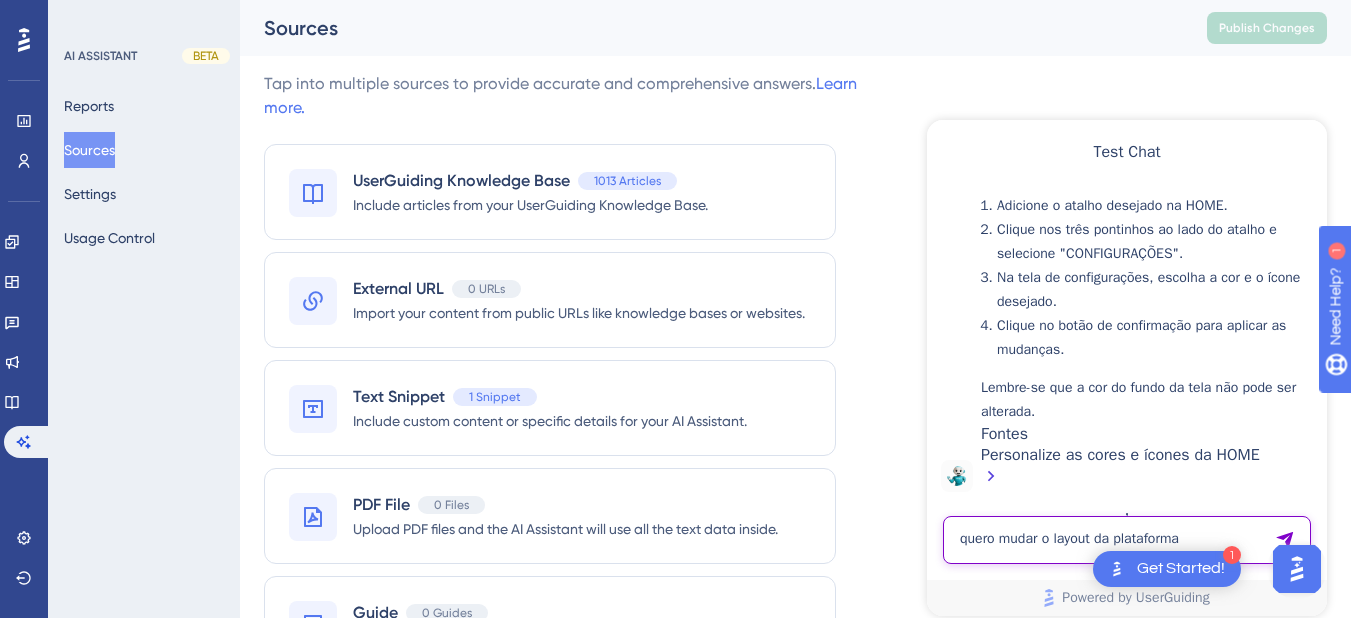 click on "quero mudar o layout da plataforma" at bounding box center [1127, 540] 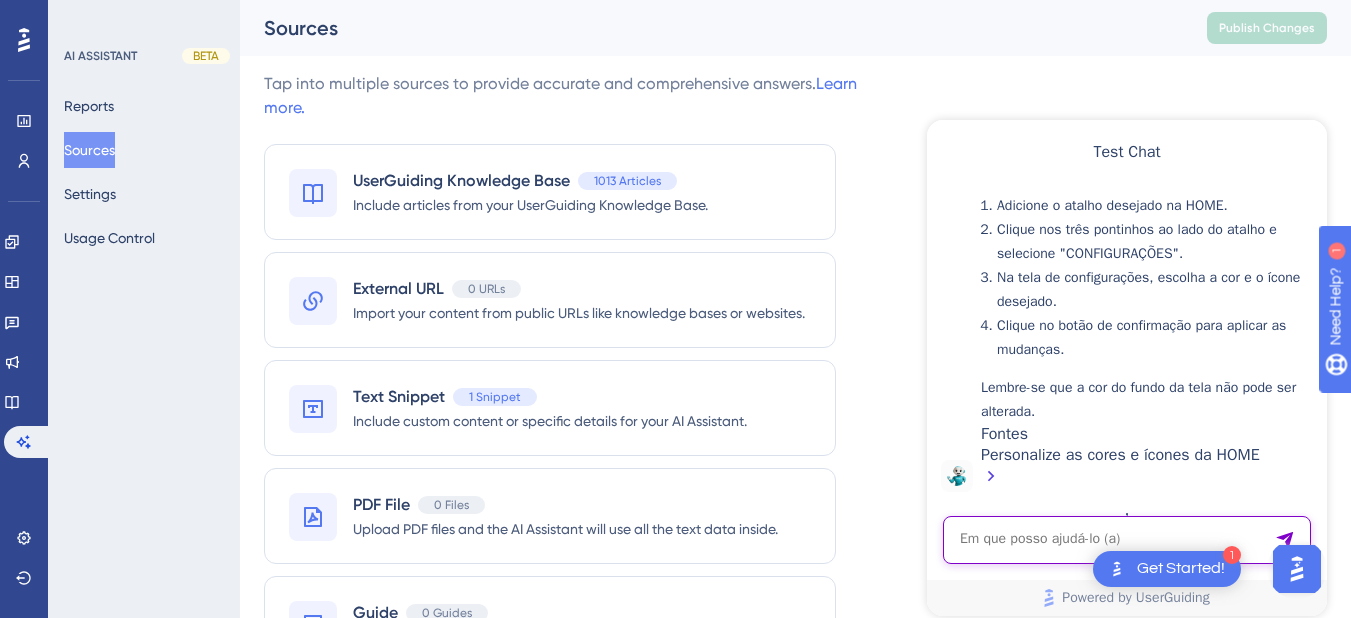 paste on "com ver os cafe do dia seguinte" 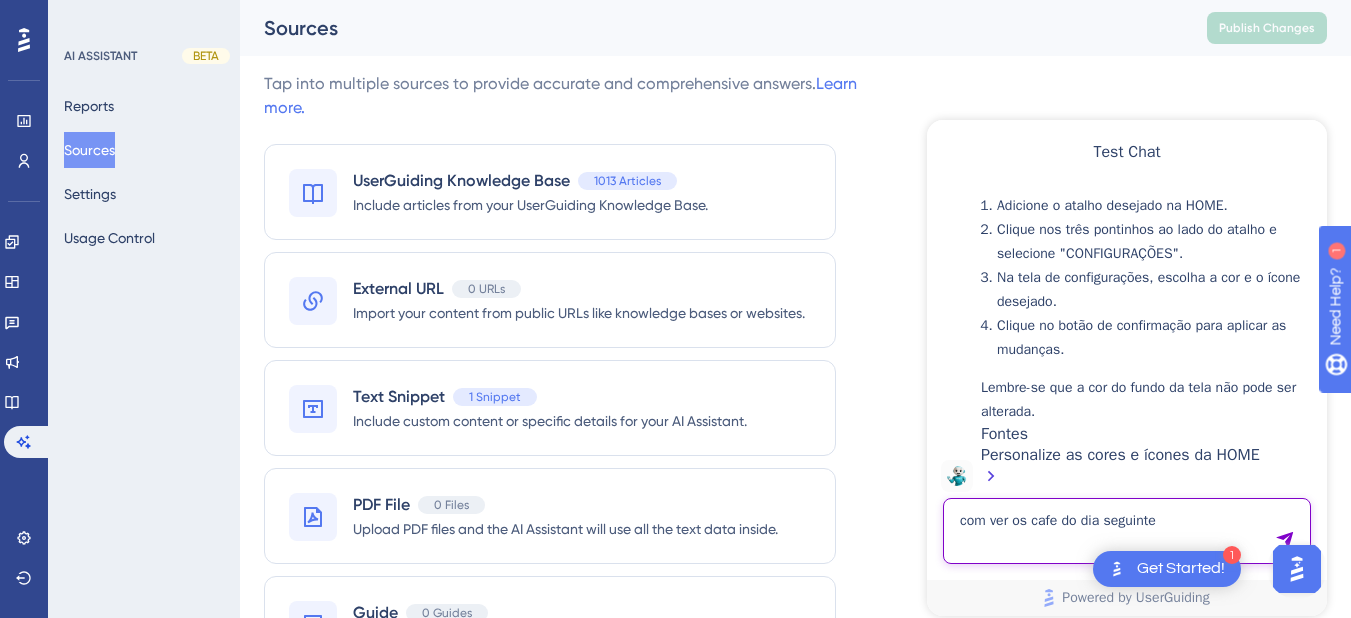 type on "com ver os cafe do dia seguinte" 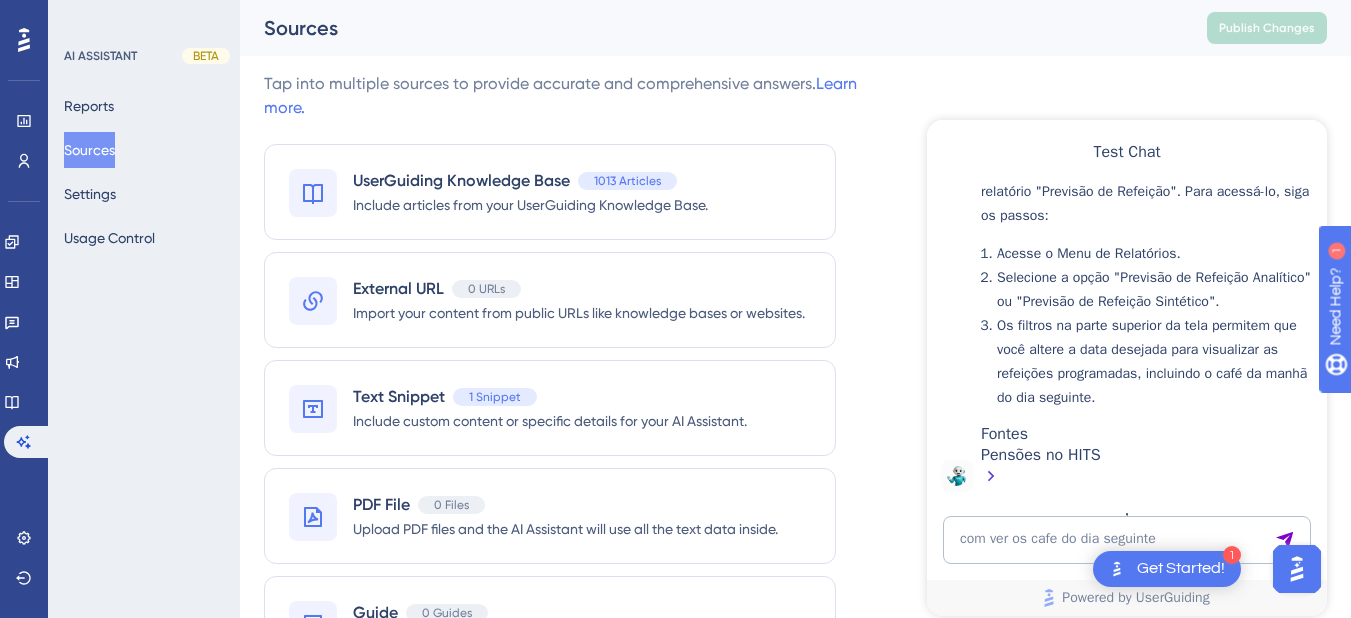 scroll, scrollTop: 856, scrollLeft: 0, axis: vertical 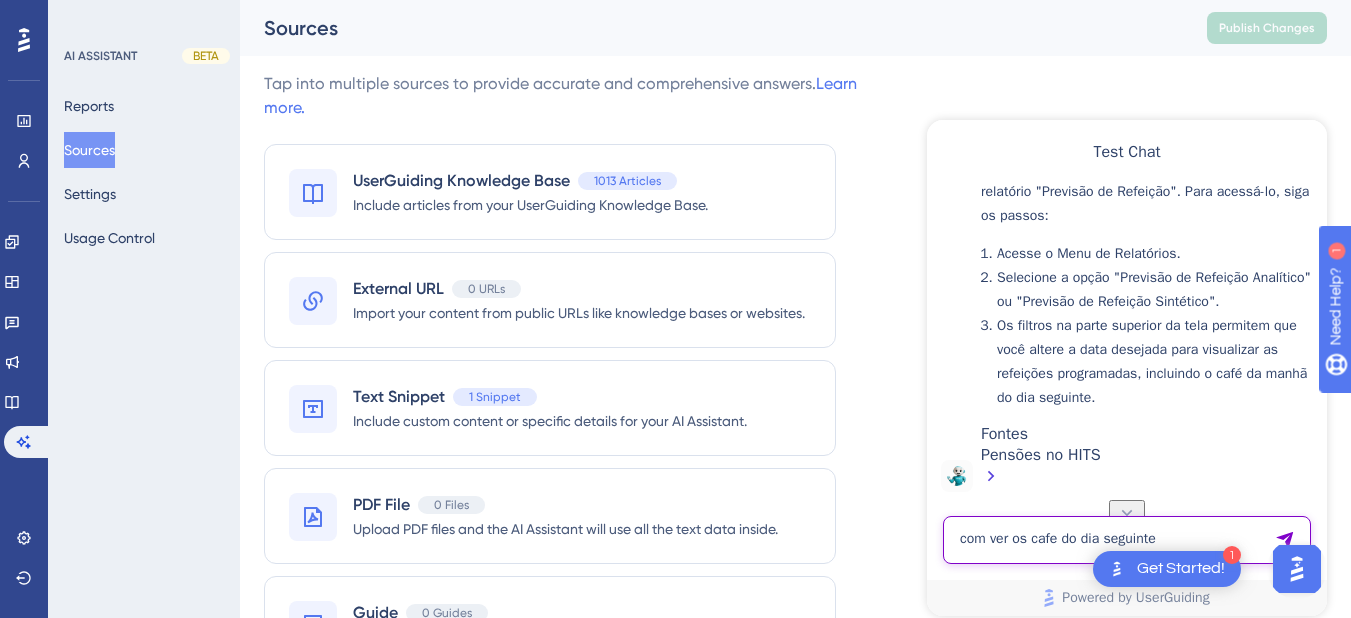 click on "com ver os cafe do dia seguinte" at bounding box center [1127, 540] 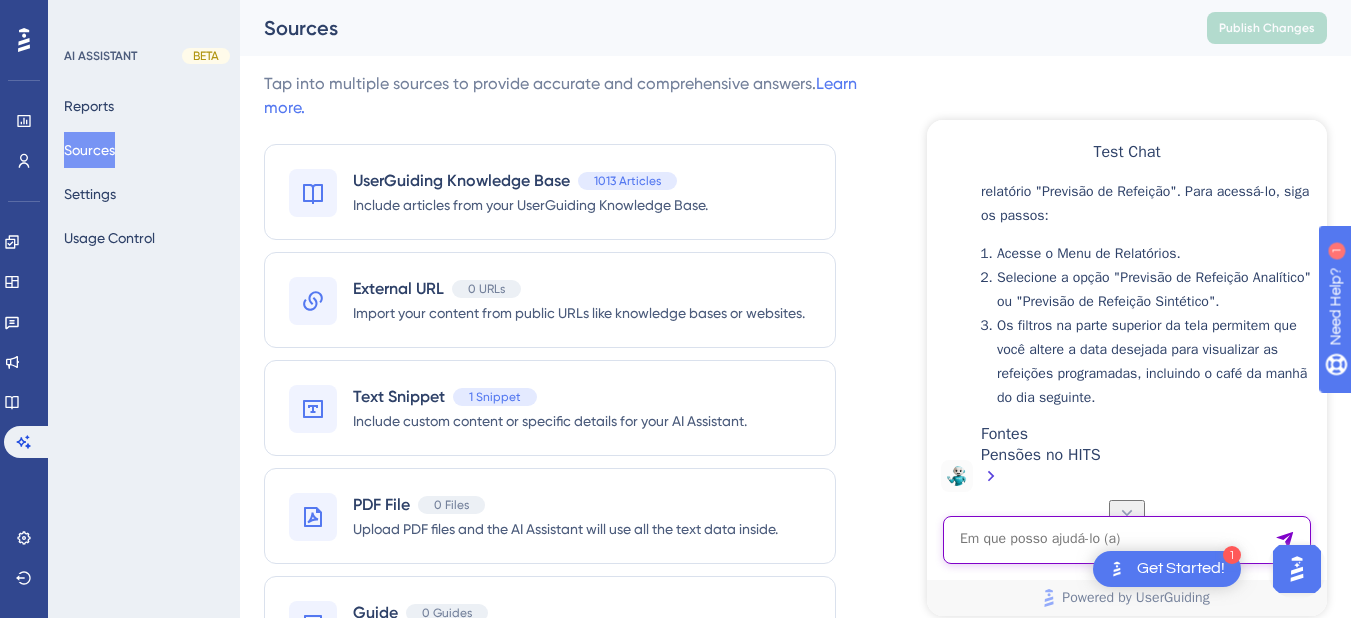 paste on "mudar a cor do layout também como um todo" 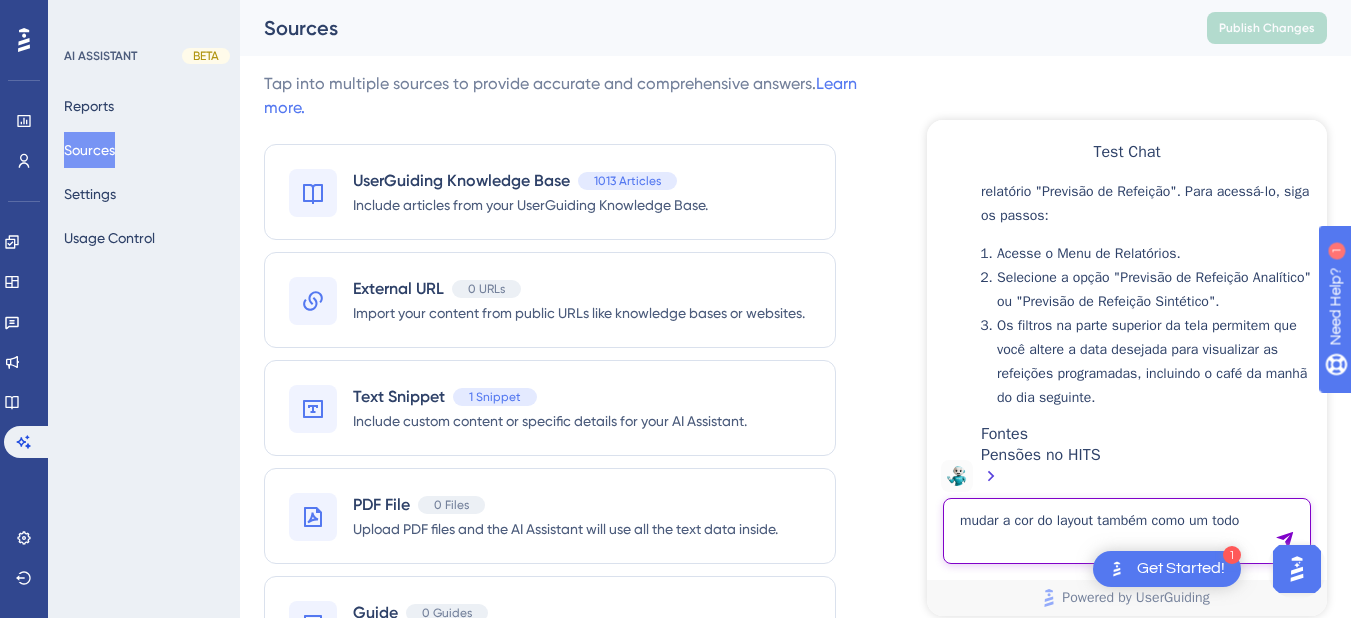 type on "mudar a cor do layout também como um todo" 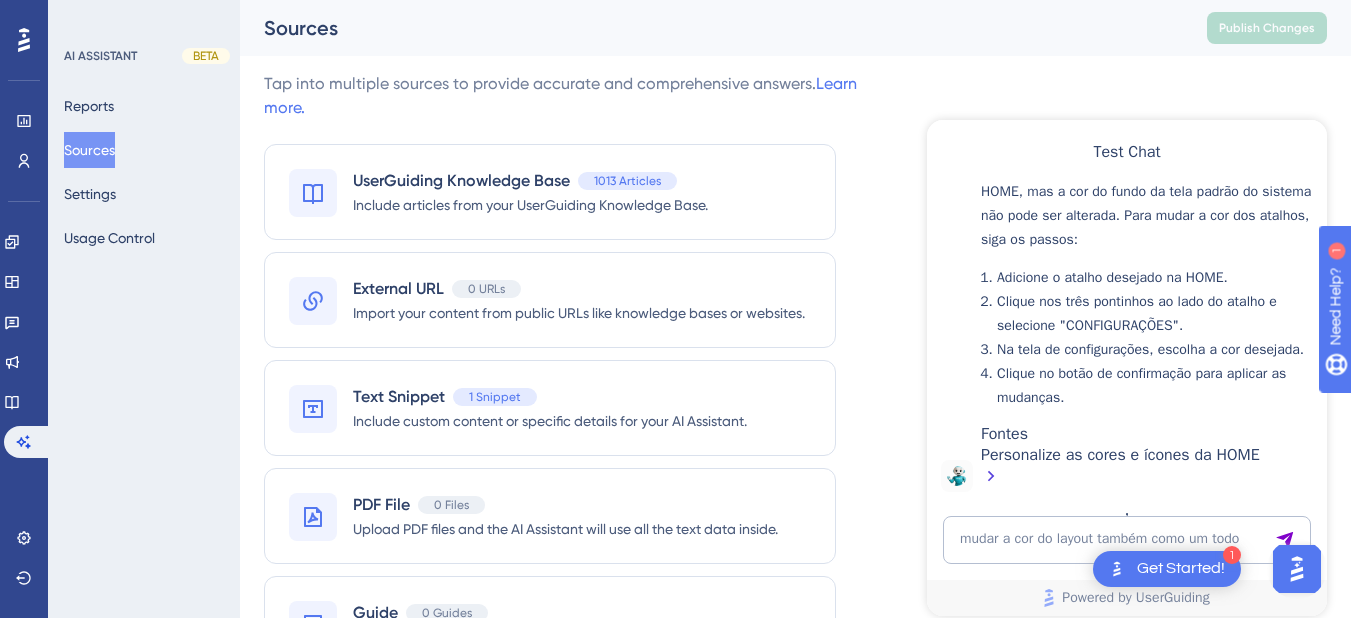 scroll, scrollTop: 1638, scrollLeft: 0, axis: vertical 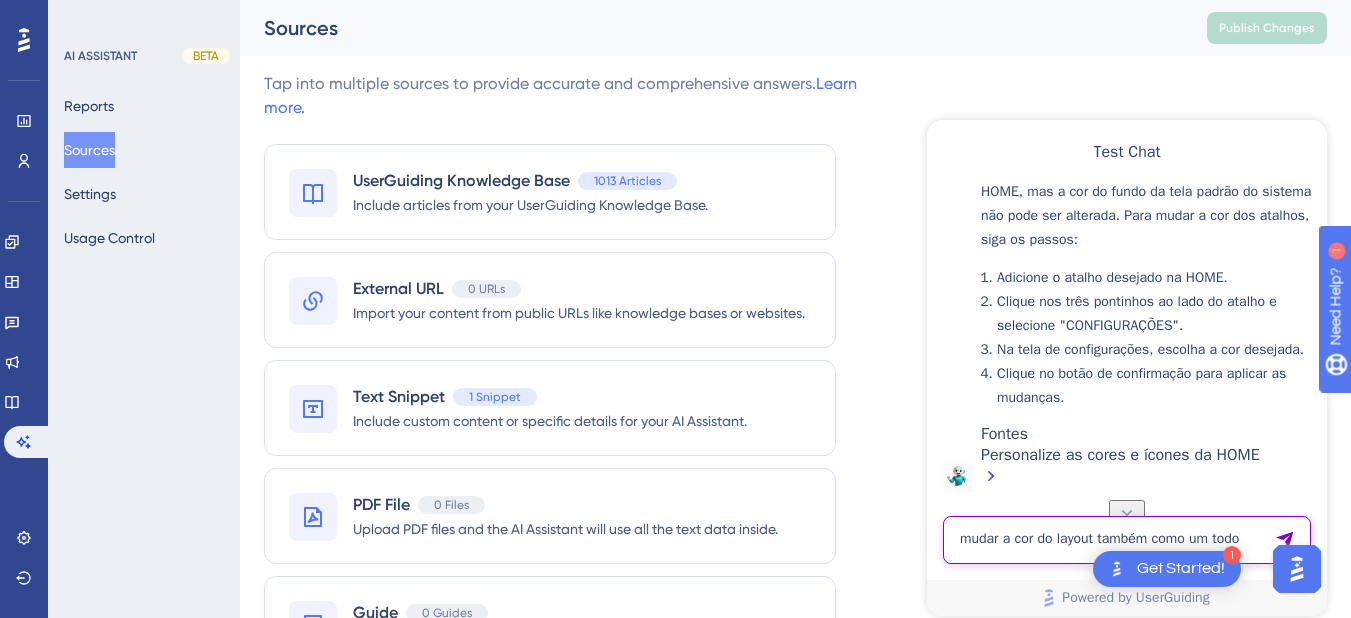 click on "mudar a cor do layout também como um todo" at bounding box center [1127, 540] 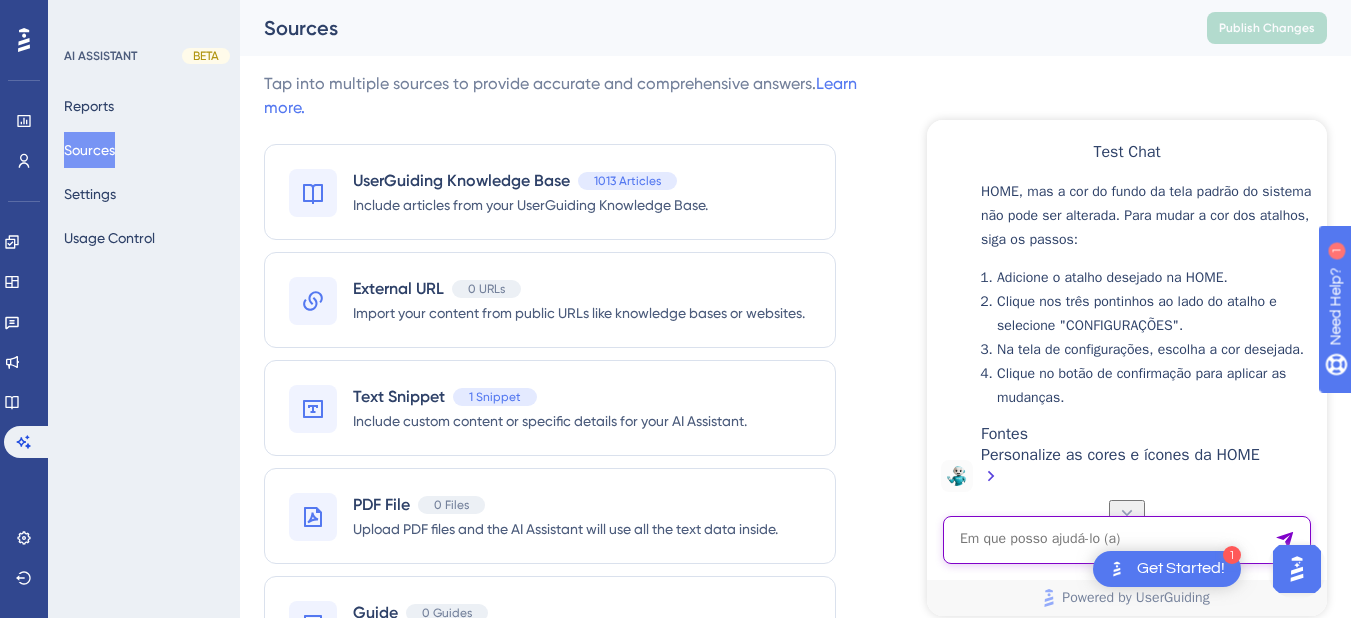 paste on "estou com uma nota no valor de 54,90 que não encontro no hits" 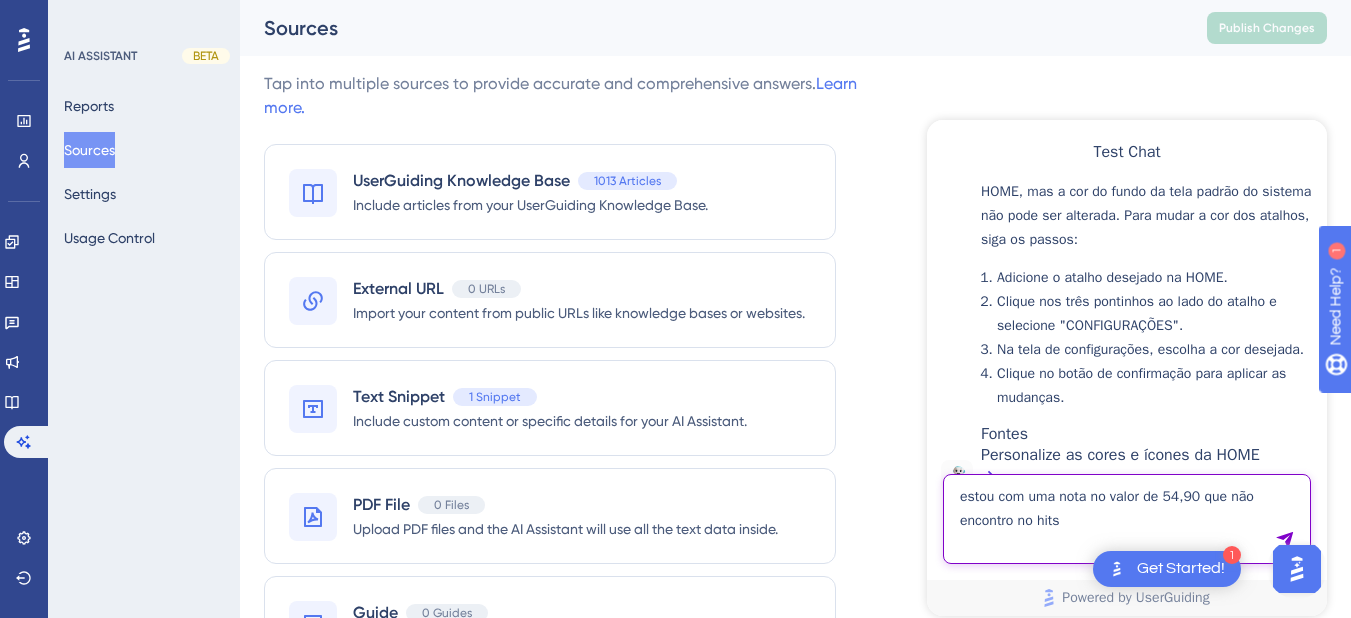 type on "estou com uma nota no valor de 54,90 que não encontro no hits" 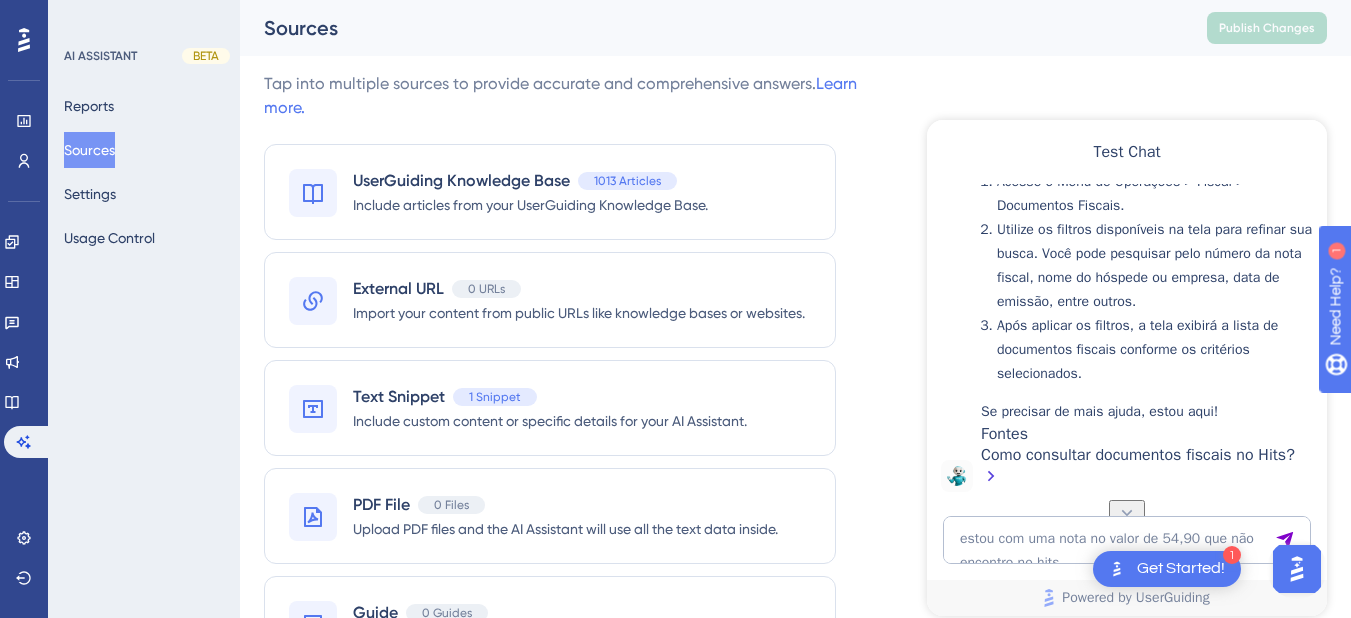 scroll, scrollTop: 2044, scrollLeft: 0, axis: vertical 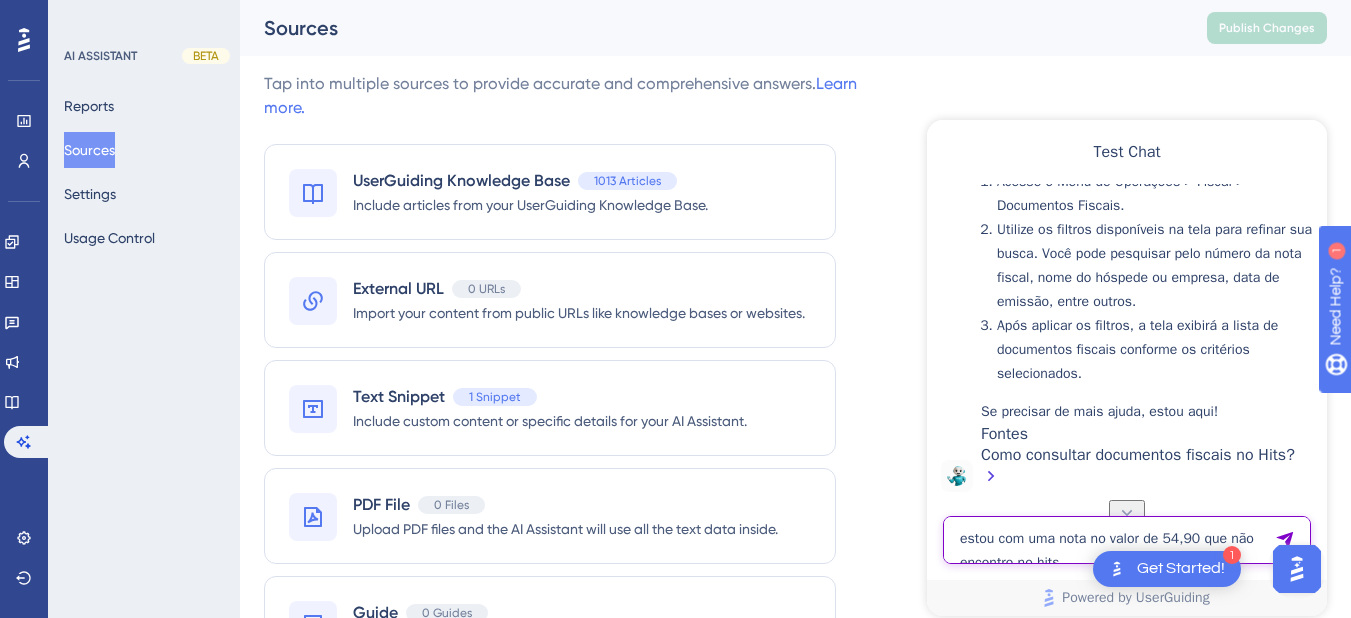 click on "estou com uma nota no valor de 54,90 que não encontro no hits" at bounding box center (1127, 540) 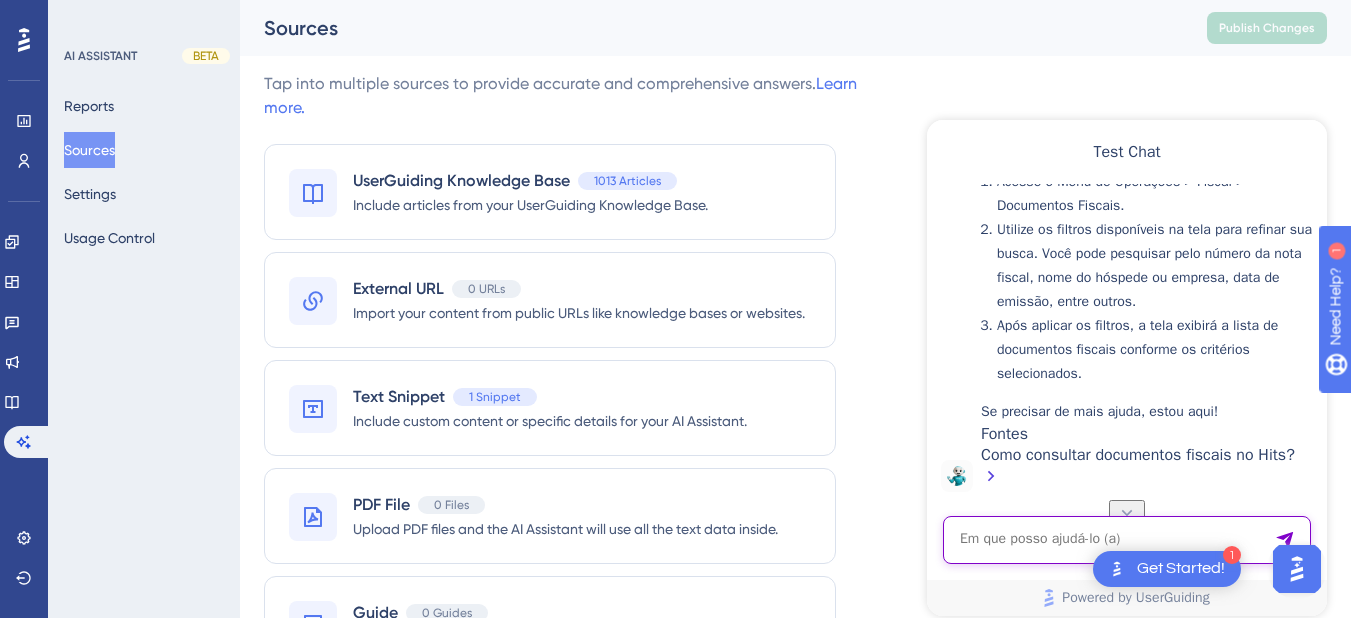 paste on "como cancelo uma agua lançada errada" 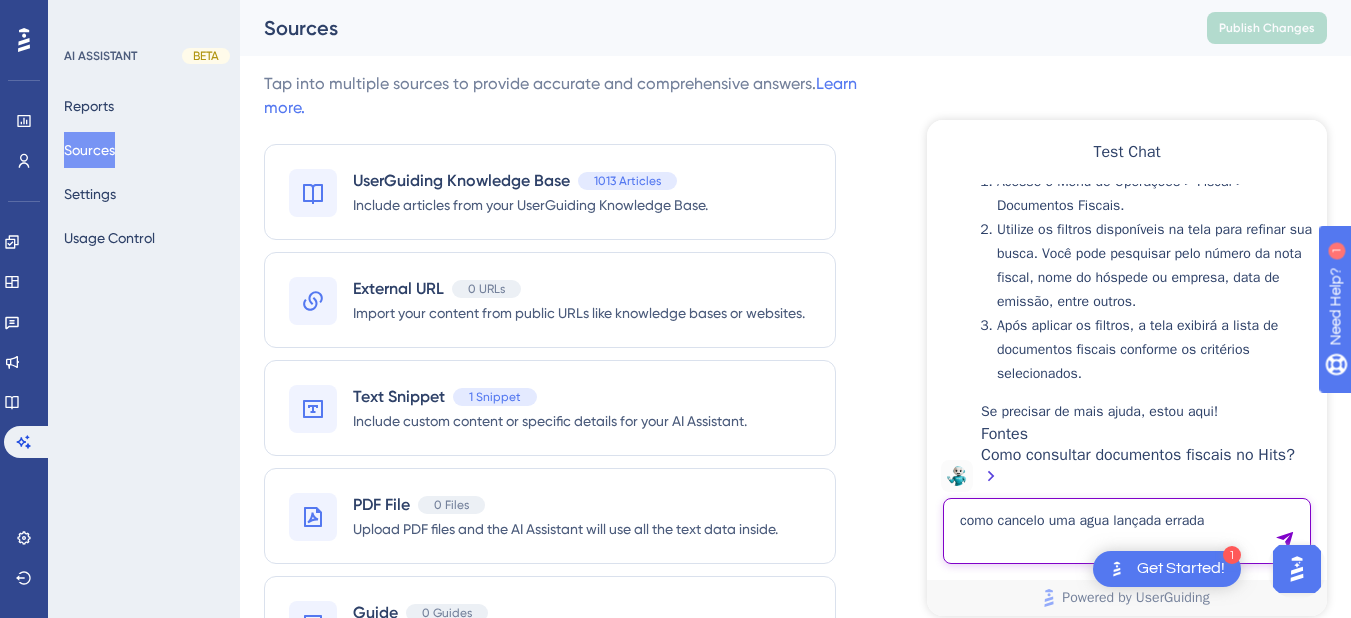 type on "como cancelo uma agua lançada errada" 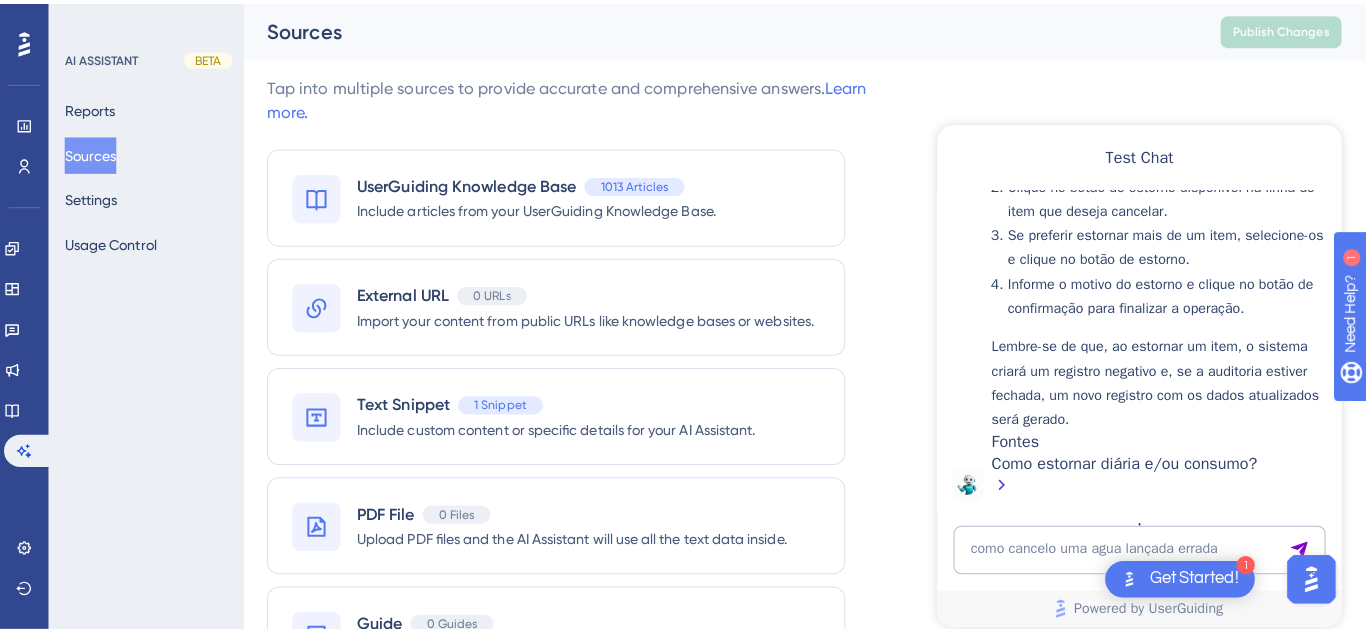 scroll, scrollTop: 2922, scrollLeft: 0, axis: vertical 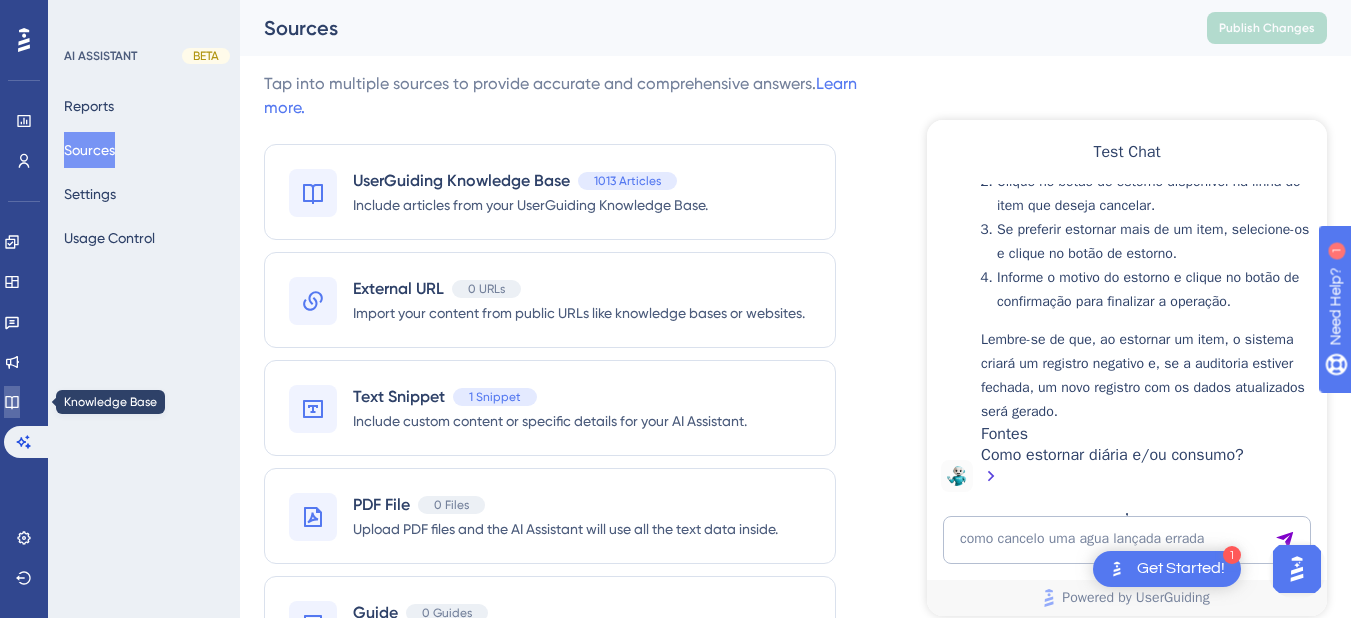 click 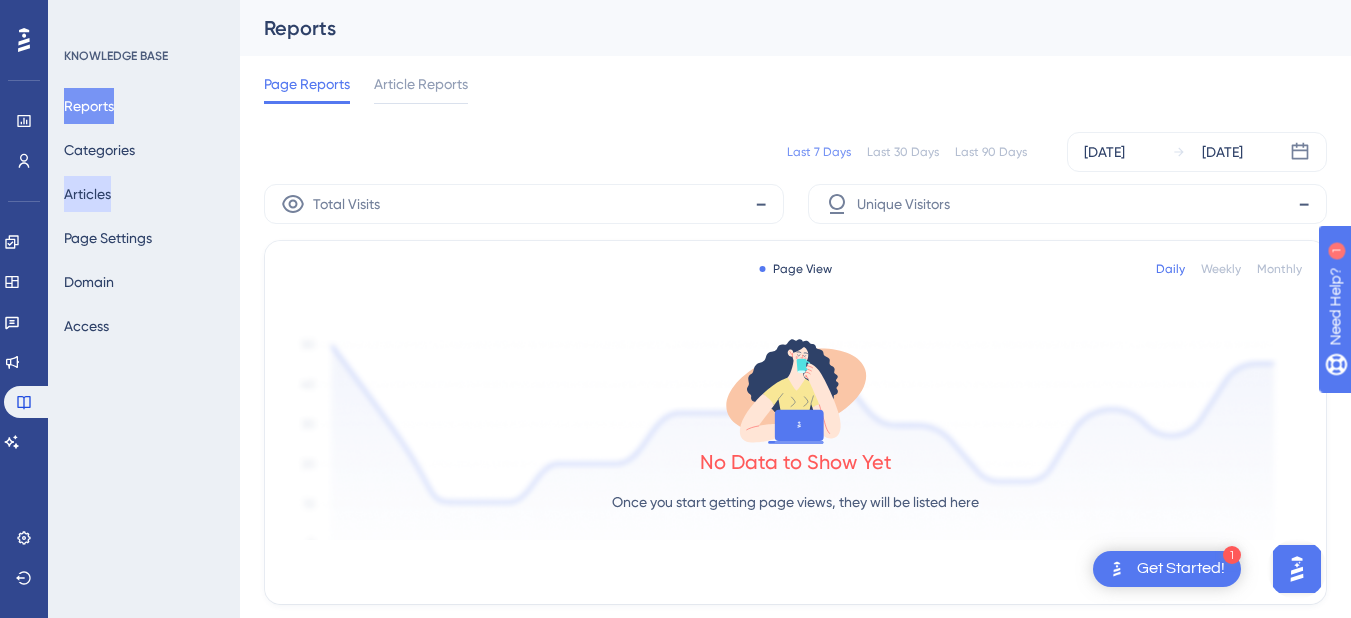 click on "Articles" at bounding box center (87, 194) 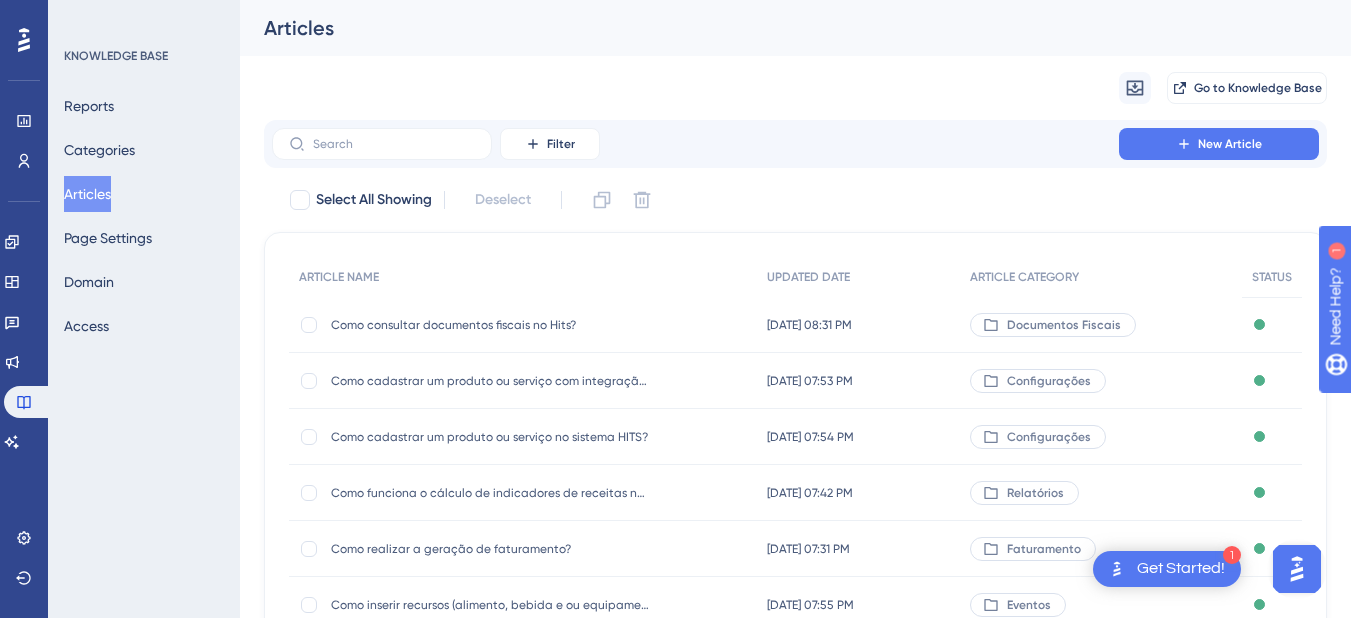 click on "Migrate from Go to Knowledge Base" at bounding box center (795, 88) 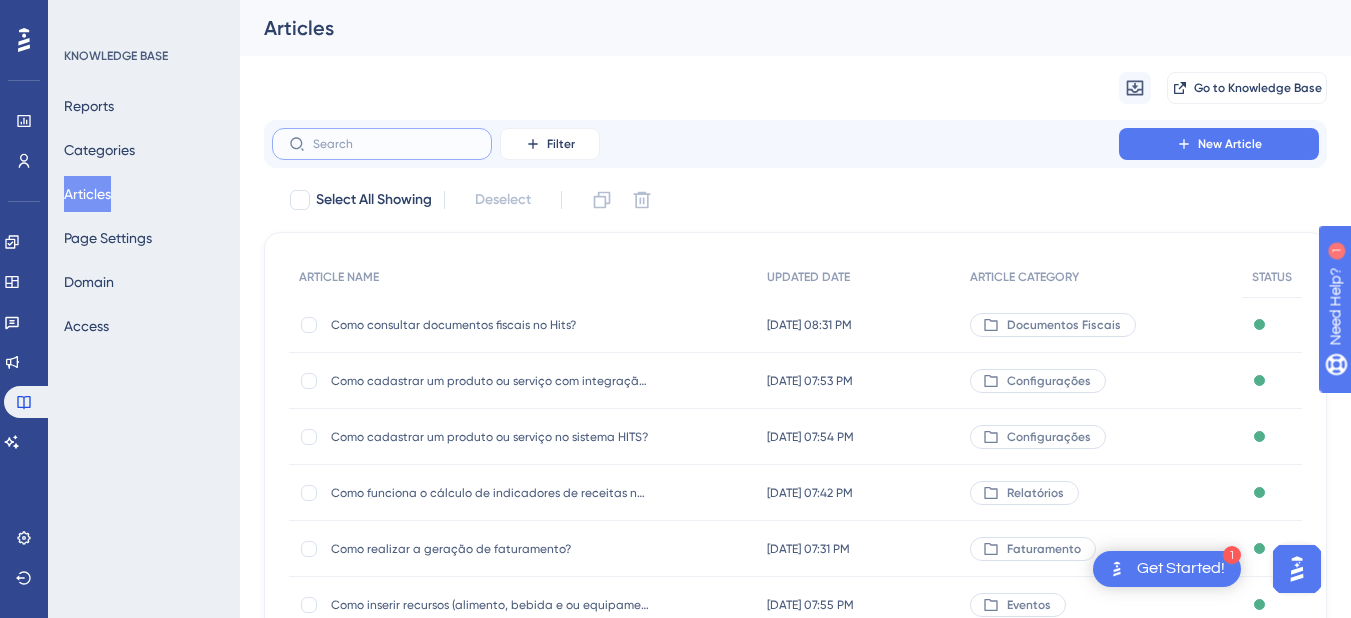 click at bounding box center [394, 144] 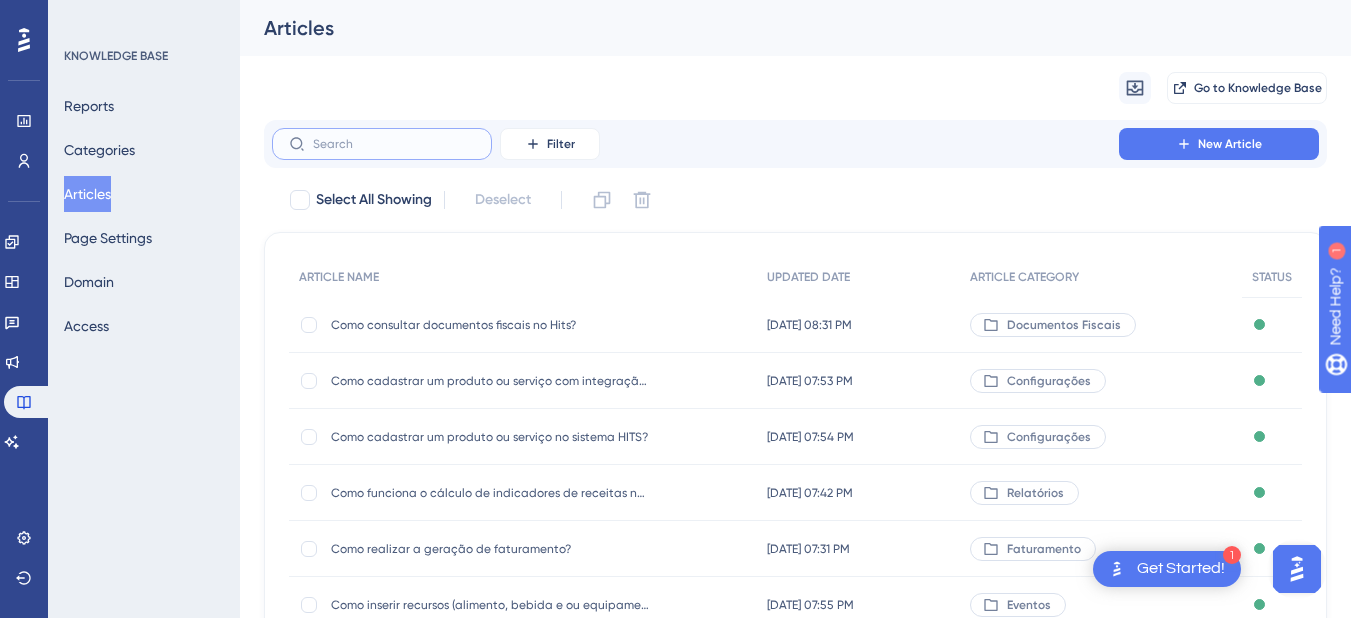 paste on "Como localizar lançamentos integrados do Tablet Cloud" 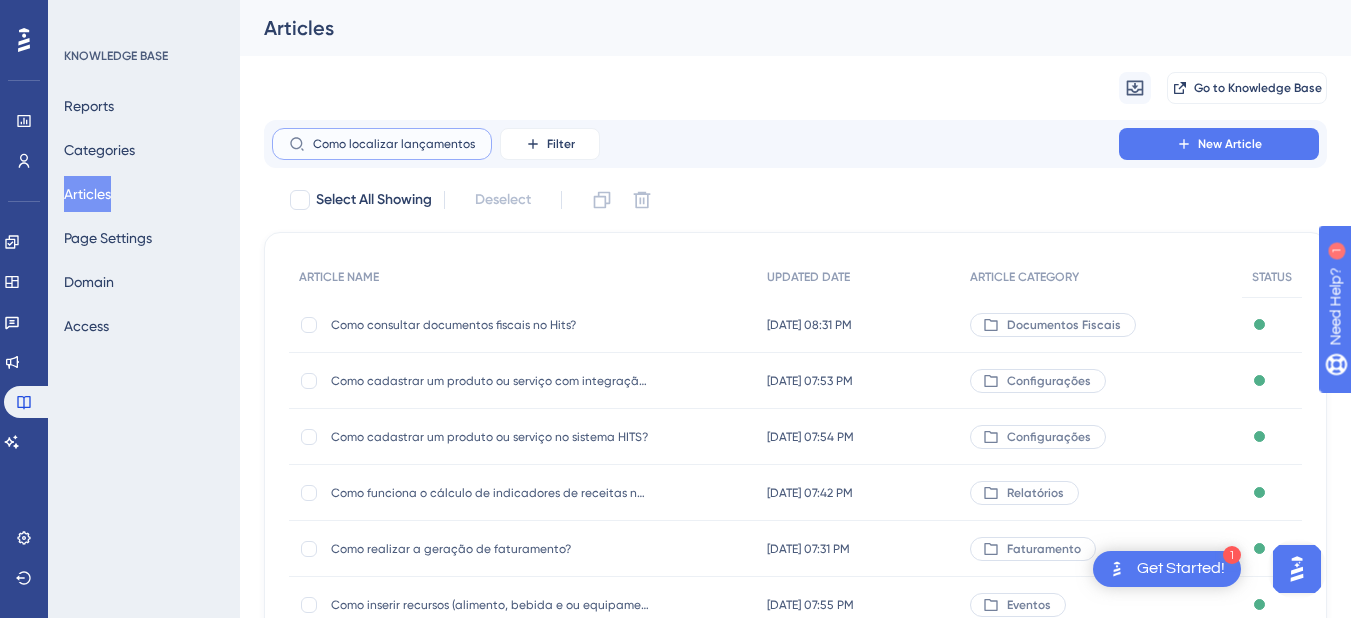 scroll, scrollTop: 0, scrollLeft: 149, axis: horizontal 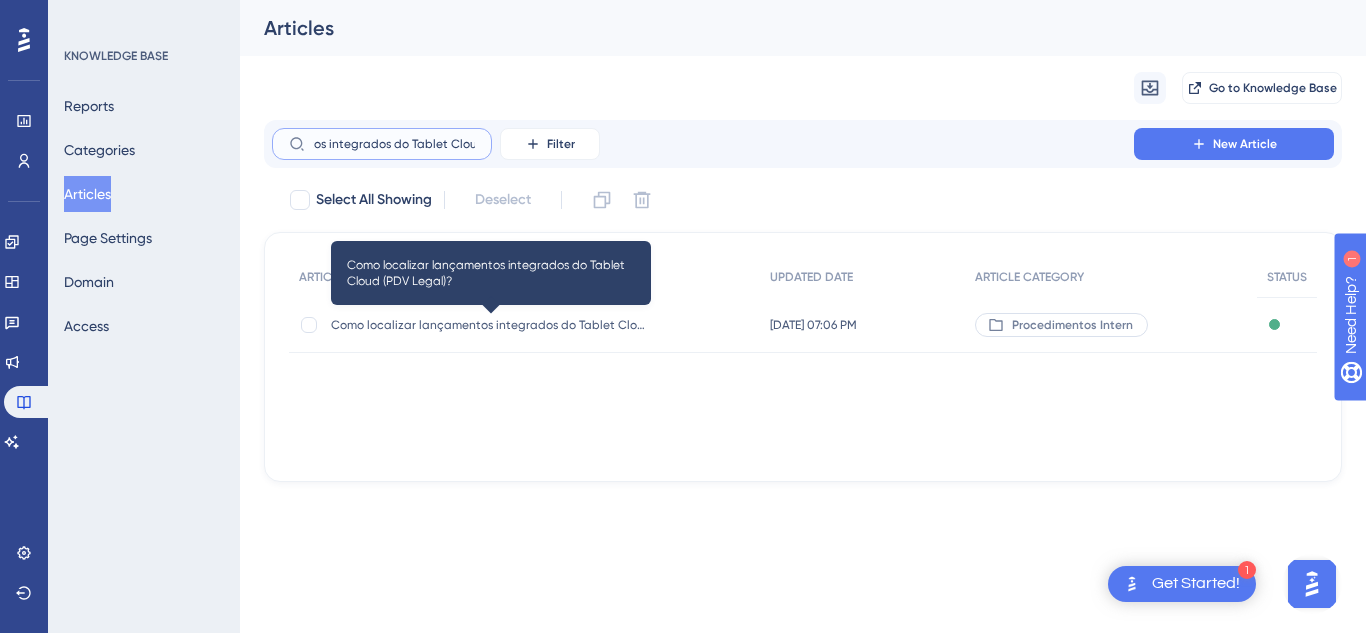 type on "Como localizar lançamentos integrados do Tablet Cloud" 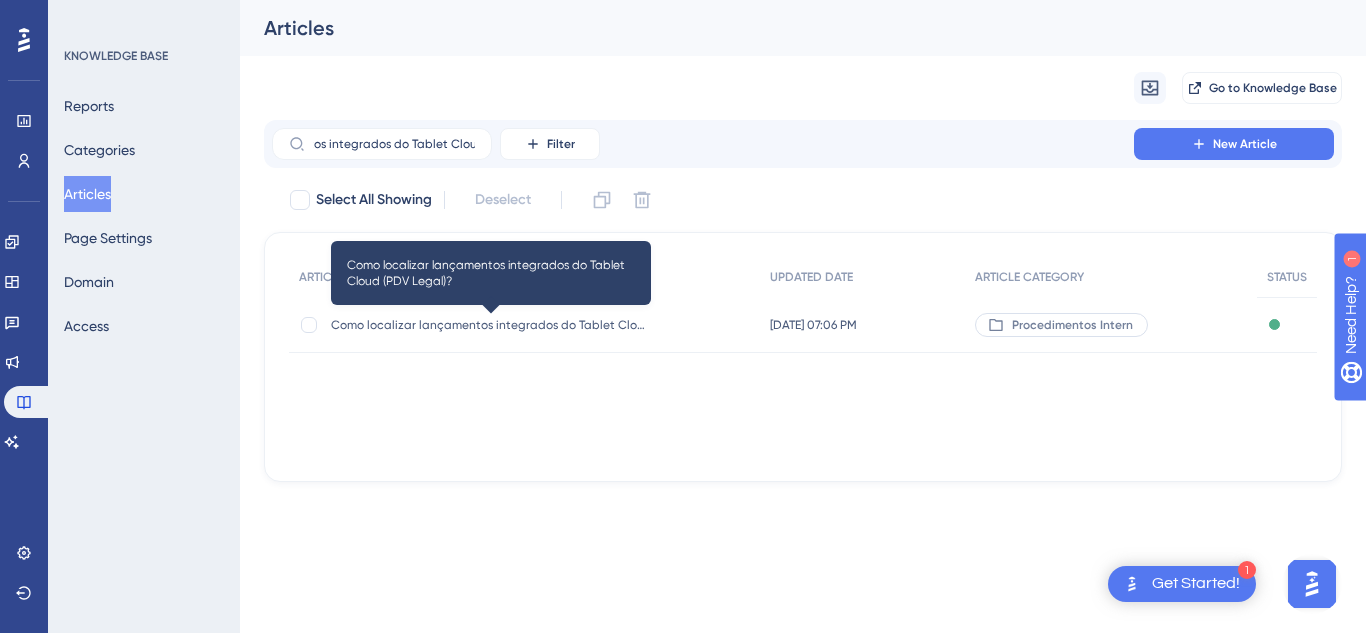click on "Como localizar lançamentos integrados do Tablet Cloud (PDV Legal)?" at bounding box center (491, 325) 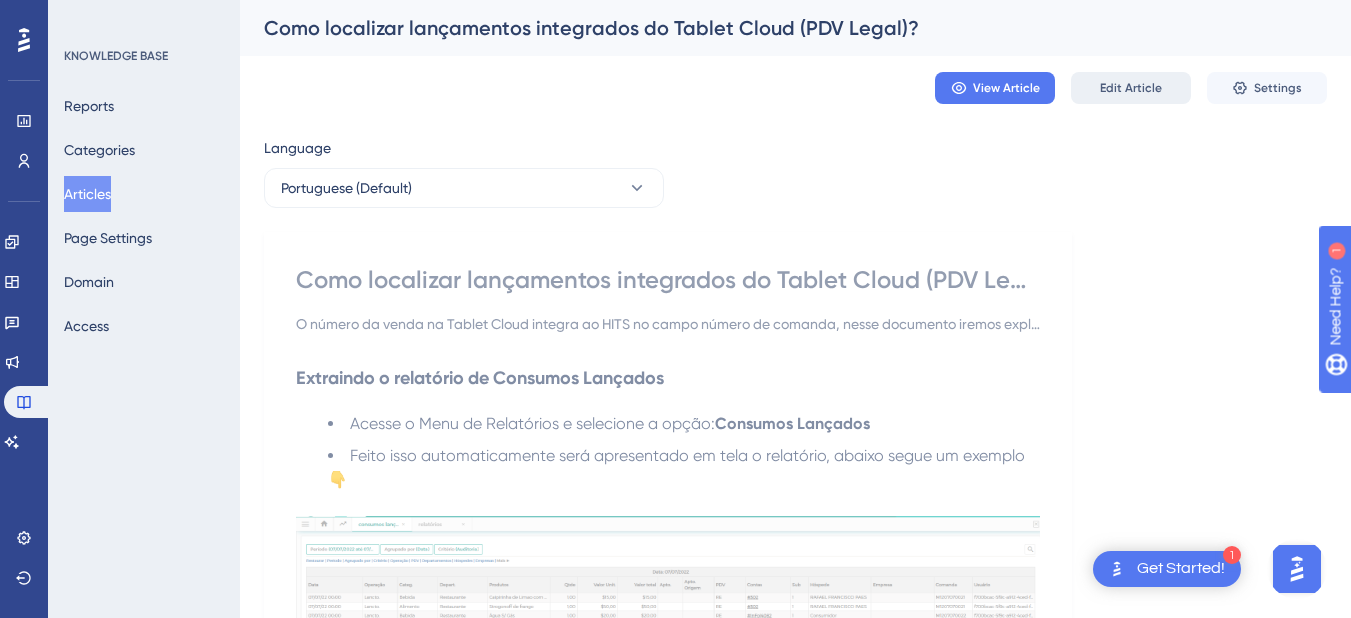 click on "Edit Article" at bounding box center (1131, 88) 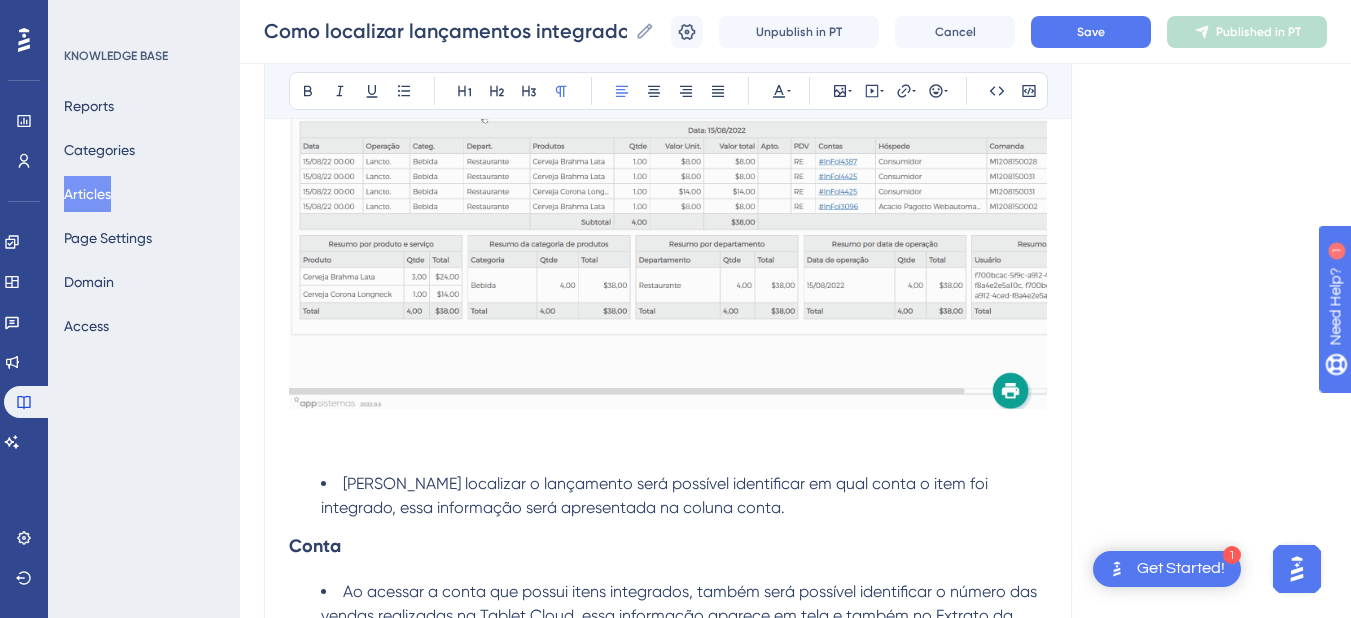 scroll, scrollTop: 800, scrollLeft: 0, axis: vertical 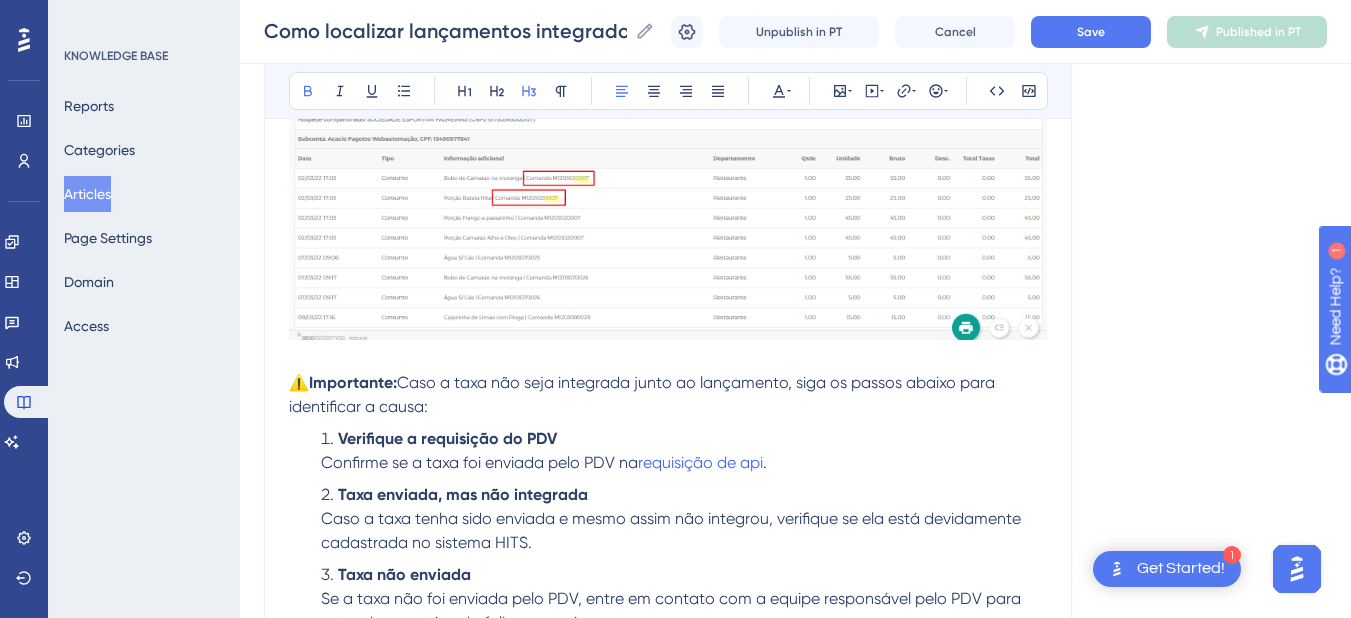 click on "⚠️" at bounding box center [299, 382] 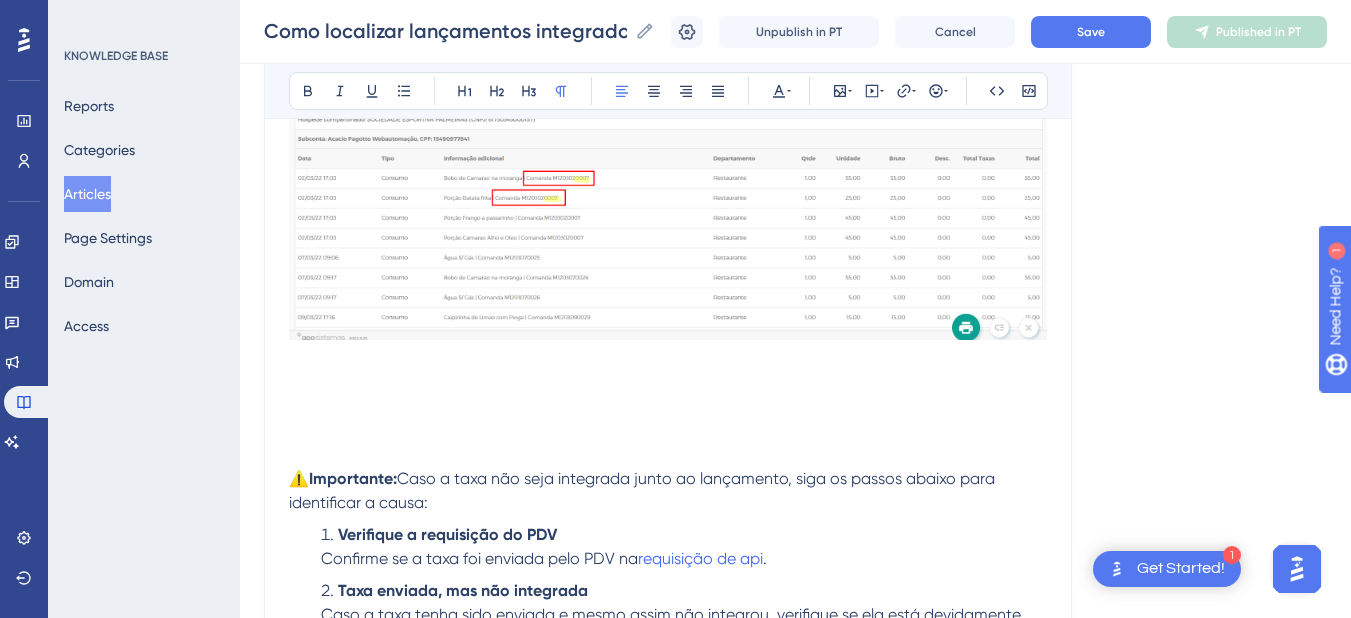 click at bounding box center (668, 383) 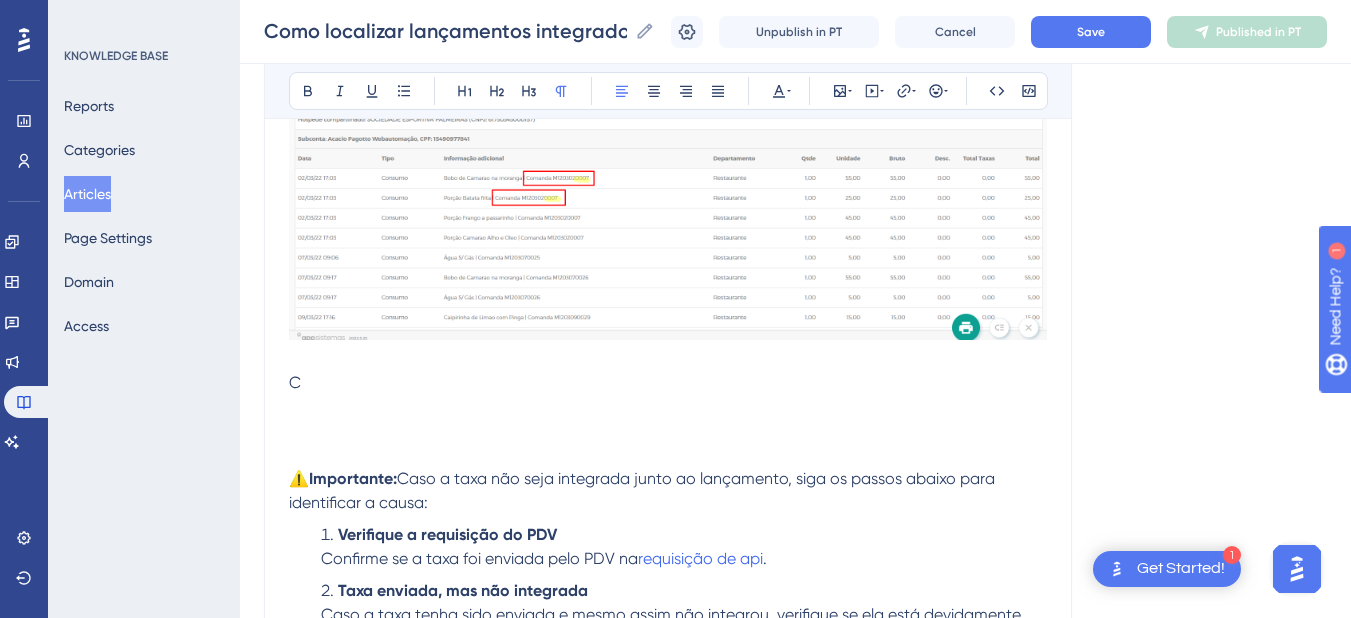 type 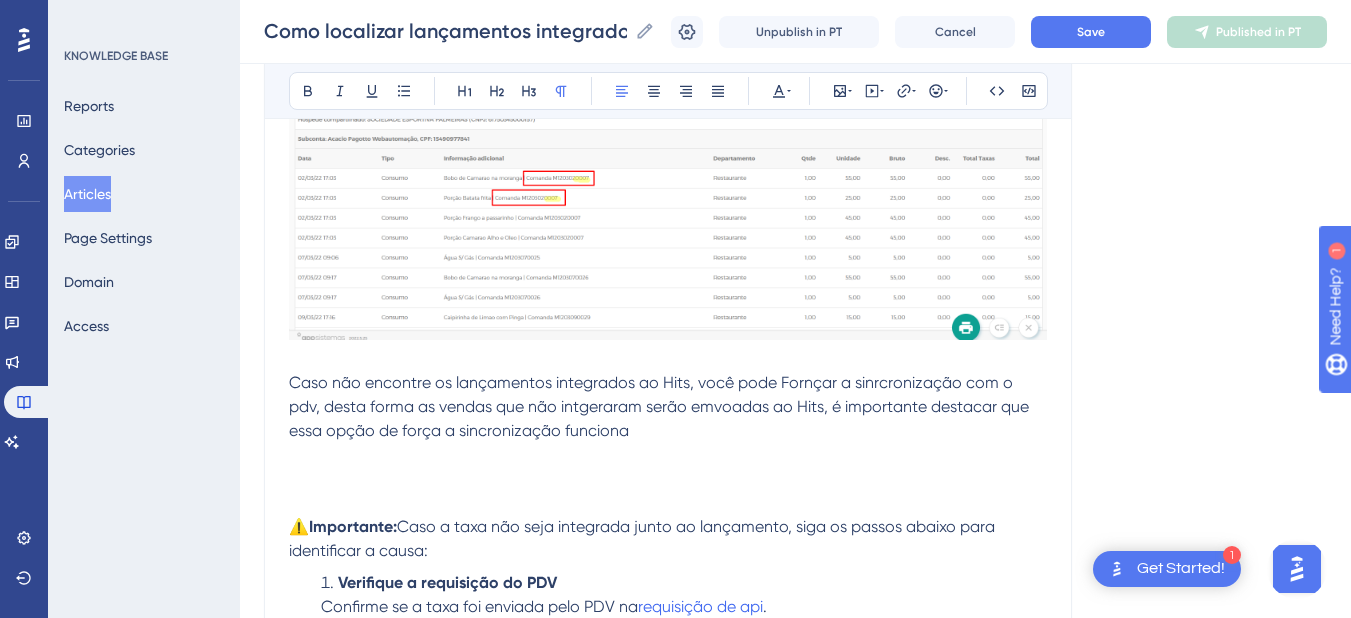 drag, startPoint x: 605, startPoint y: 427, endPoint x: 634, endPoint y: 418, distance: 30.364452 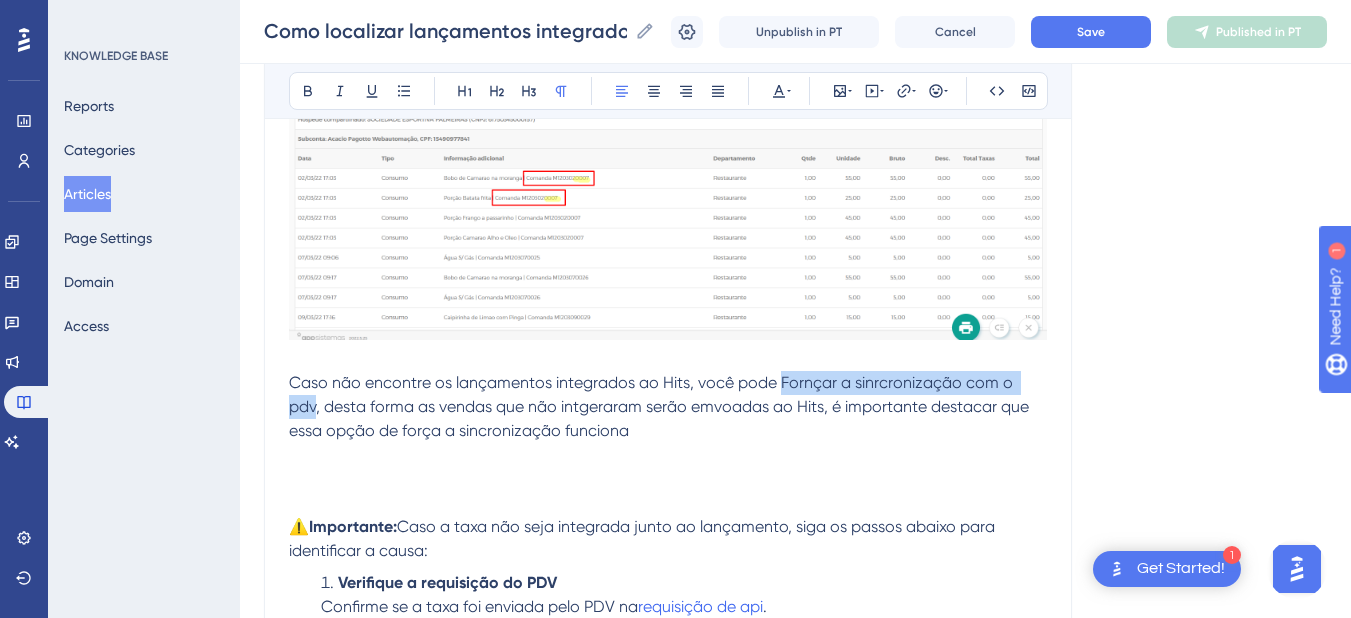 drag, startPoint x: 780, startPoint y: 387, endPoint x: 1037, endPoint y: 390, distance: 257.01752 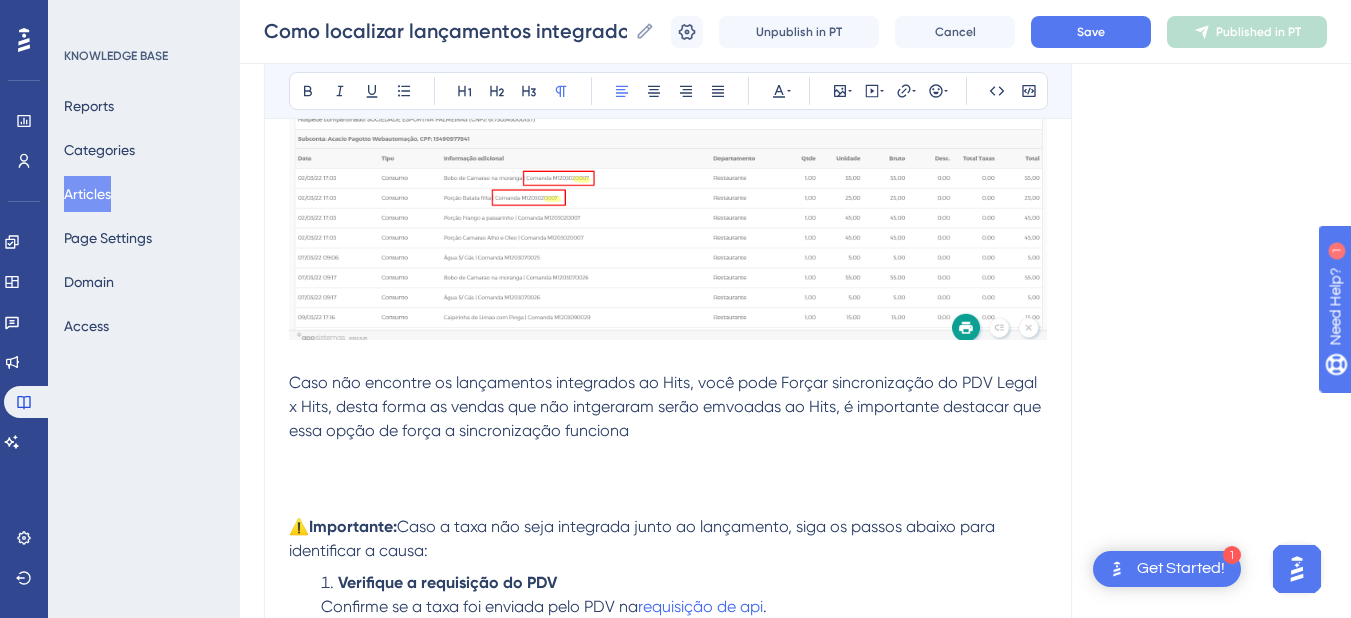 click on "Caso não encontre os lançamentos integrados ao Hits, você pode Forçar sincronização do PDV Legal x Hits, desta forma as vendas que não intgeraram serão emvoadas ao Hits, é importante destacar que essa opção de força a sincronização funciona" at bounding box center [668, 407] 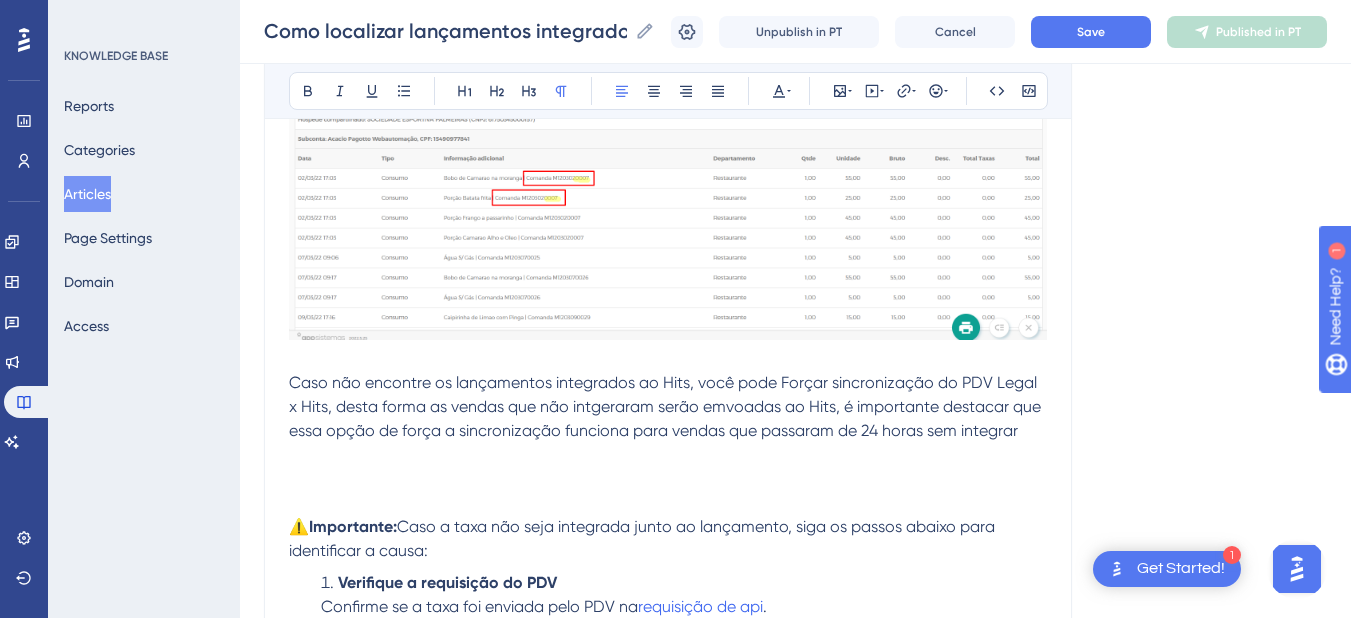 click on "Caso não encontre os lançamentos integrados ao Hits, você pode Forçar sincronização do PDV Legal x Hits, desta forma as vendas que não intgeraram serão emvoadas ao Hits, é importante destacar que essa opção de força a sincronização funciona para vendas que passaram de 24 horas sem integrar" at bounding box center (667, 406) 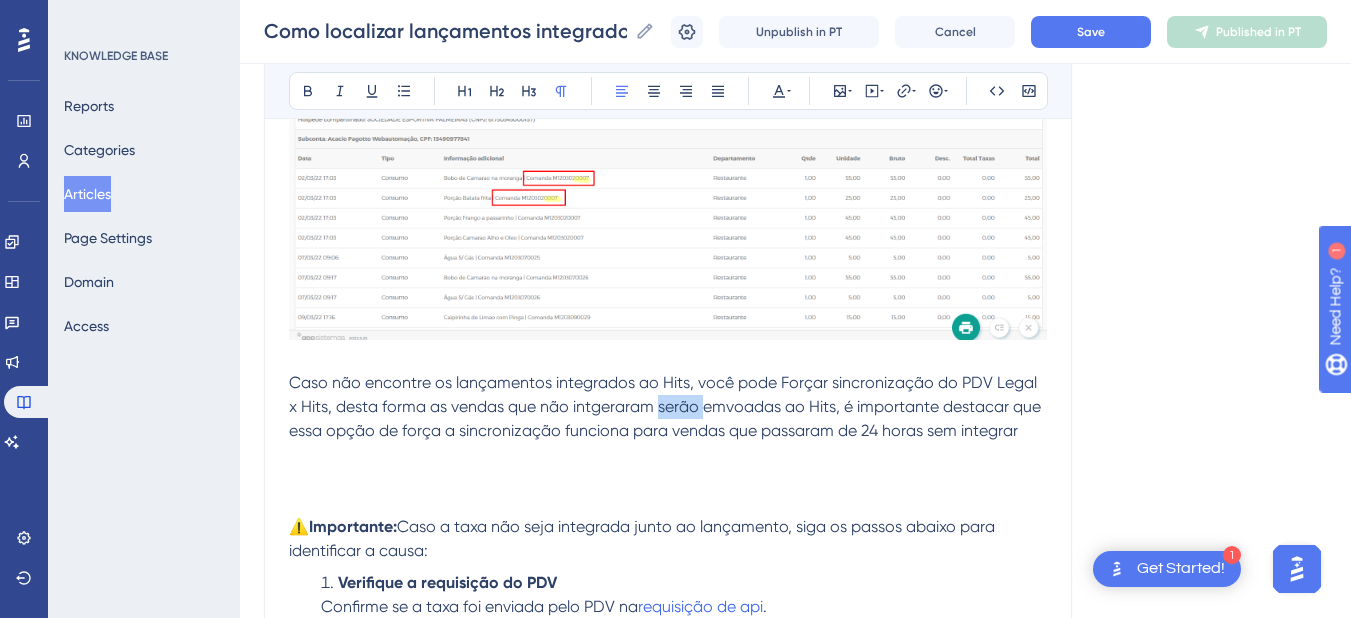 click on "Caso não encontre os lançamentos integrados ao Hits, você pode Forçar sincronização do PDV Legal x Hits, desta forma as vendas que não intgeraram serão emvoadas ao Hits, é importante destacar que essa opção de força a sincronização funciona para vendas que passaram de 24 horas sem integrar" at bounding box center [667, 406] 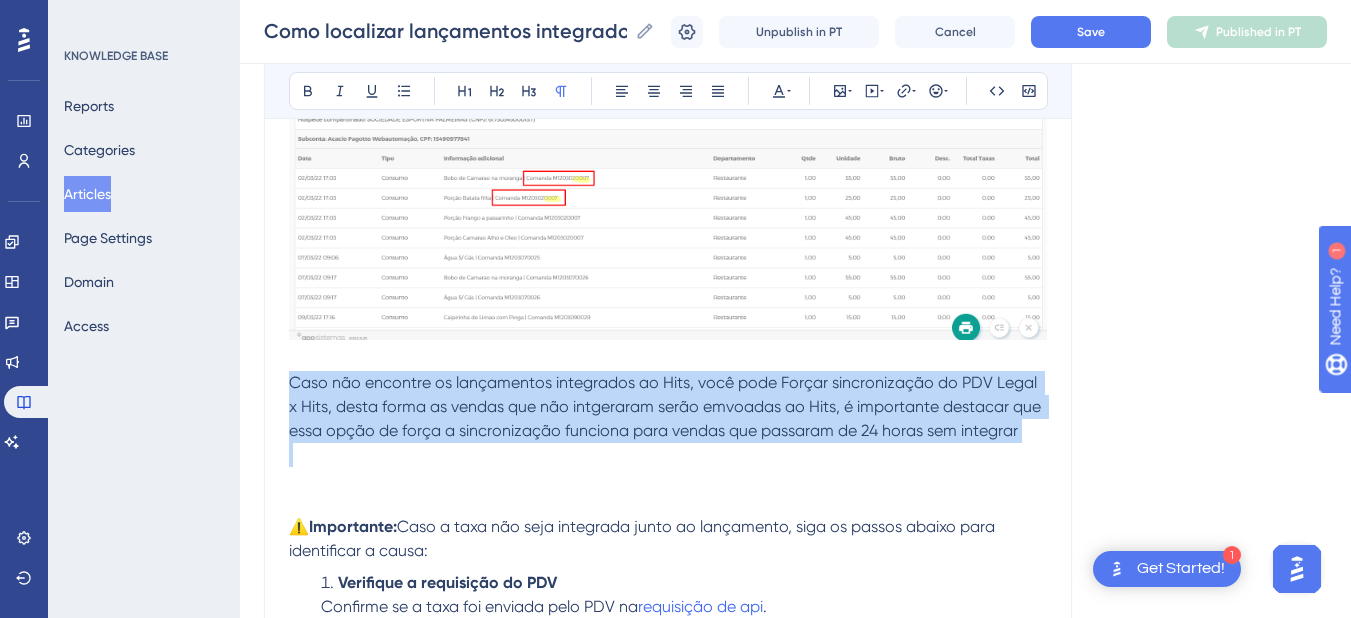 click on "Caso não encontre os lançamentos integrados ao Hits, você pode Forçar sincronização do PDV Legal x Hits, desta forma as vendas que não intgeraram serão emvoadas ao Hits, é importante destacar que essa opção de força a sincronização funciona para vendas que passaram de 24 horas sem integrar" at bounding box center [667, 406] 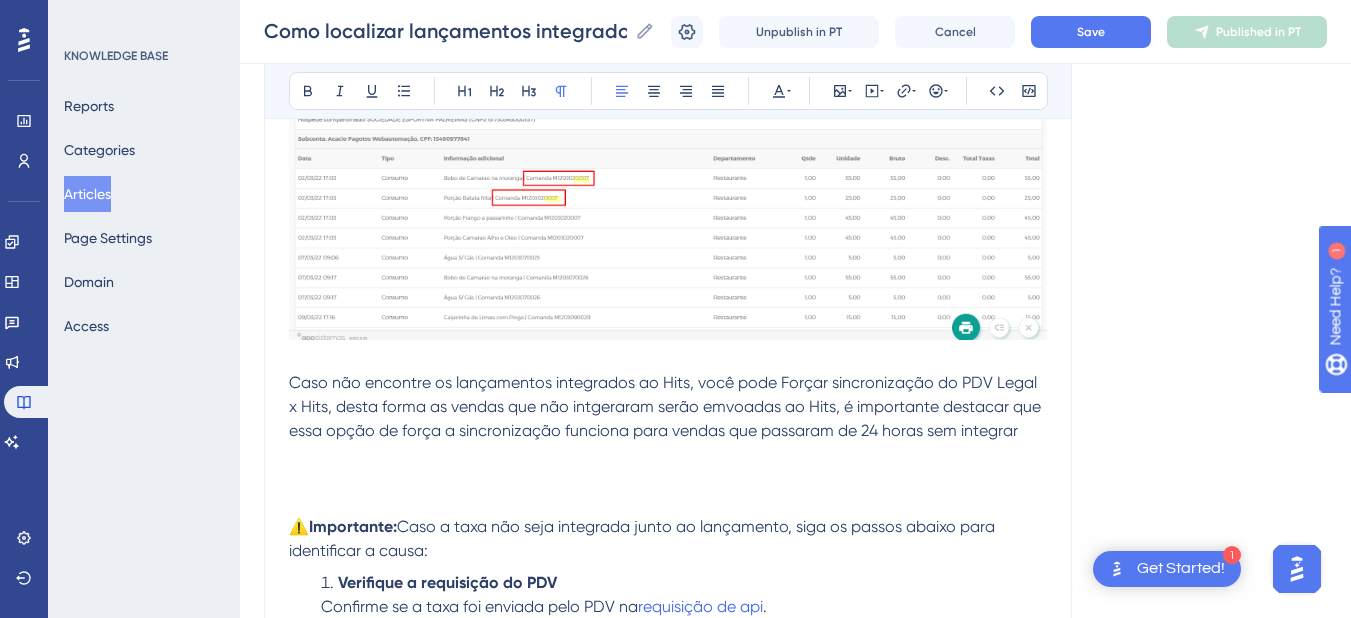 click on "Caso não encontre os lançamentos integrados ao Hits, você pode Forçar sincronização do PDV Legal x Hits, desta forma as vendas que não intgeraram serão emvoadas ao Hits, é importante destacar que essa opção de força a sincronização funciona para vendas que passaram de 24 horas sem integrar" at bounding box center (668, 407) 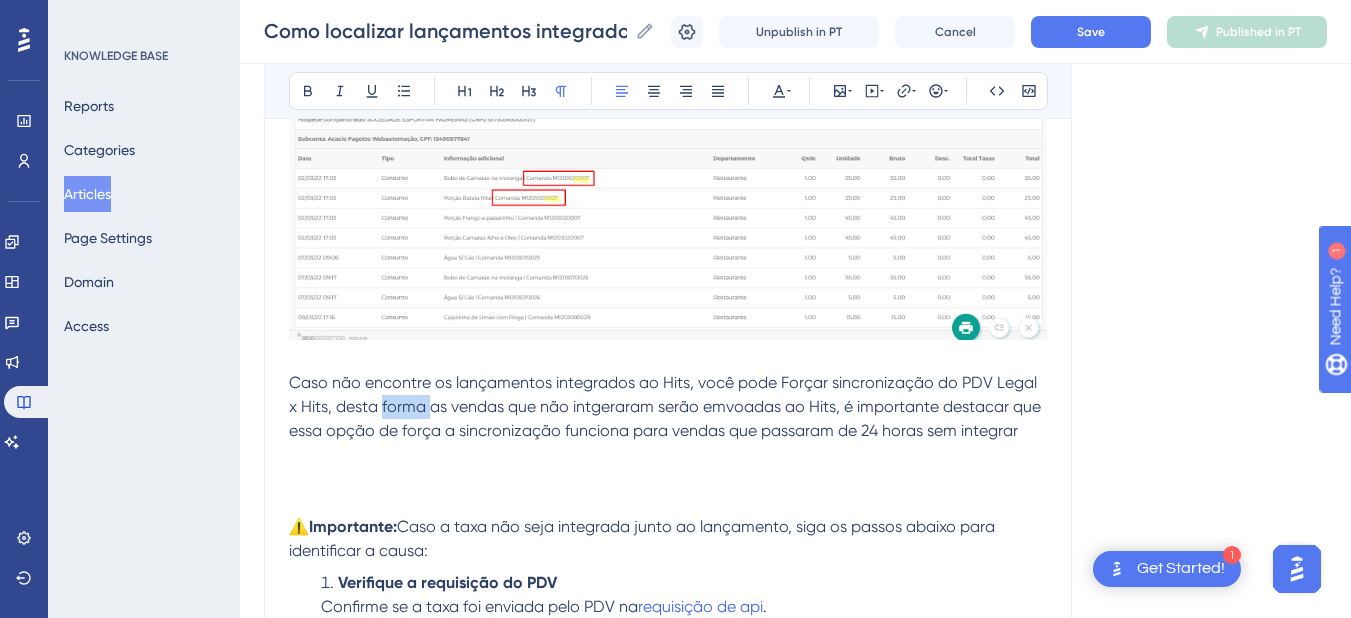 click on "Caso não encontre os lançamentos integrados ao Hits, você pode Forçar sincronização do PDV Legal x Hits, desta forma as vendas que não intgeraram serão emvoadas ao Hits, é importante destacar que essa opção de força a sincronização funciona para vendas que passaram de 24 horas sem integrar" at bounding box center (668, 407) 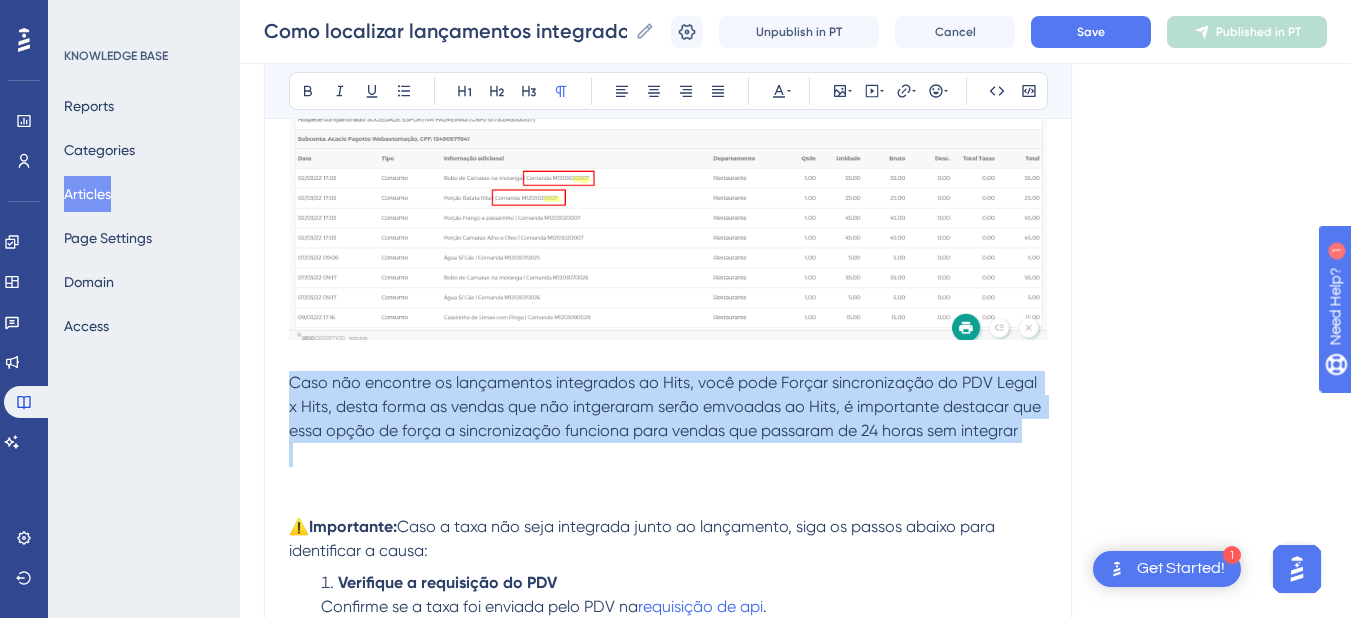 click on "Caso não encontre os lançamentos integrados ao Hits, você pode Forçar sincronização do PDV Legal x Hits, desta forma as vendas que não intgeraram serão emvoadas ao Hits, é importante destacar que essa opção de força a sincronização funciona para vendas que passaram de 24 horas sem integrar" at bounding box center [668, 407] 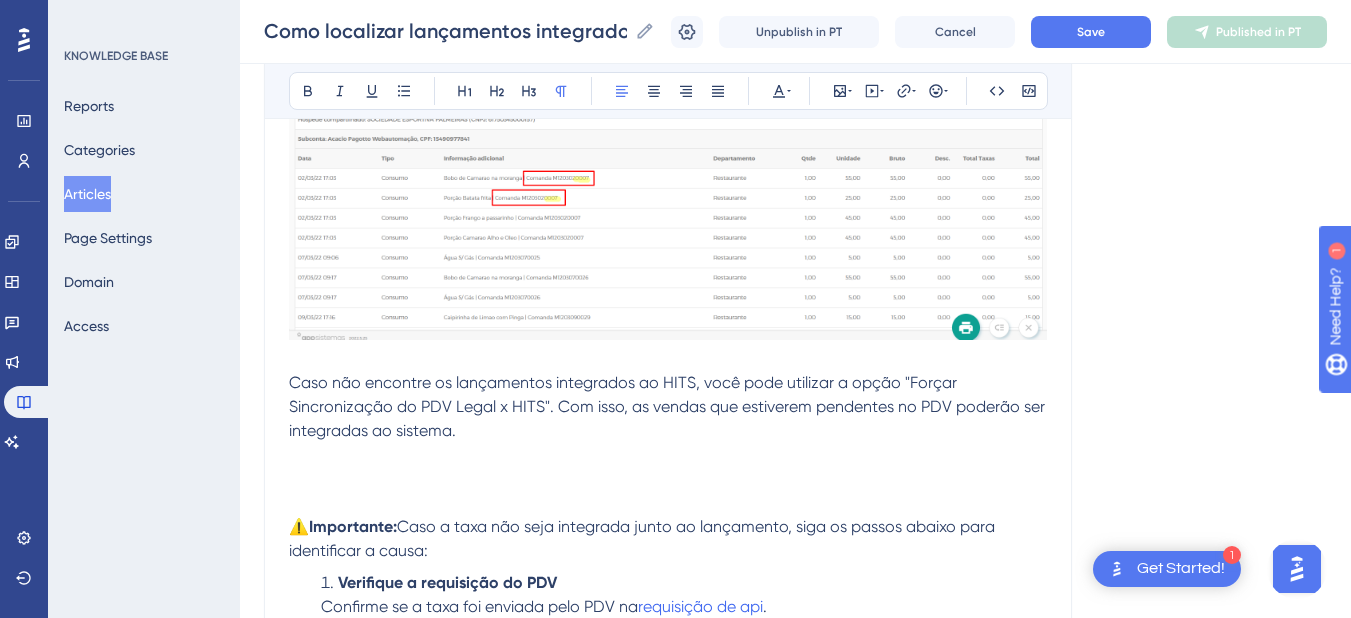 click on "Caso não encontre os lançamentos integrados ao HITS, você pode utilizar a opção "Forçar Sincronização do PDV Legal x HITS". Com isso, as vendas que estiverem pendentes no PDV poderão ser integradas ao sistema." at bounding box center (669, 406) 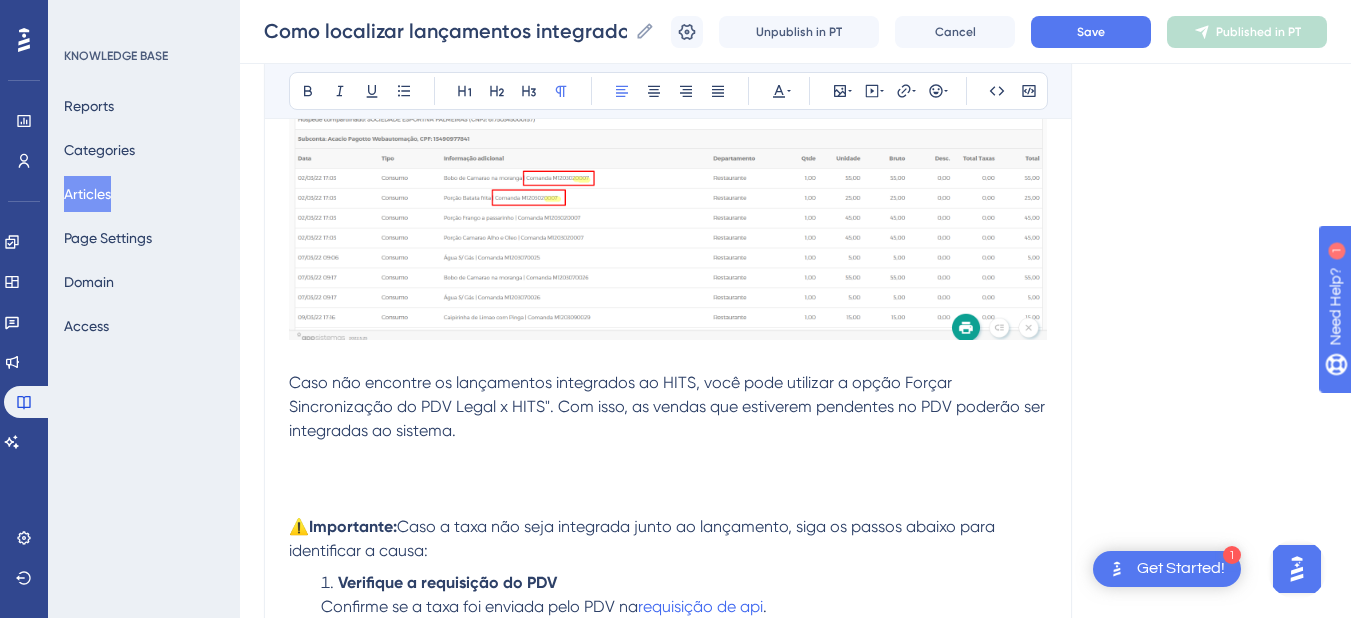 click on "Caso não encontre os lançamentos integrados ao HITS, você pode utilizar a opção Forçar Sincronização do PDV Legal x HITS". Com isso, as vendas que estiverem pendentes no PDV poderão ser integradas ao sistema." at bounding box center (669, 406) 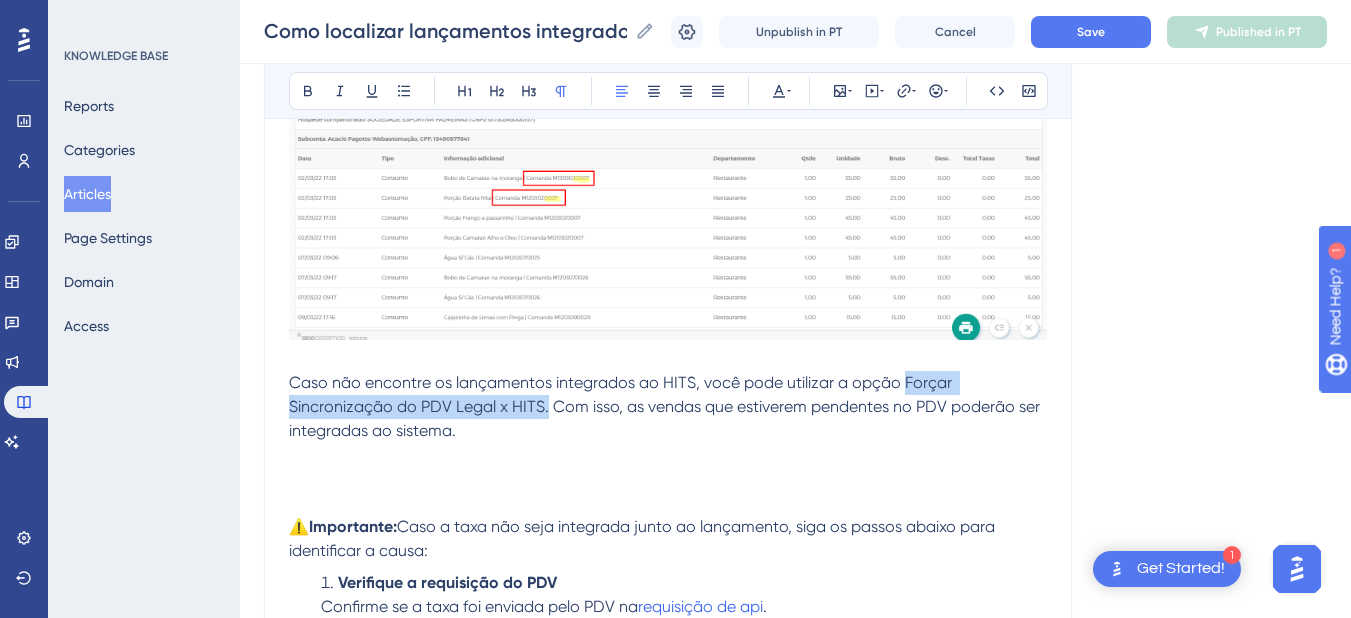 drag, startPoint x: 900, startPoint y: 381, endPoint x: 545, endPoint y: 409, distance: 356.1025 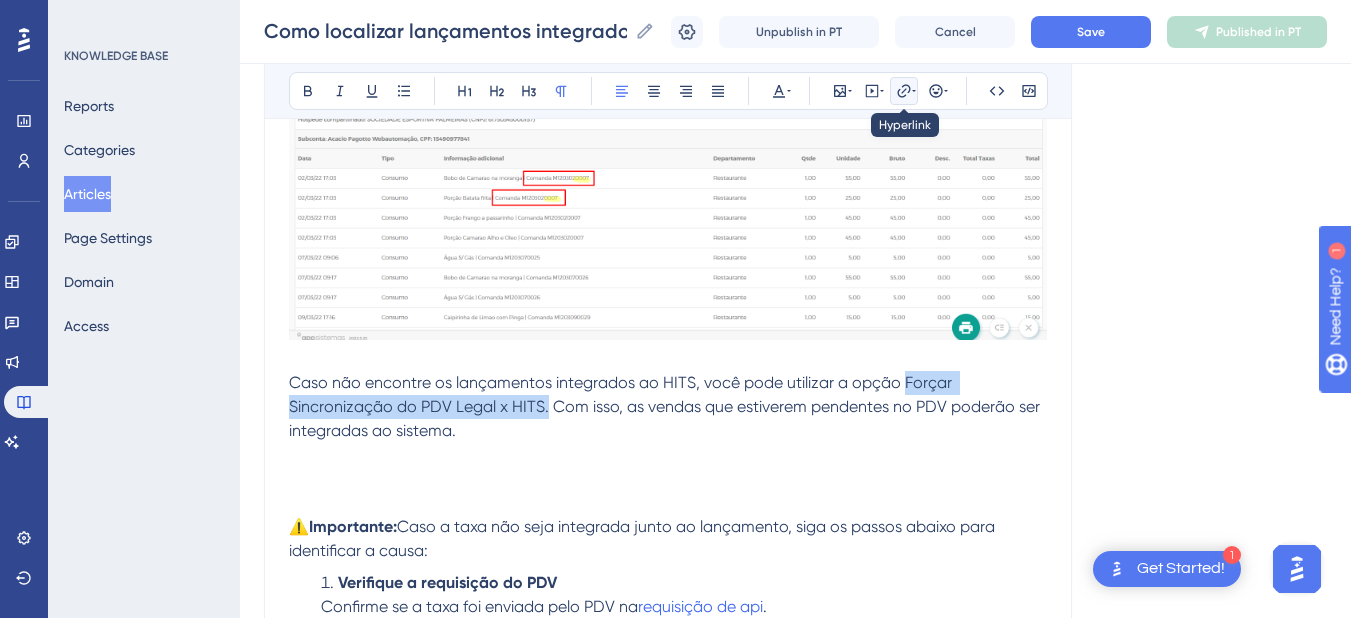 click 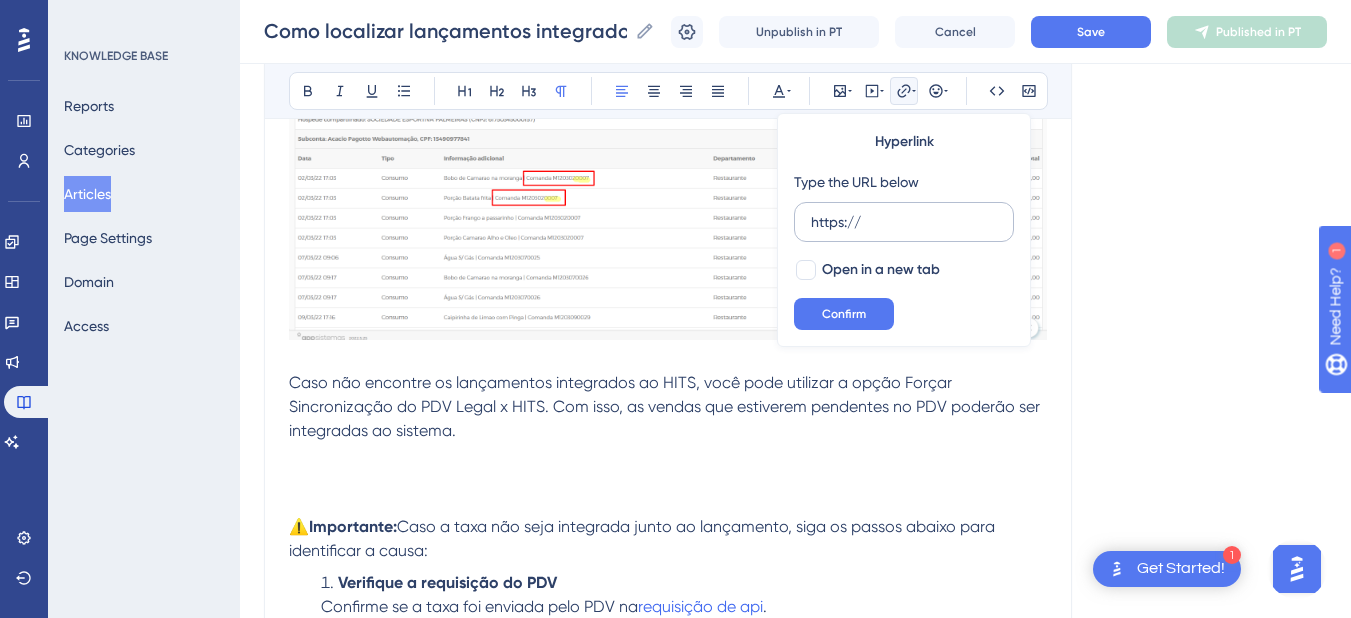 click on "https://" at bounding box center (904, 222) 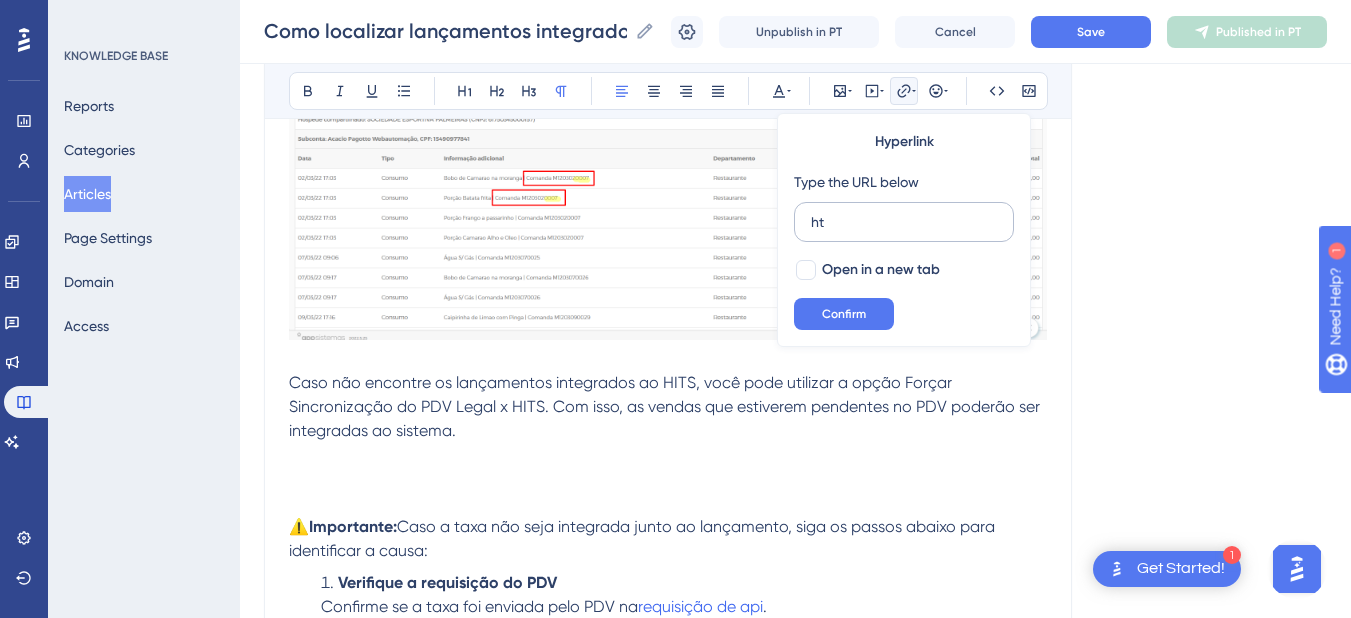 type on "h" 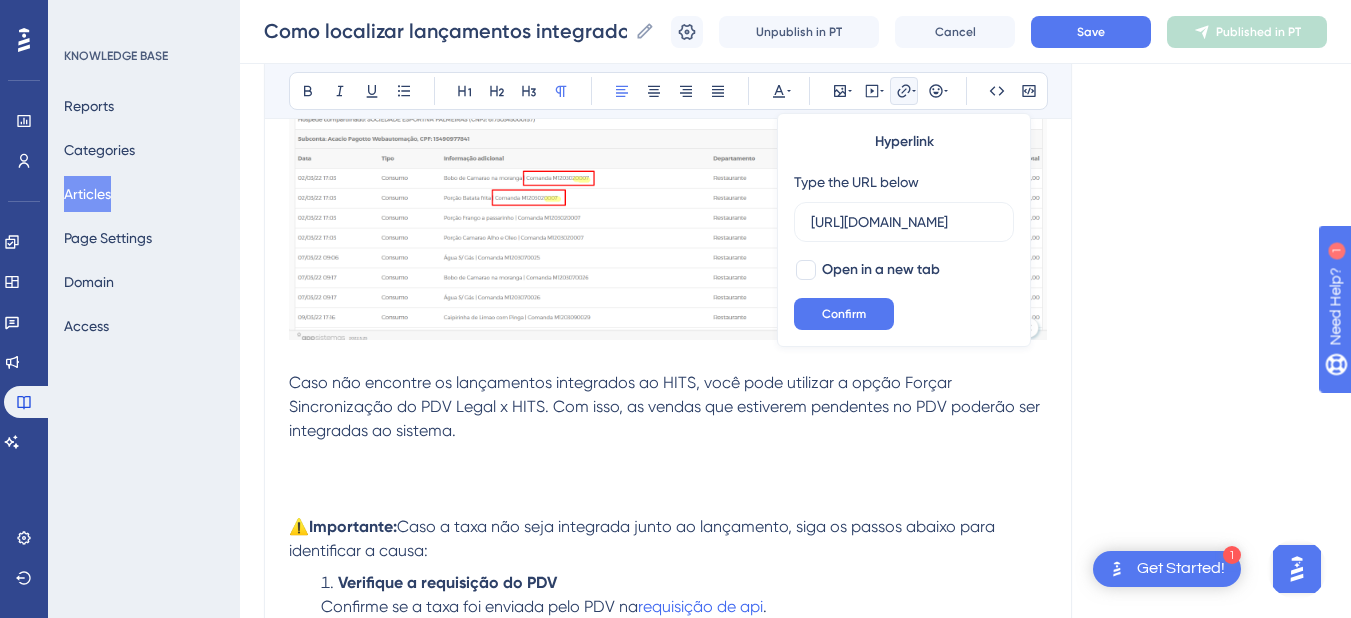 scroll, scrollTop: 0, scrollLeft: 453, axis: horizontal 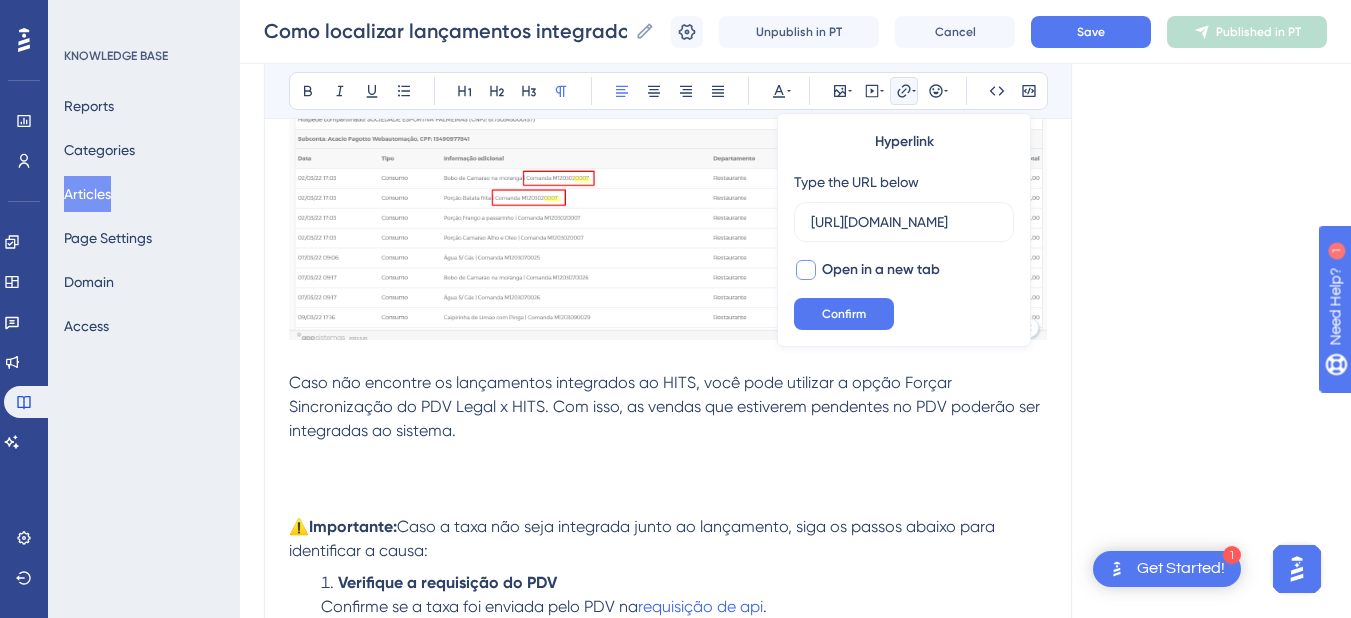 type on "https://appsistemas.help.userguiding.com/pt/articles/9219-forar-sincronizao-do-pdv-legal-x-hits" 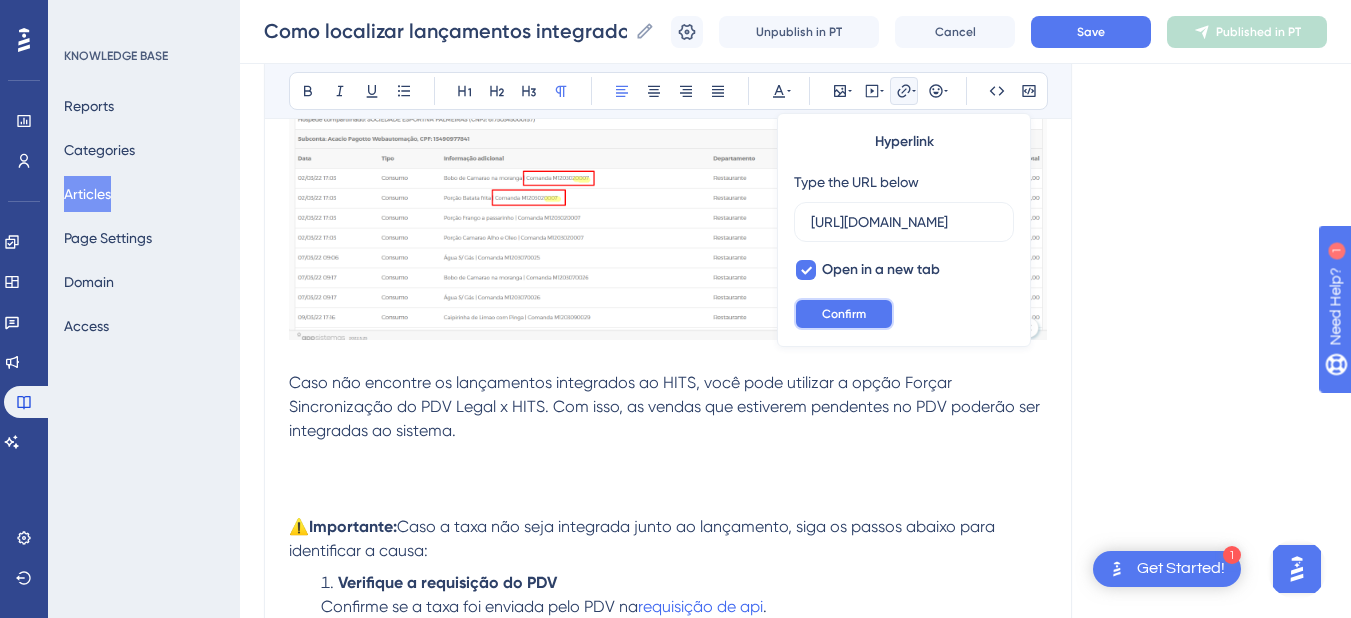 click on "Confirm" at bounding box center [844, 314] 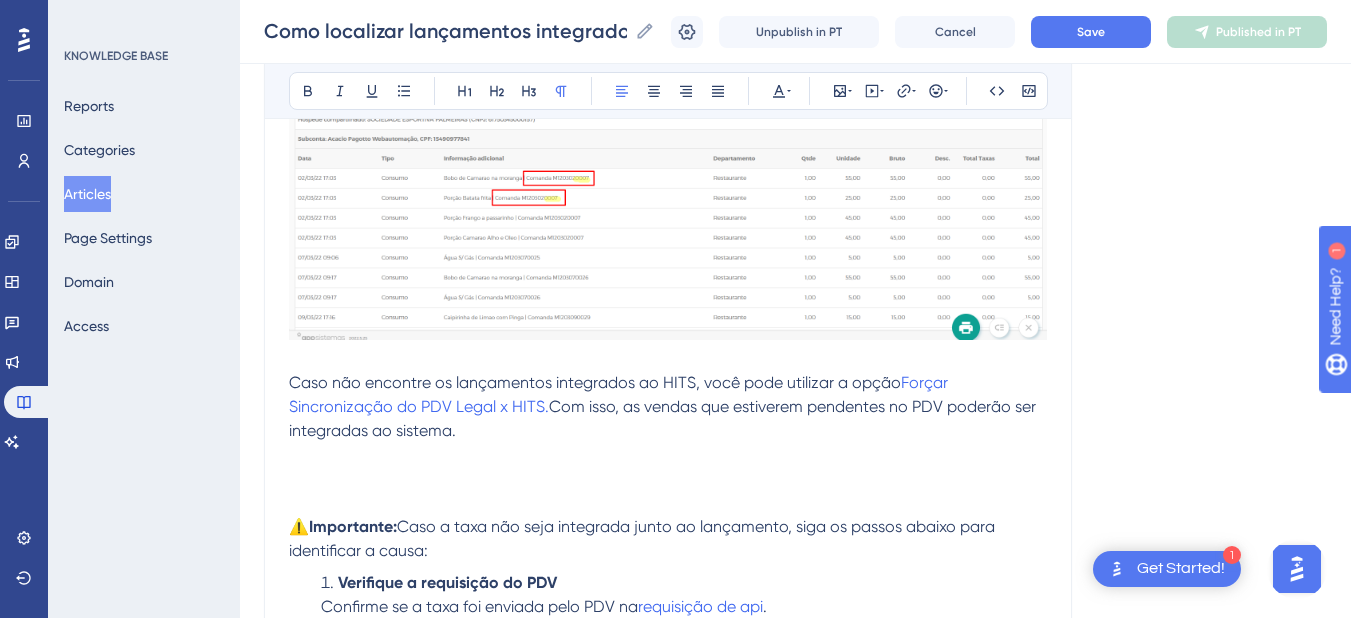 click on "Caso não encontre os lançamentos integrados ao HITS, você pode utilizar a opção  Forçar Sincronização do PDV Legal x HITS.  Com isso, as vendas que estiverem pendentes no PDV poderão ser integradas ao sistema." at bounding box center (668, 407) 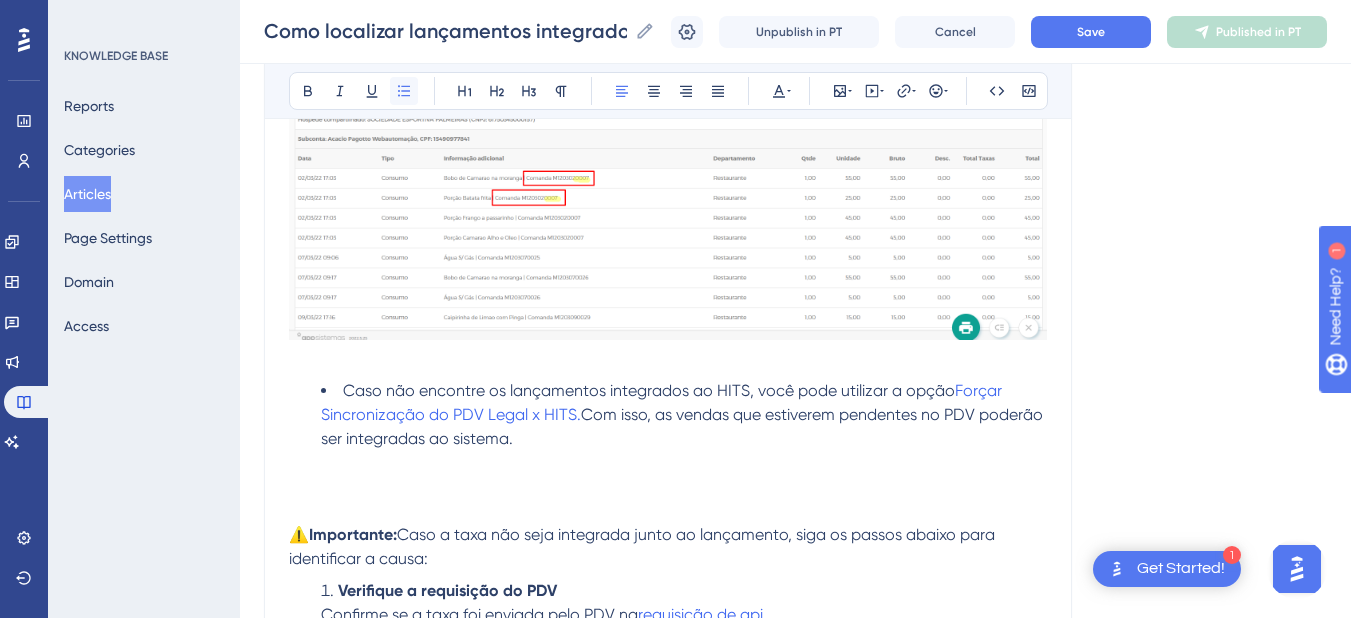 click 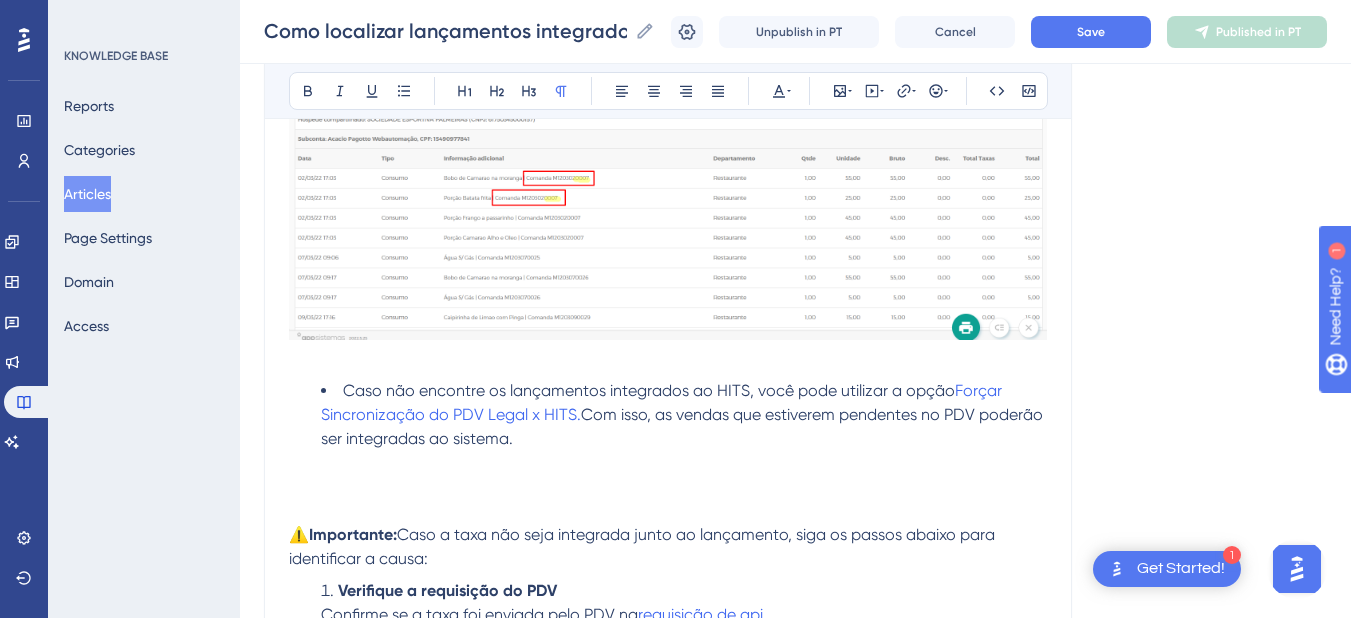 click at bounding box center [668, 511] 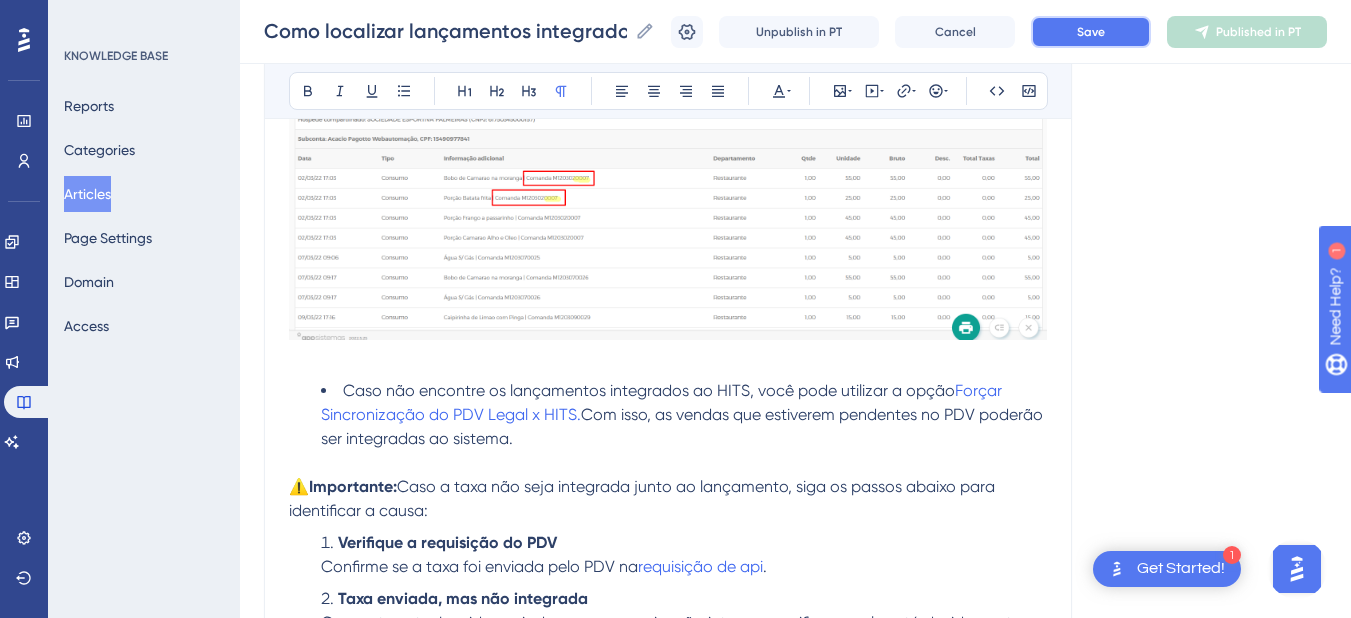 click on "Save" at bounding box center (1091, 32) 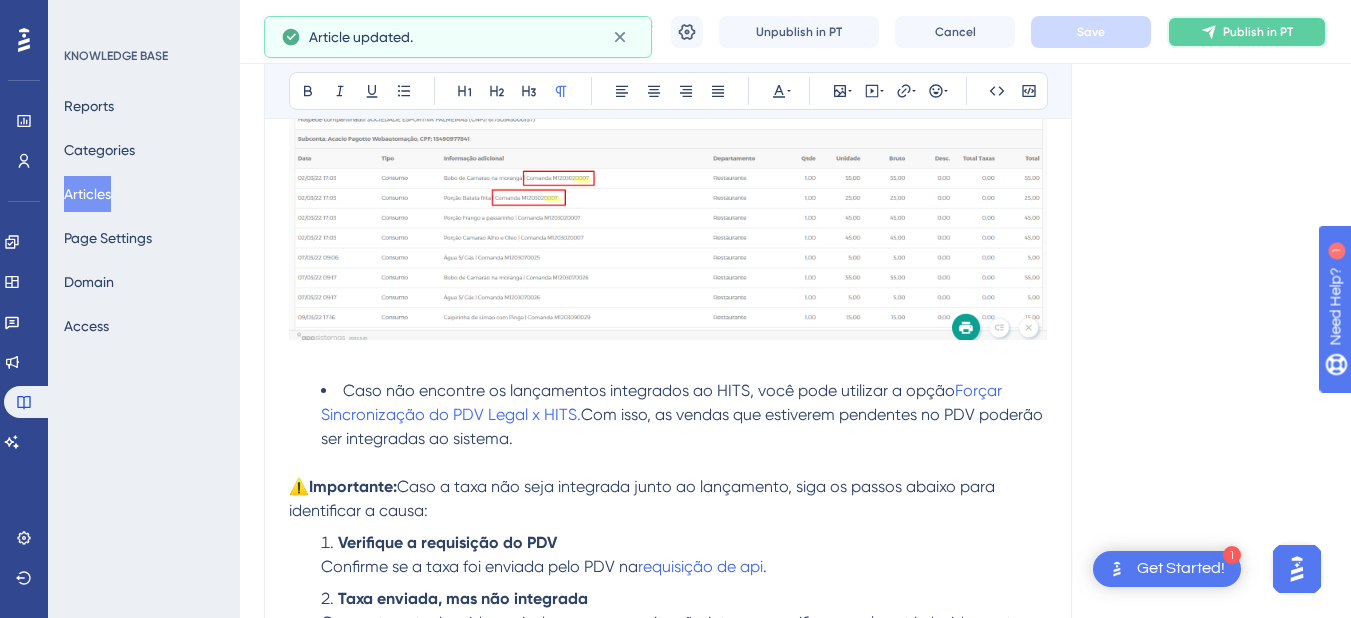 click on "Publish in PT" at bounding box center [1258, 32] 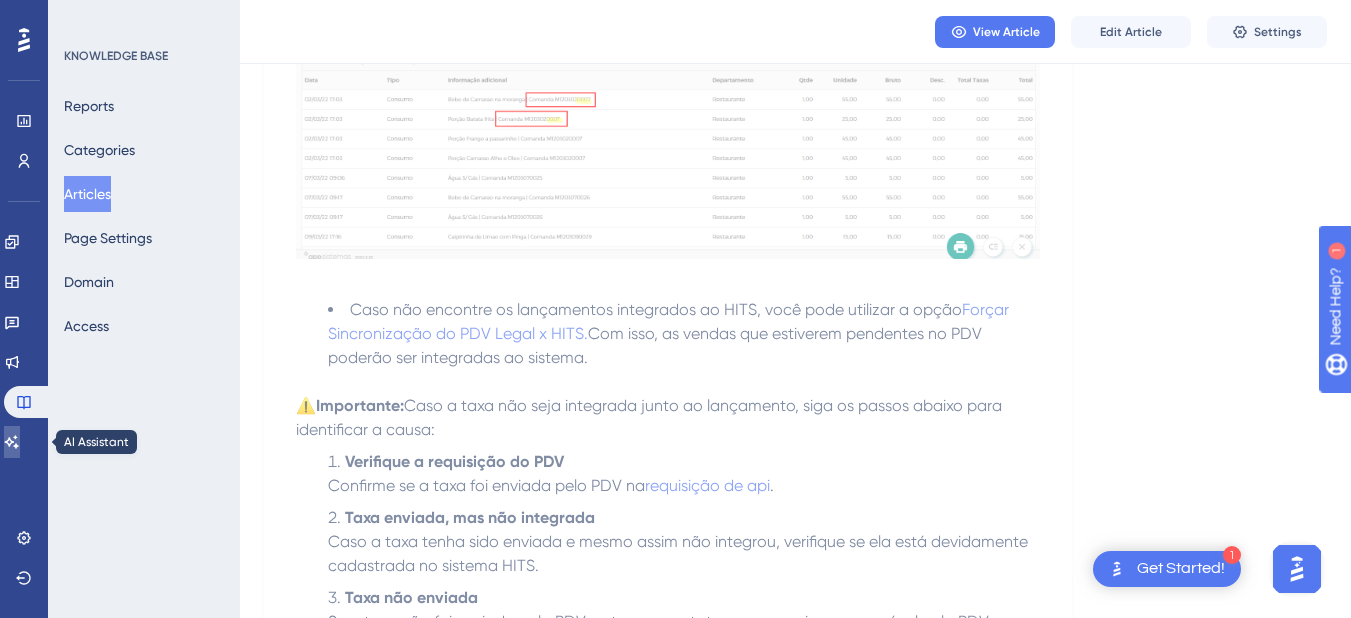 click 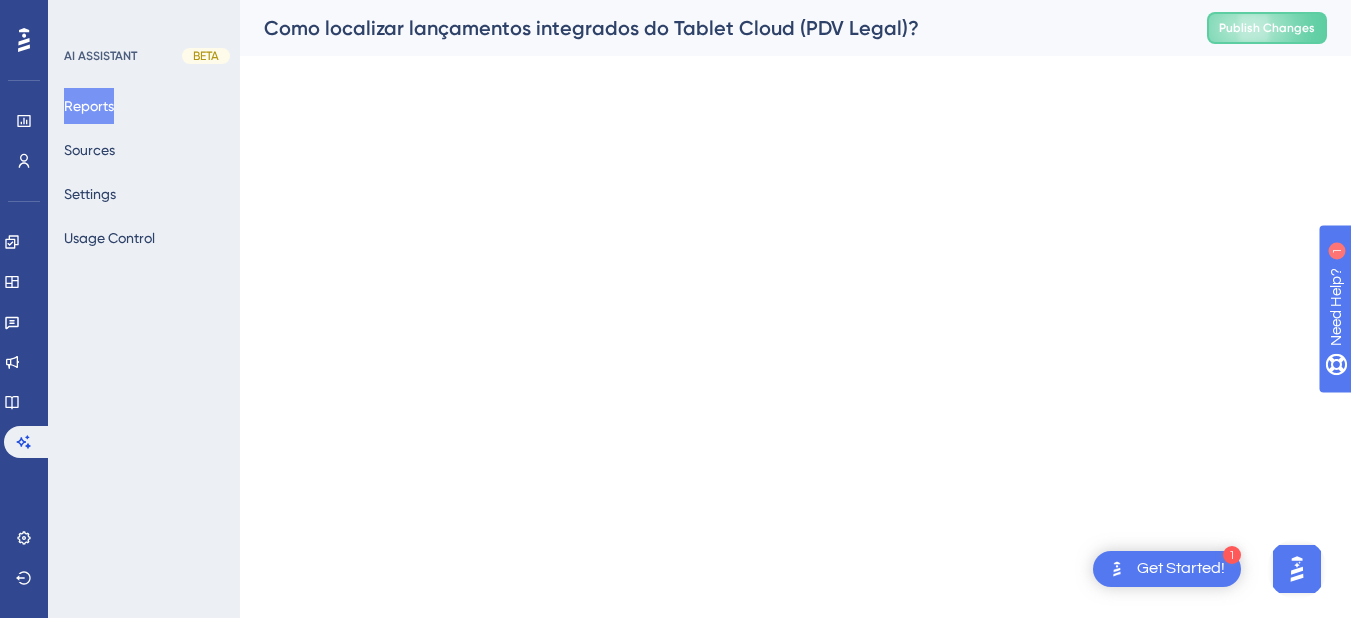 scroll, scrollTop: 0, scrollLeft: 0, axis: both 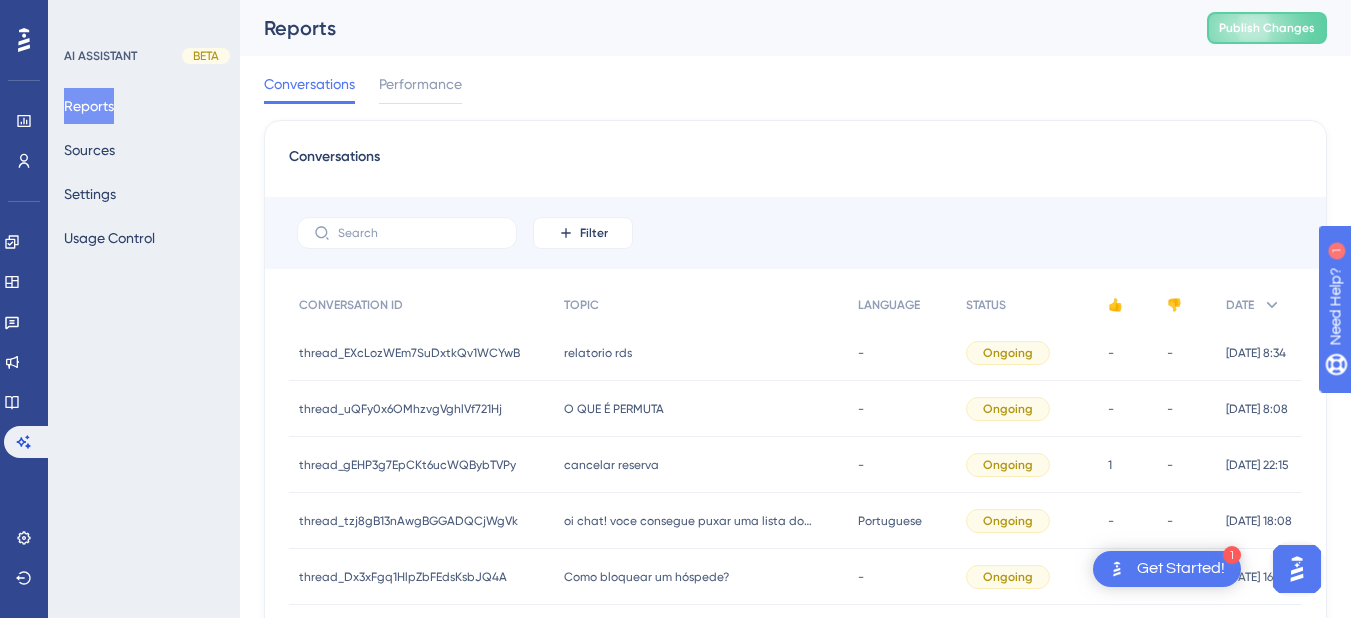 click on "Publish Changes" at bounding box center [1267, 28] 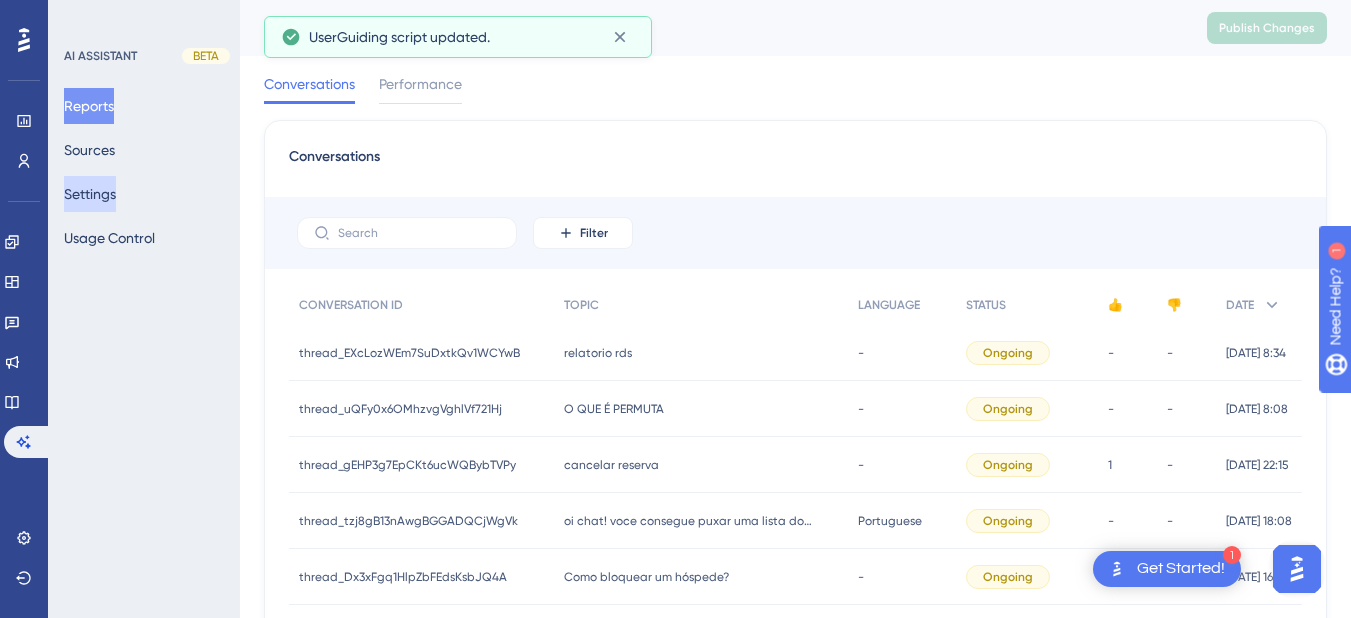 click on "Settings" at bounding box center [90, 194] 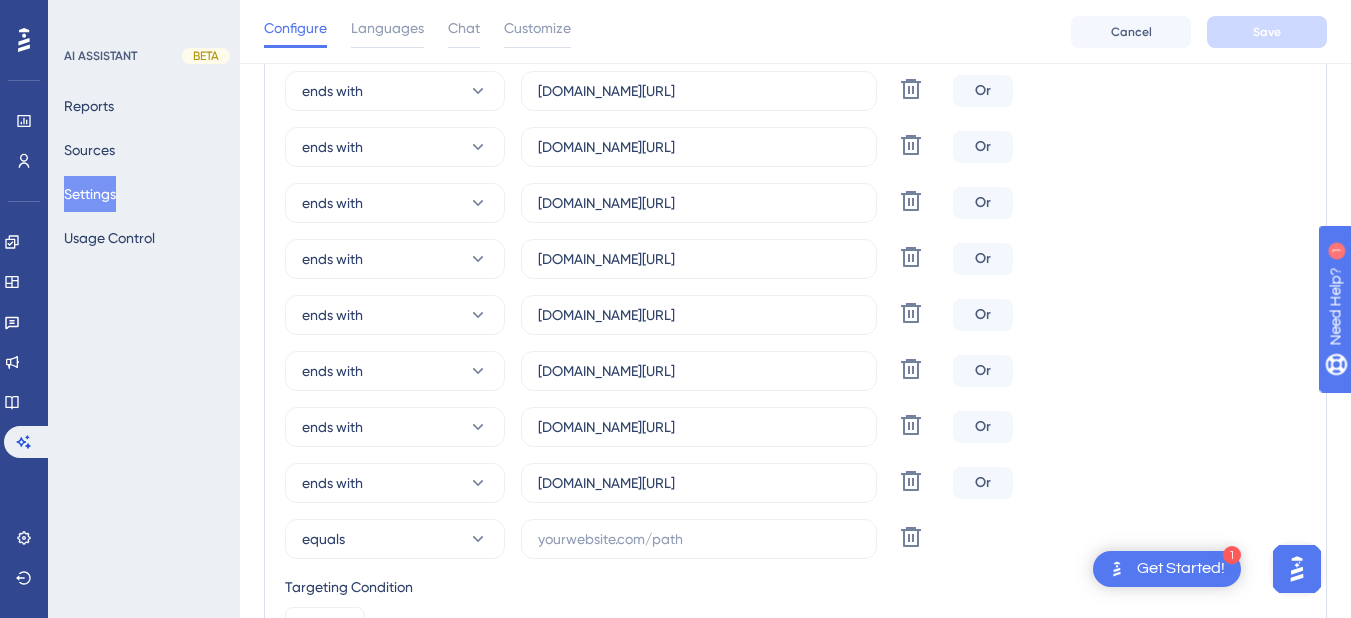 scroll, scrollTop: 1200, scrollLeft: 0, axis: vertical 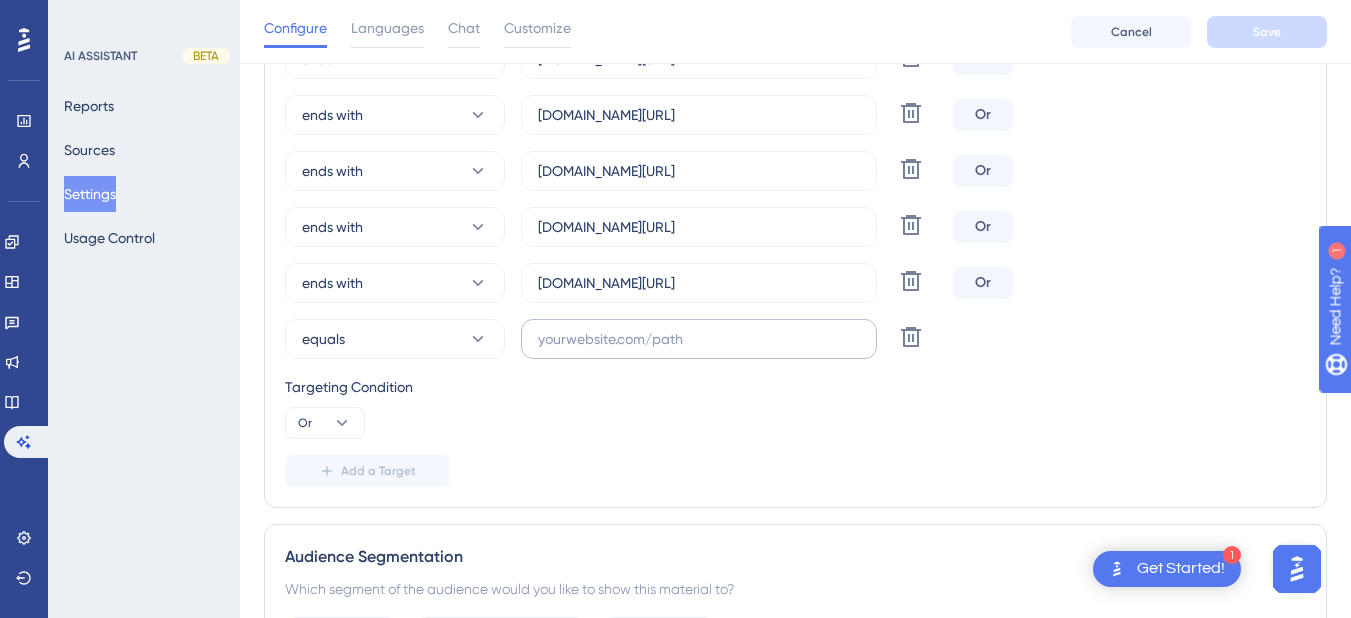 click at bounding box center [699, 339] 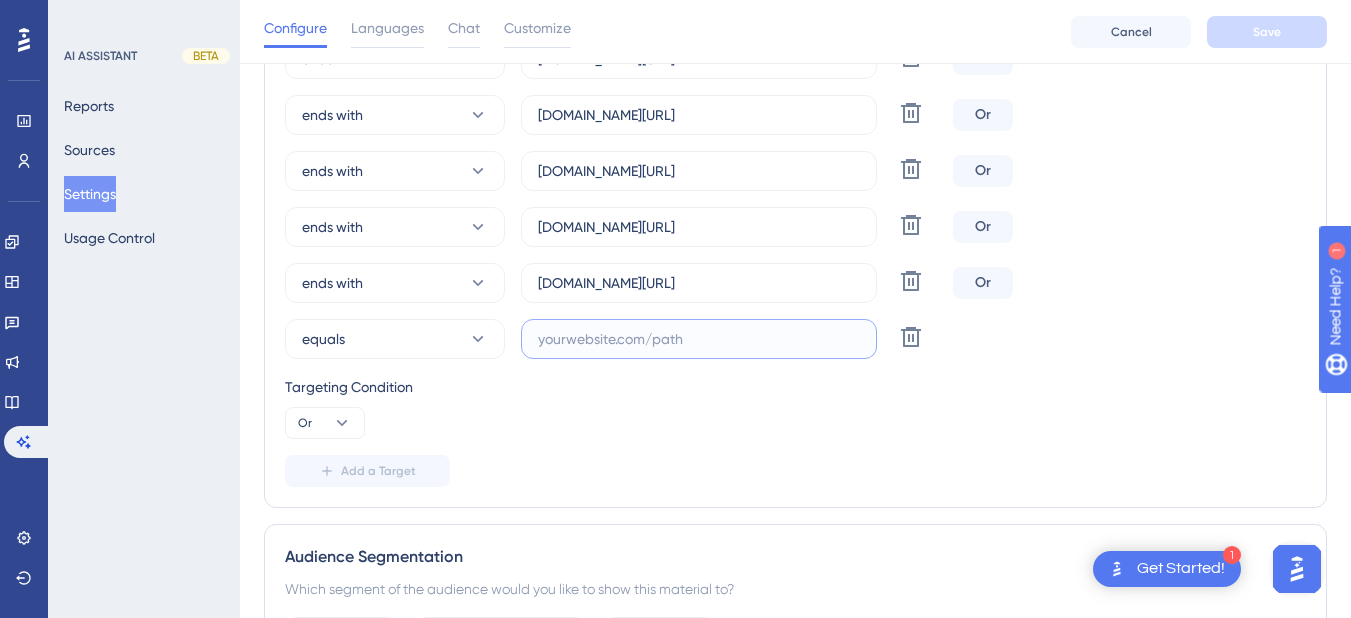click at bounding box center [699, 339] 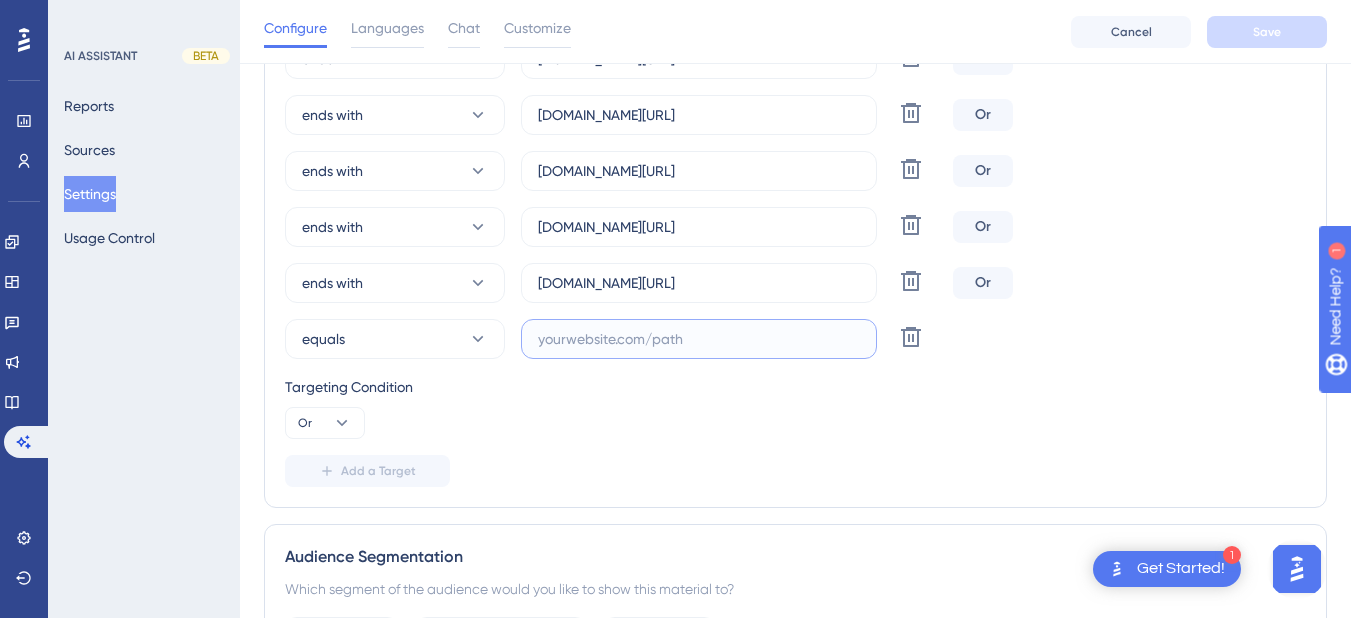 drag, startPoint x: 614, startPoint y: 350, endPoint x: 574, endPoint y: 341, distance: 41 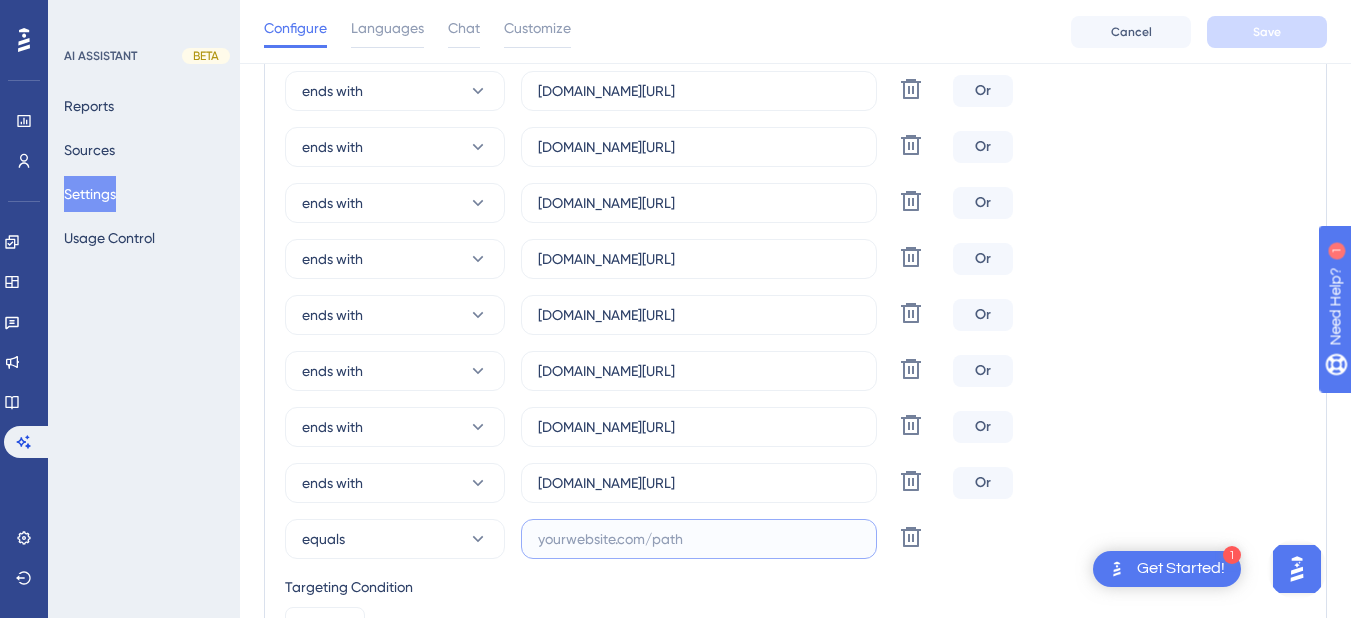 scroll, scrollTop: 800, scrollLeft: 0, axis: vertical 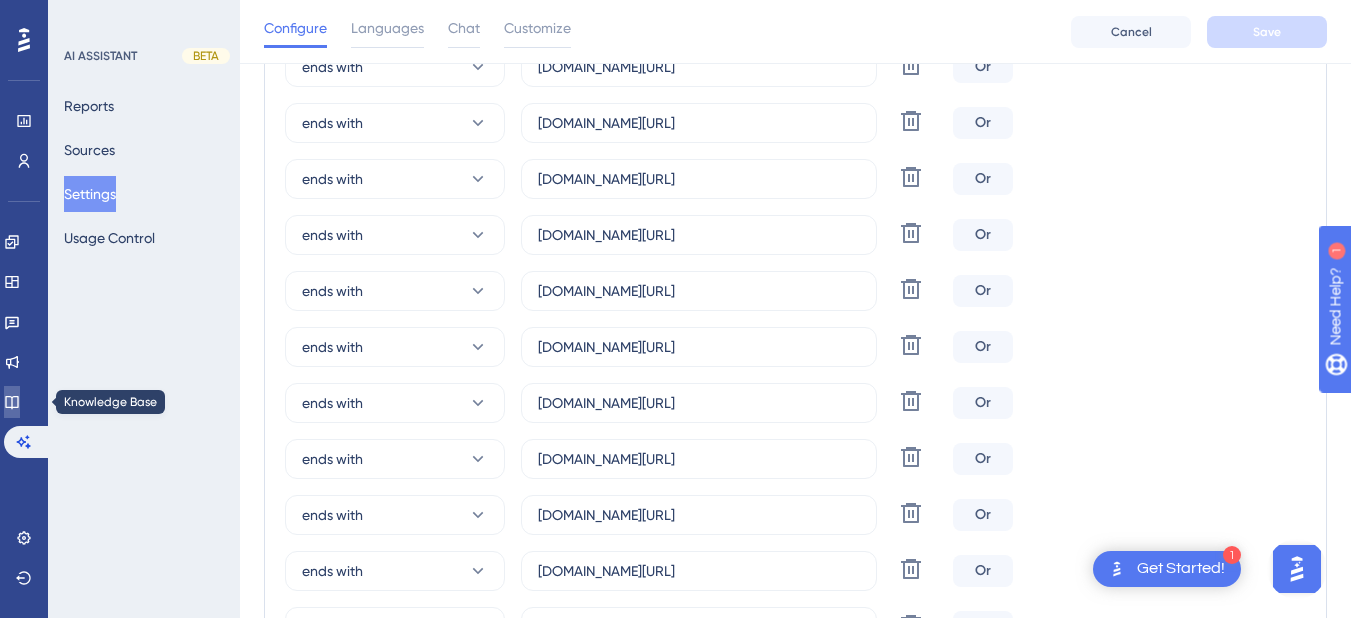 click 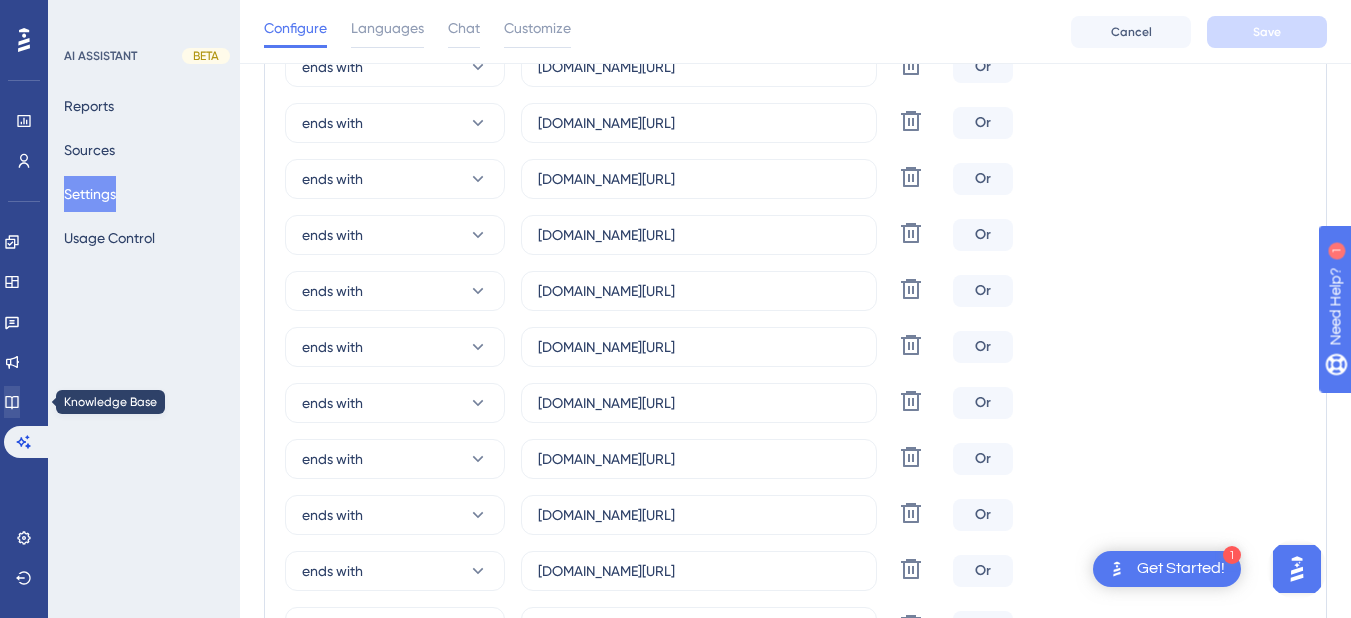 scroll, scrollTop: 0, scrollLeft: 0, axis: both 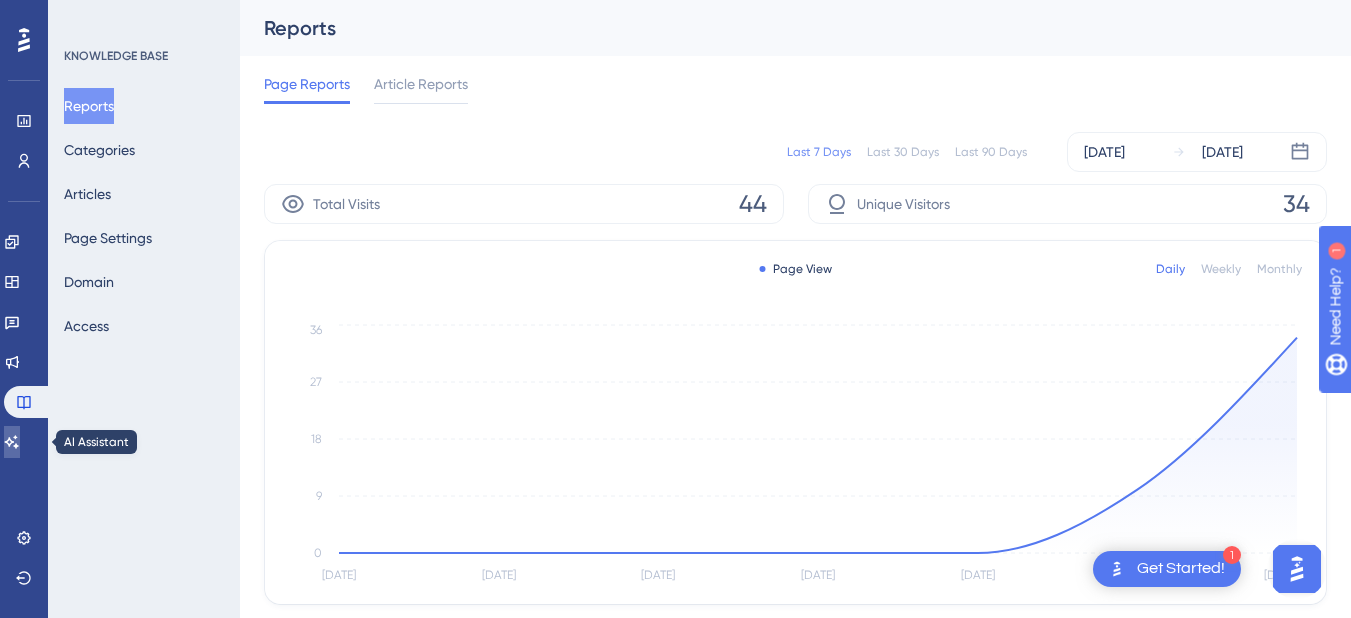 click 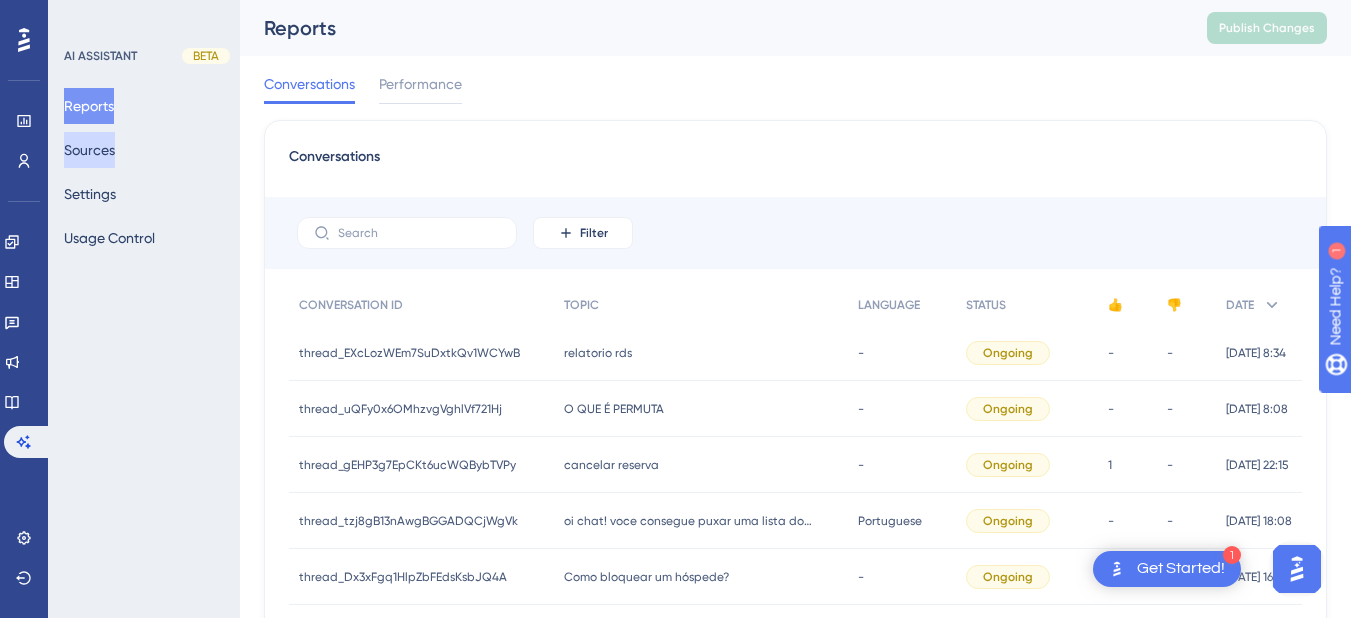 click on "Sources" at bounding box center [89, 150] 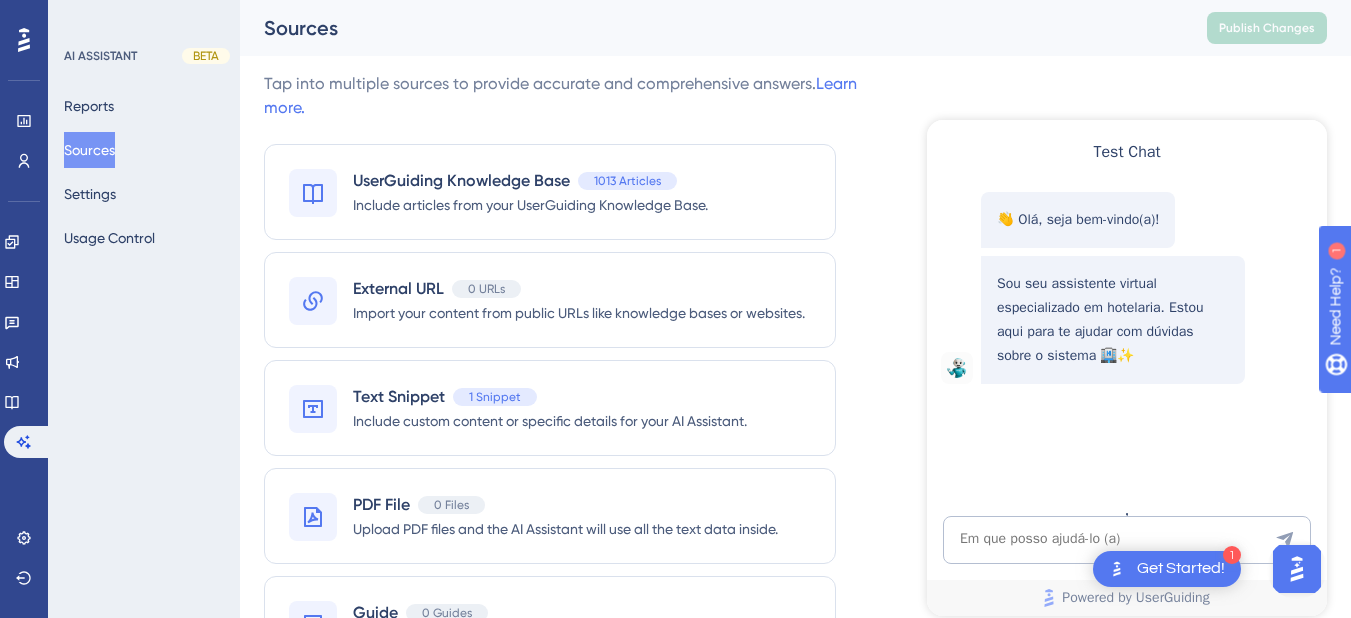 scroll, scrollTop: 0, scrollLeft: 0, axis: both 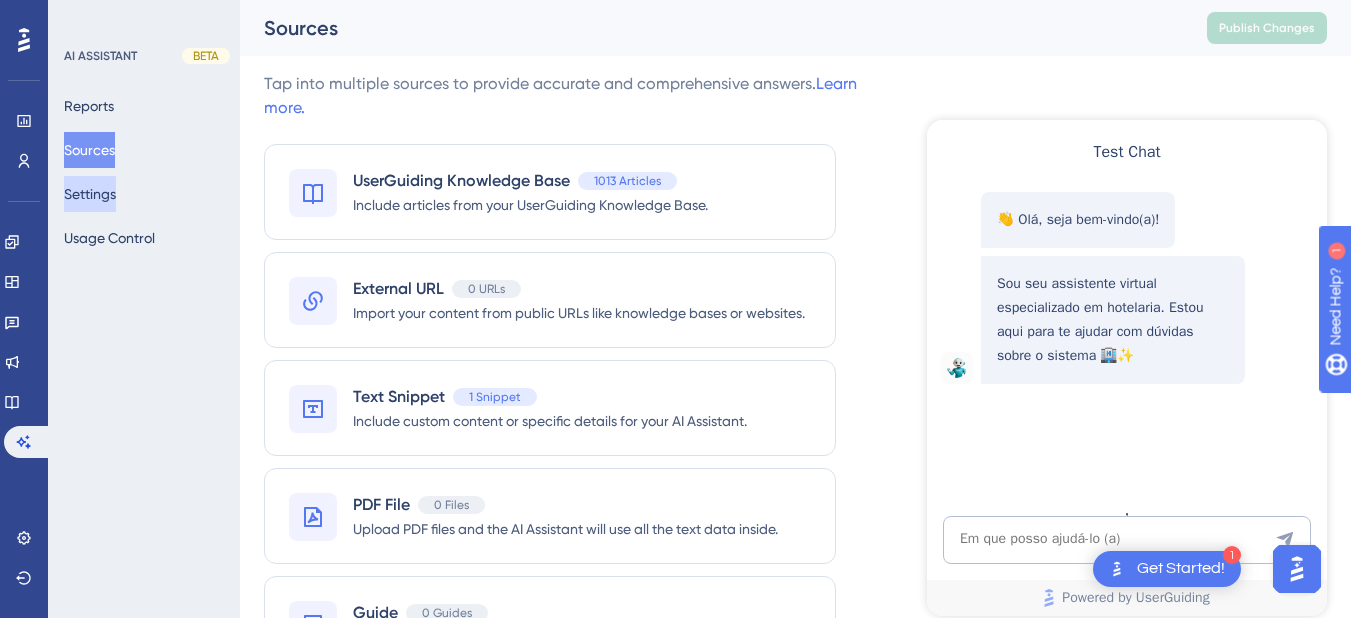 click on "Settings" at bounding box center (90, 194) 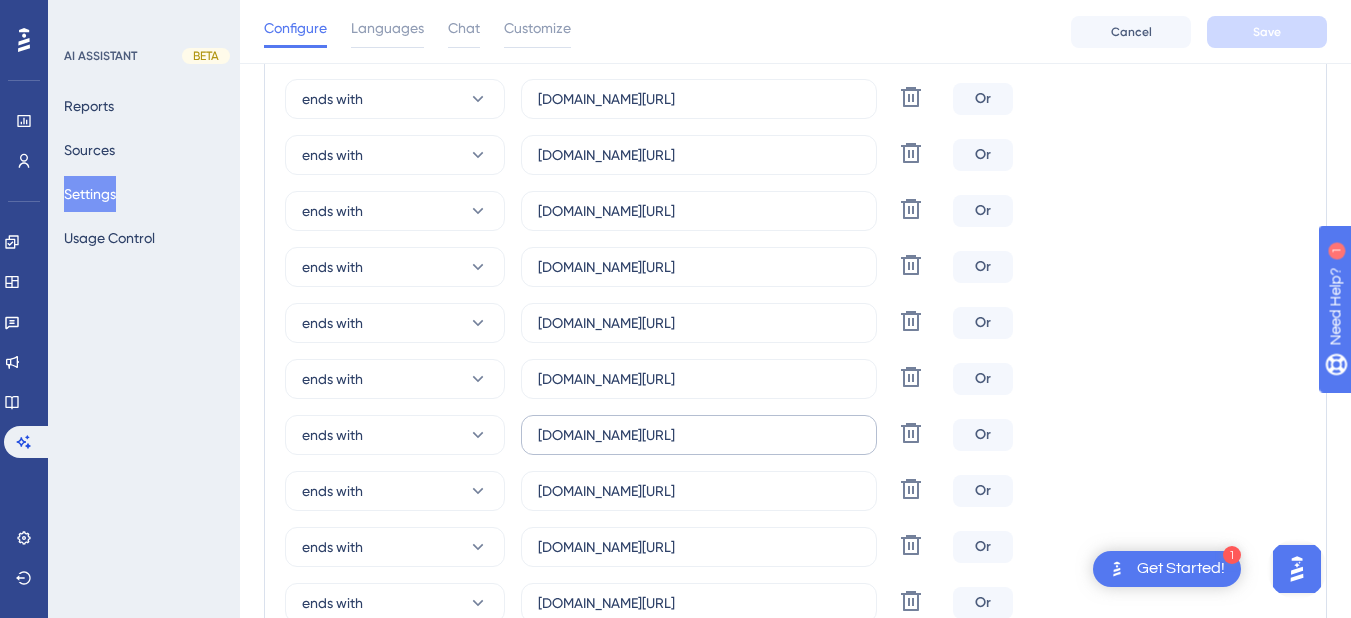 scroll, scrollTop: 1000, scrollLeft: 0, axis: vertical 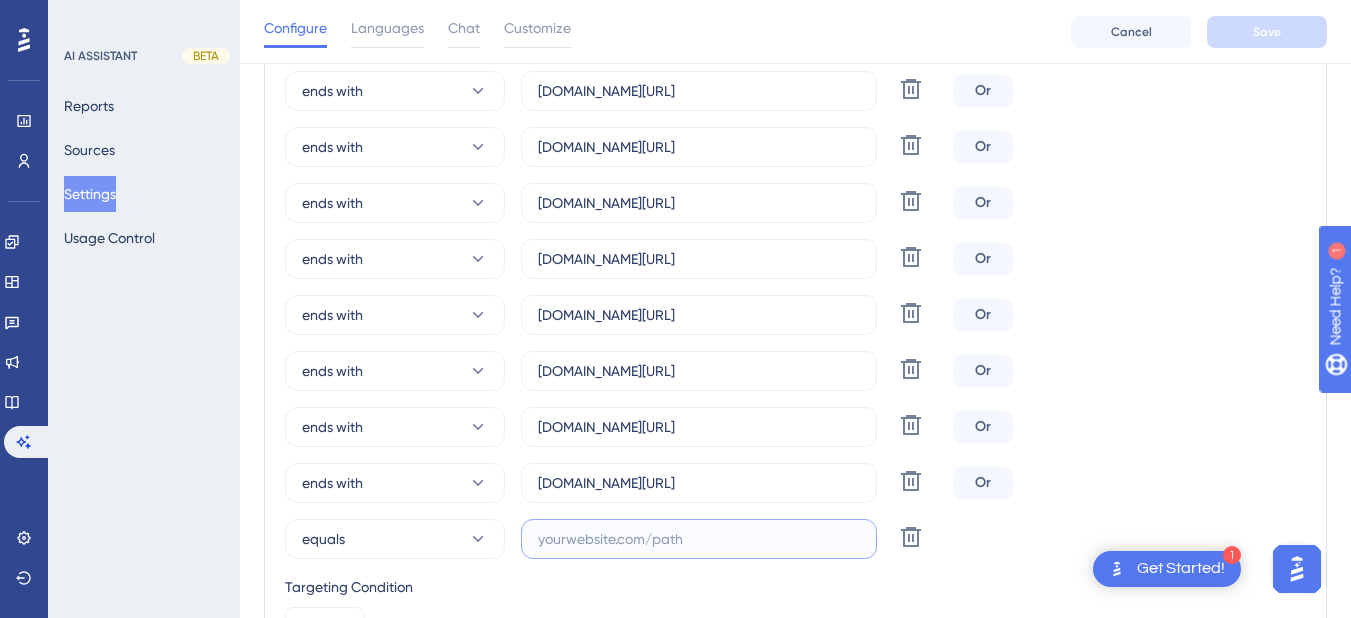 click at bounding box center (699, 539) 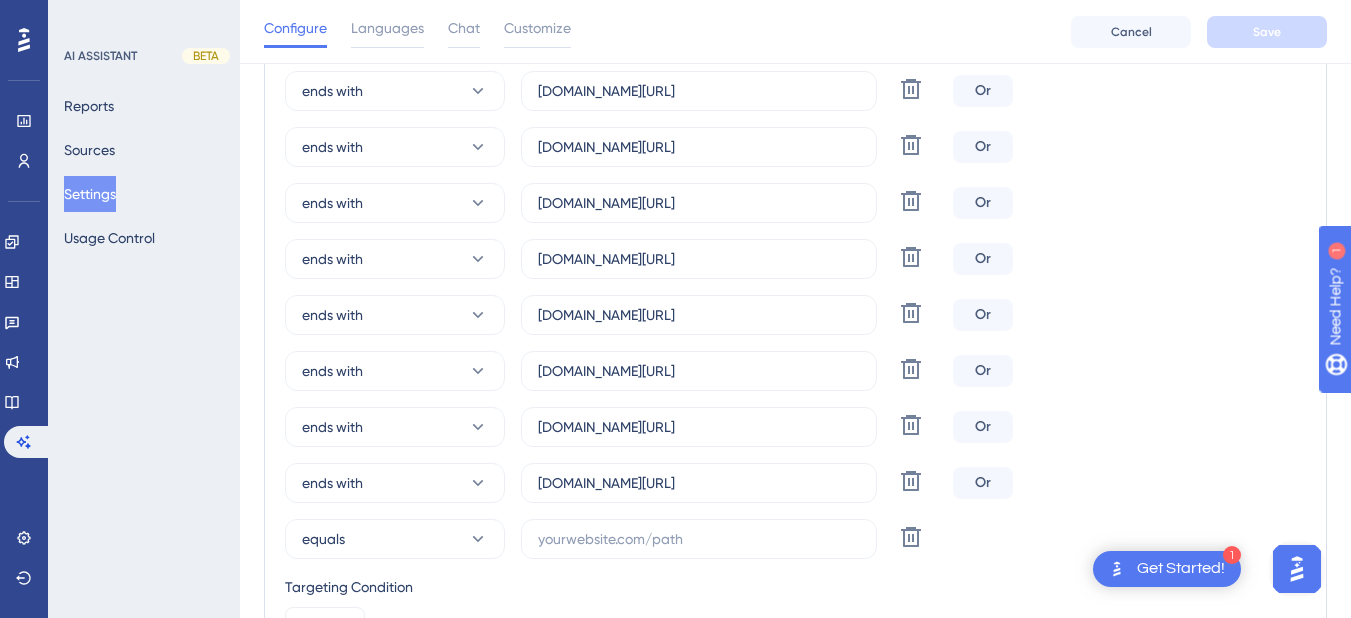 click on "Choose A Rule URL ends with appensina.hitspms.net/#/home Delete Or ends with grandhotelroyal.hitspms.net/#/home Delete Or ends with lym.hitspms.net/#/home Delete Or ends with calypsohotel.hitspms.net/#/home Delete Or ends with hotelglobal.hitspms.net/#/home Delete Or ends with velasdoengenho.hitspms.net/#/home Delete Or ends with hotelcco.hitspms.net/#/home Delete Or ends with angrasunset.hitspms.net/#/home Delete Or ends with 20parkhotel.hitspms.net/#/home Delete Or ends with hotellc.hitspms.net/#/home Delete Or ends with luzplazahotel.hitspms.net/#/home Delete Or ends with portominashotel.hitspms.net/#/home Delete Or ends with calandrehotel.hitspms.net/#/home Delete Or ends with unicohoteis.hitspms.net/#/home Delete Or ends with hamptonpark.hitspms.net/#/home Delete Or ends with hotelmegapolo.hitspms.net/#/home Delete Or ends with 155hotel.hitspms.net/#/home Delete Or ends with cardimplaza.hitspms.net/#/home Delete Or ends with hestandardresidence.hitspms.net/#/home Delete Or ends with Delete Or ends with" at bounding box center [795, -5] 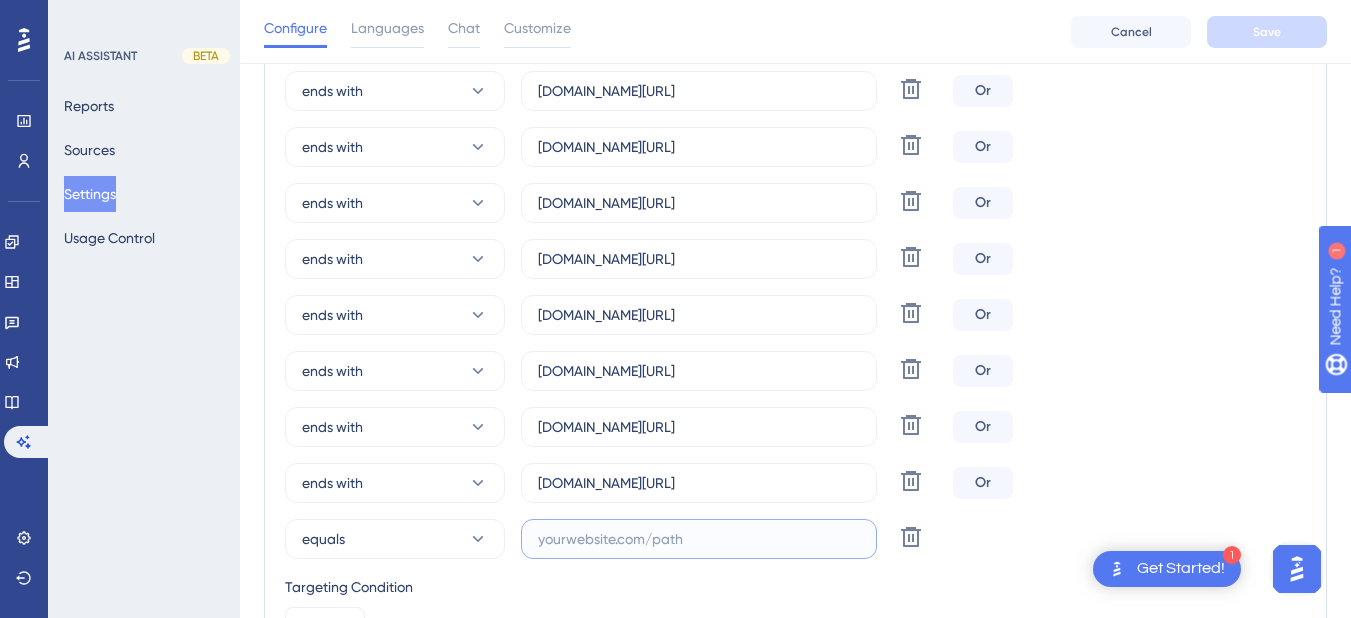 click at bounding box center [699, 539] 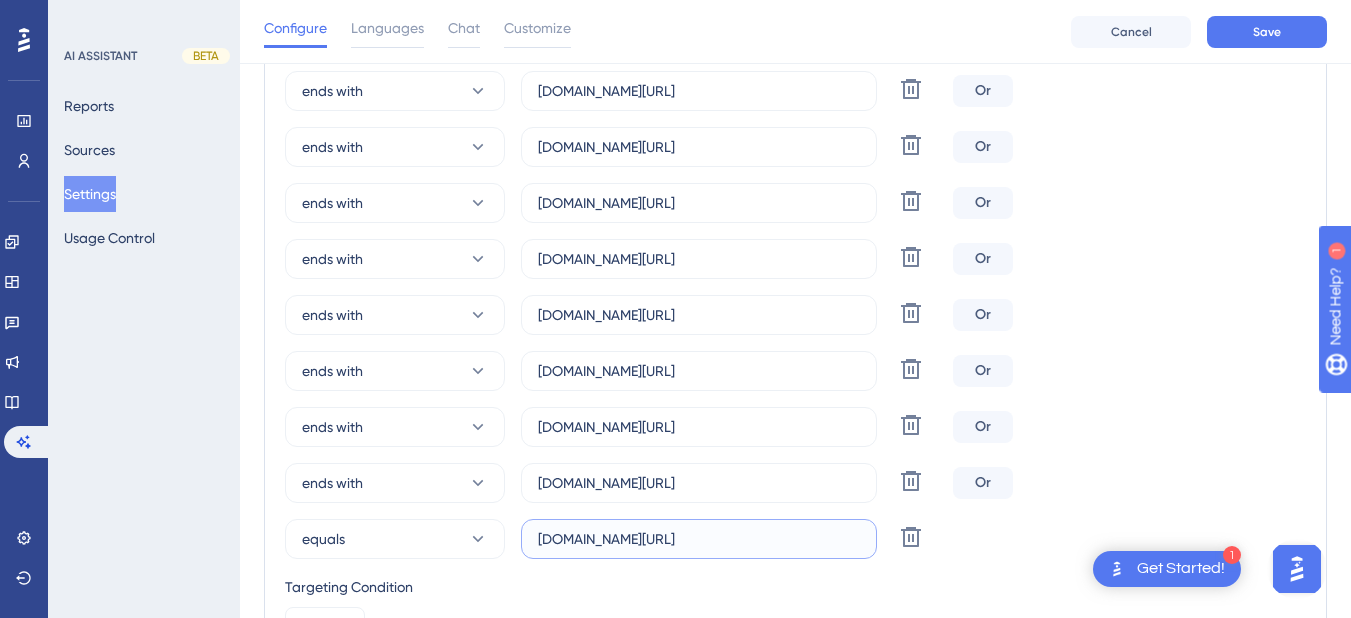 scroll, scrollTop: 1200, scrollLeft: 0, axis: vertical 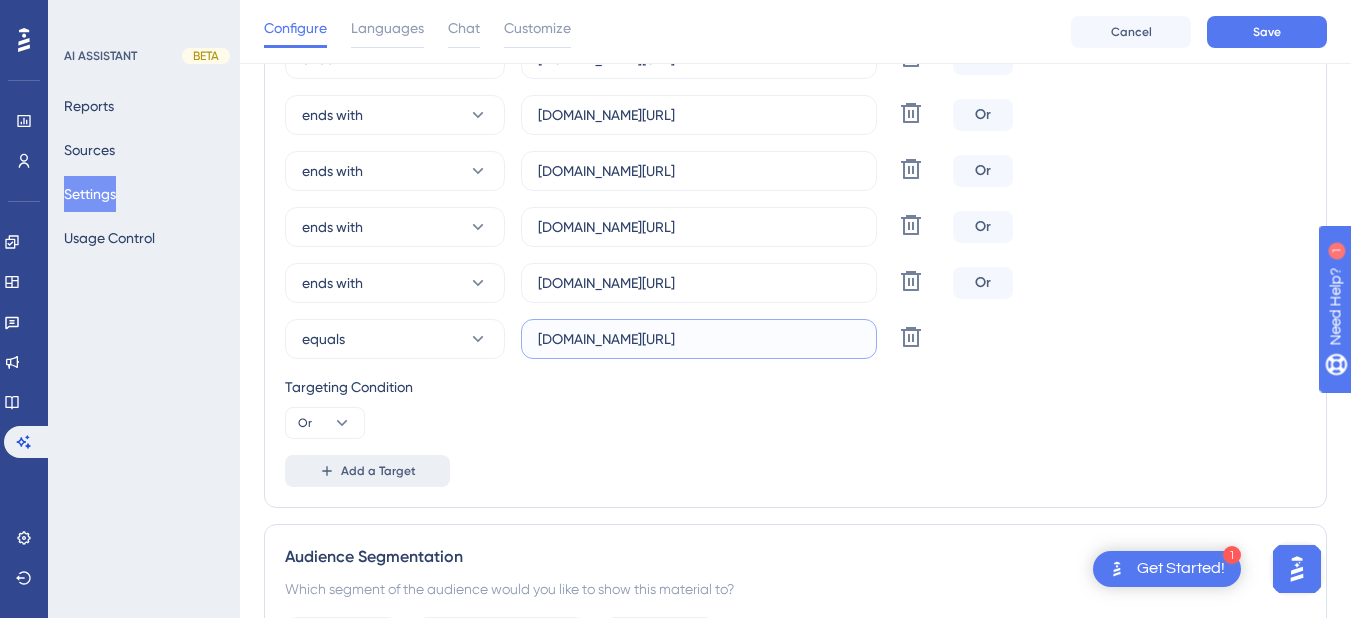 type on "[DOMAIN_NAME][URL]" 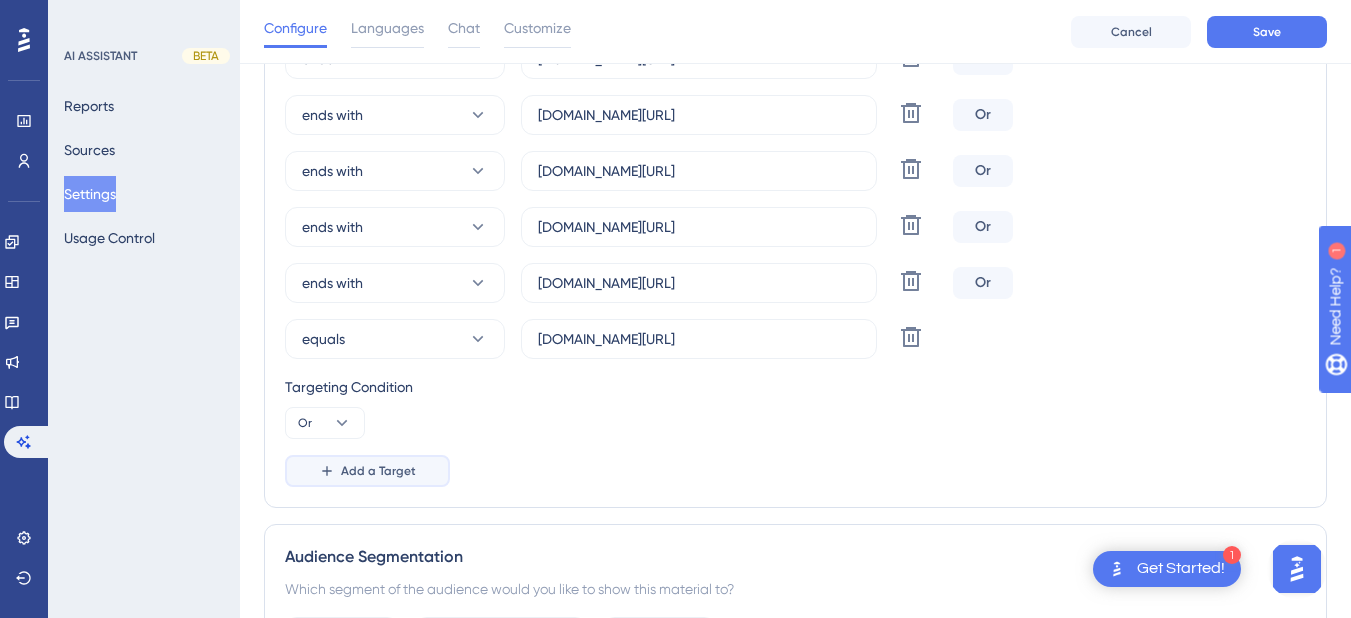click on "Add a Target" at bounding box center (378, 471) 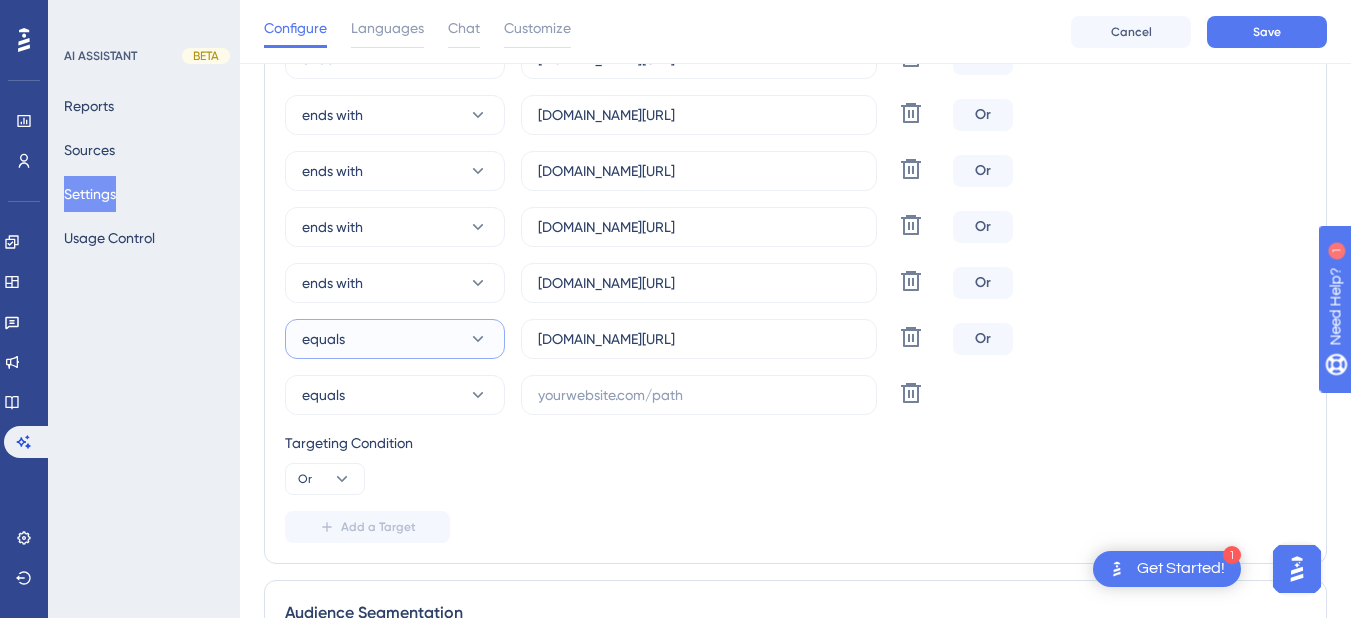 click on "equals" at bounding box center (395, 339) 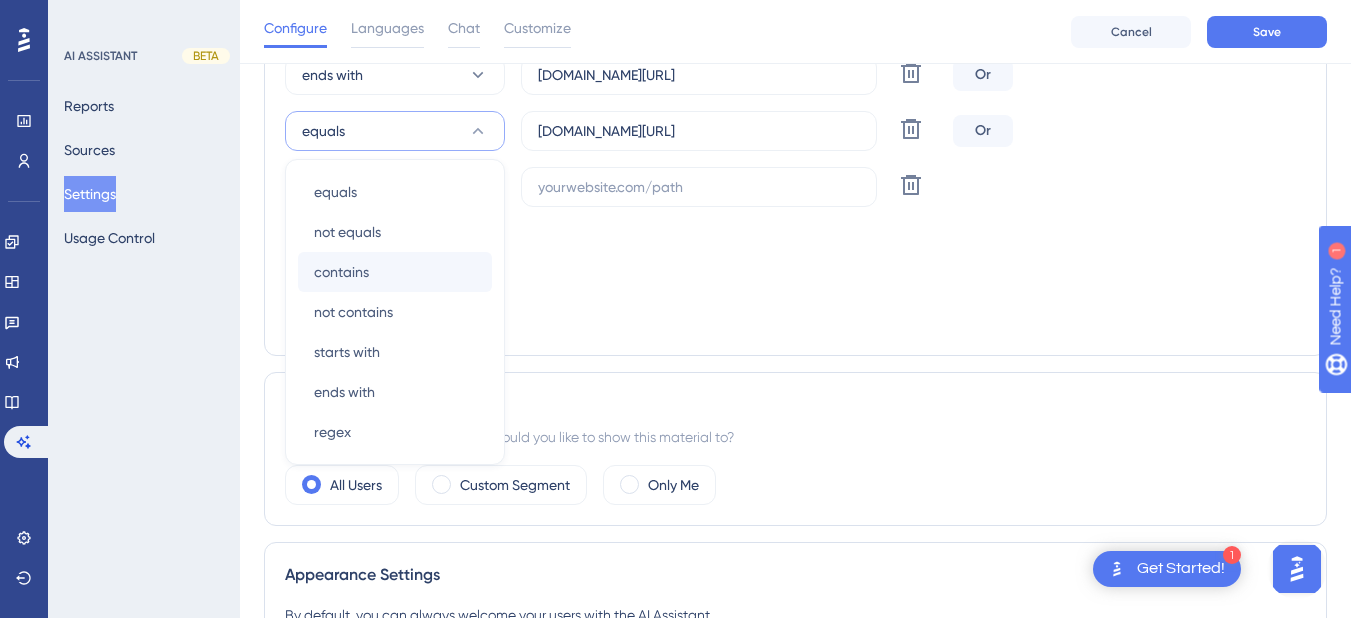 scroll, scrollTop: 1608, scrollLeft: 0, axis: vertical 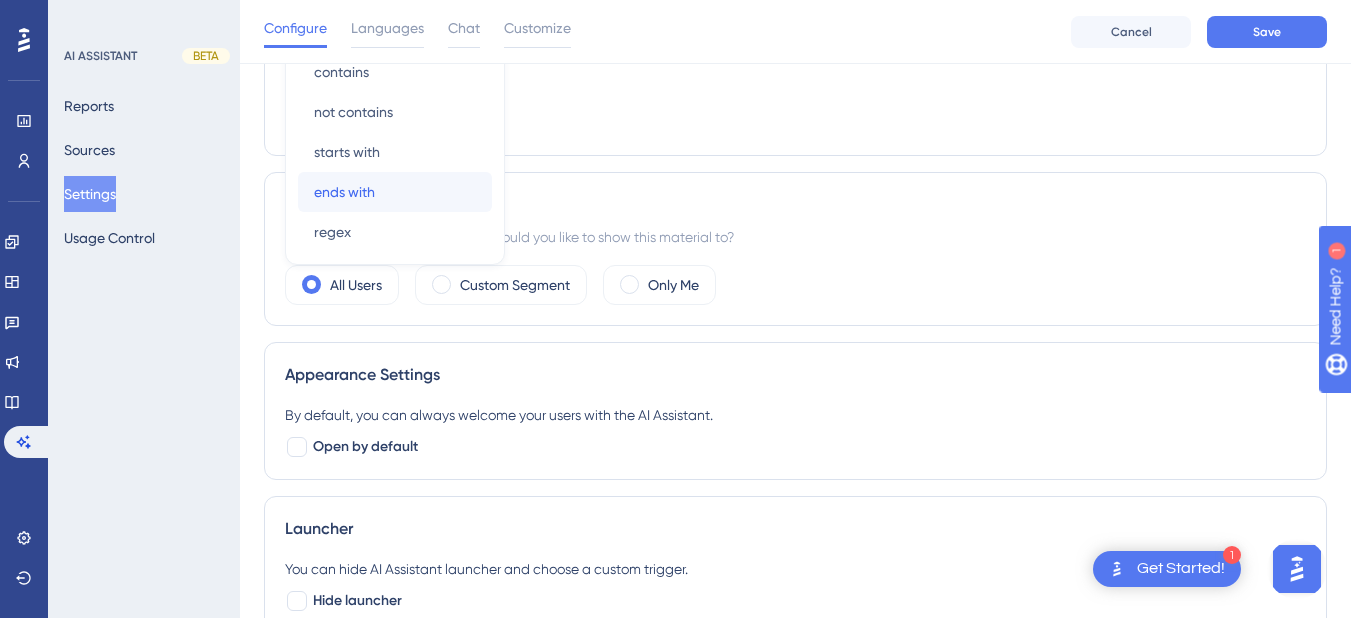 click on "ends with" at bounding box center [344, 192] 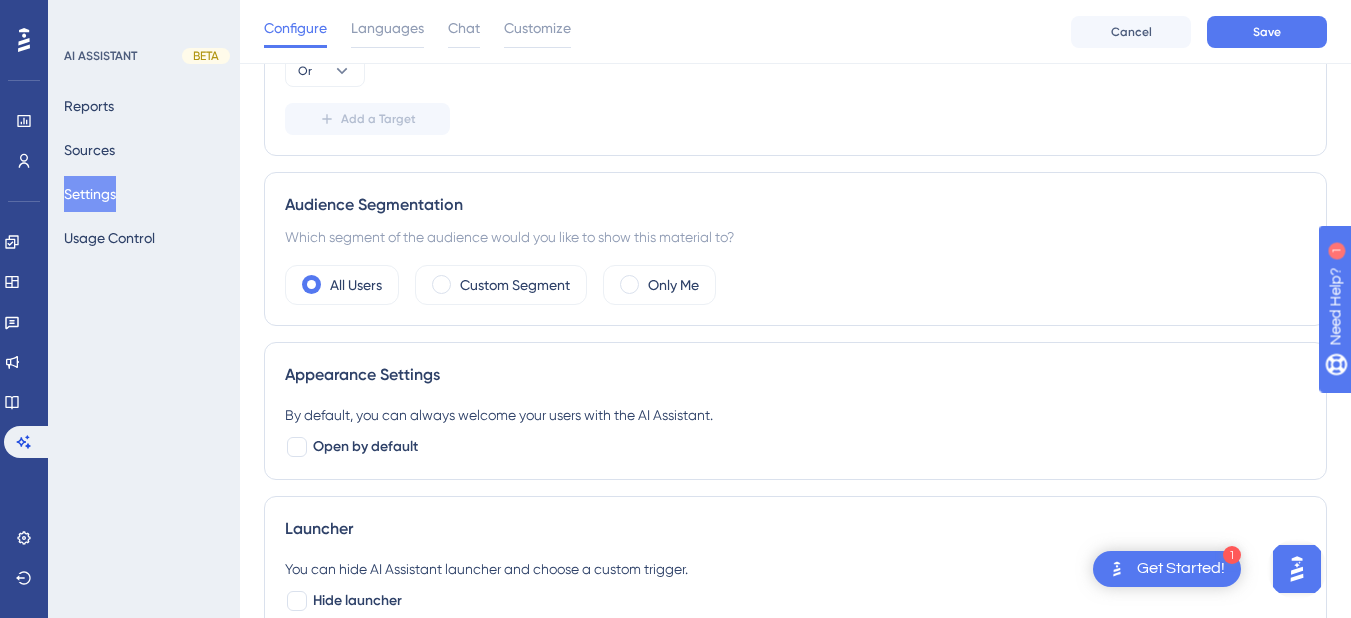 scroll, scrollTop: 1208, scrollLeft: 0, axis: vertical 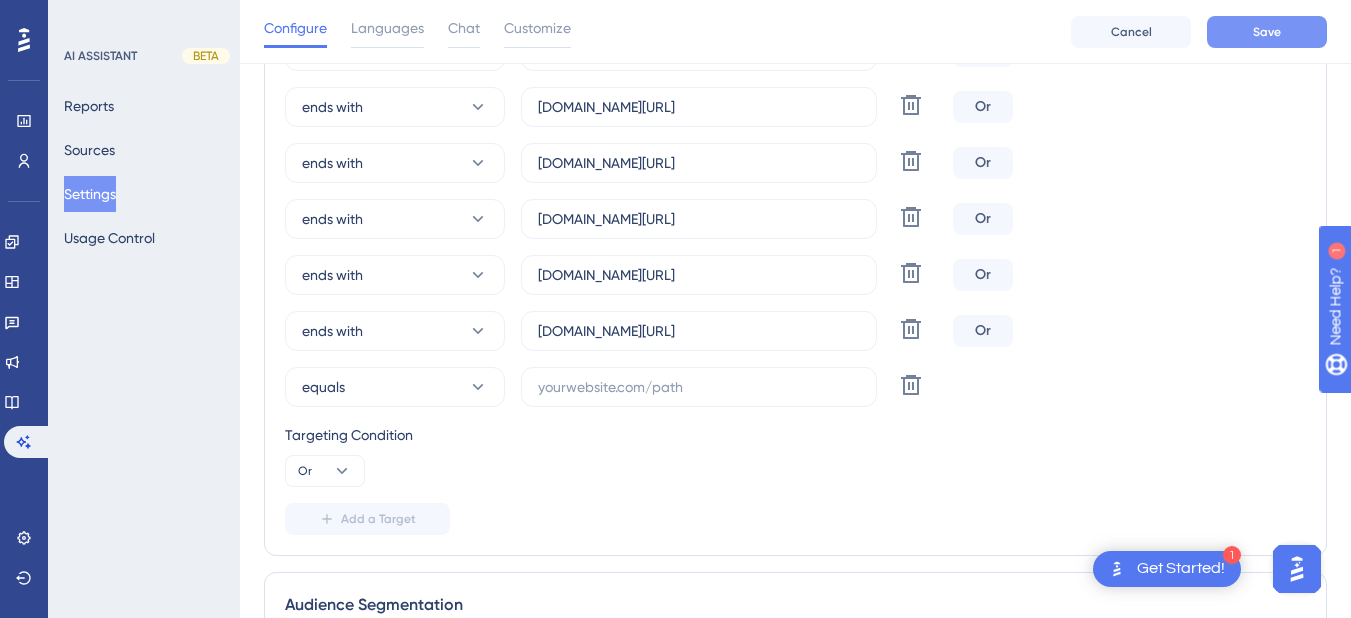 click on "Save" at bounding box center [1267, 32] 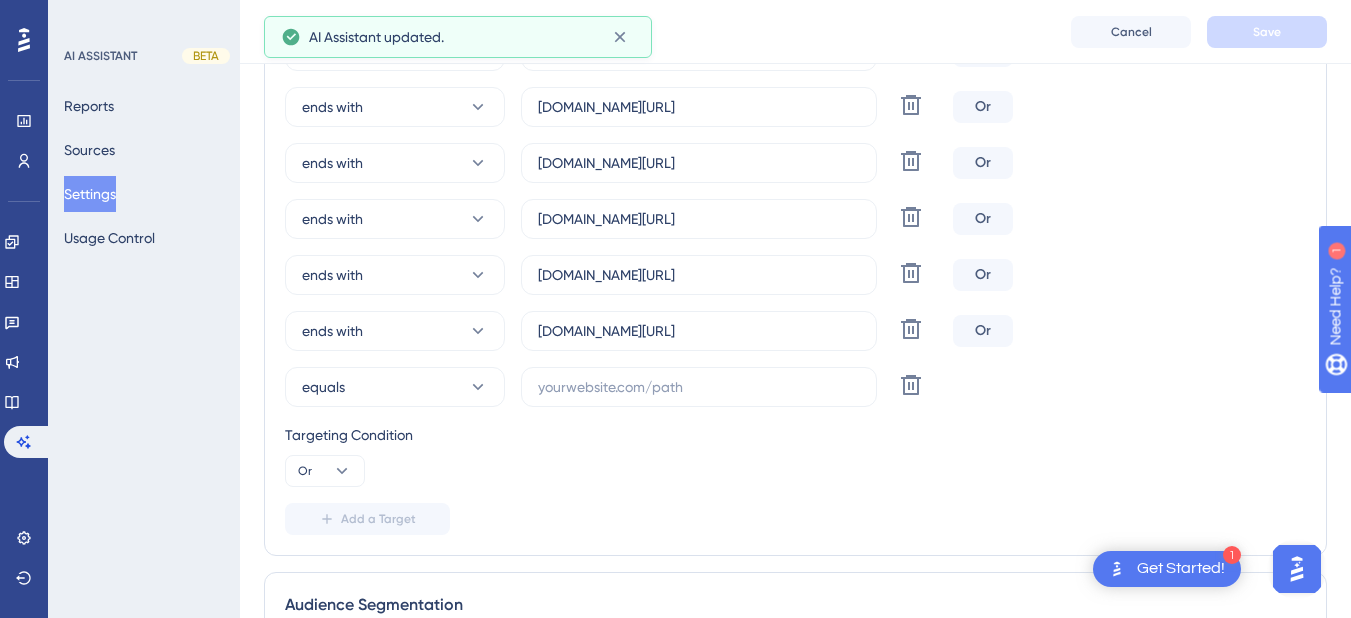 scroll, scrollTop: 808, scrollLeft: 0, axis: vertical 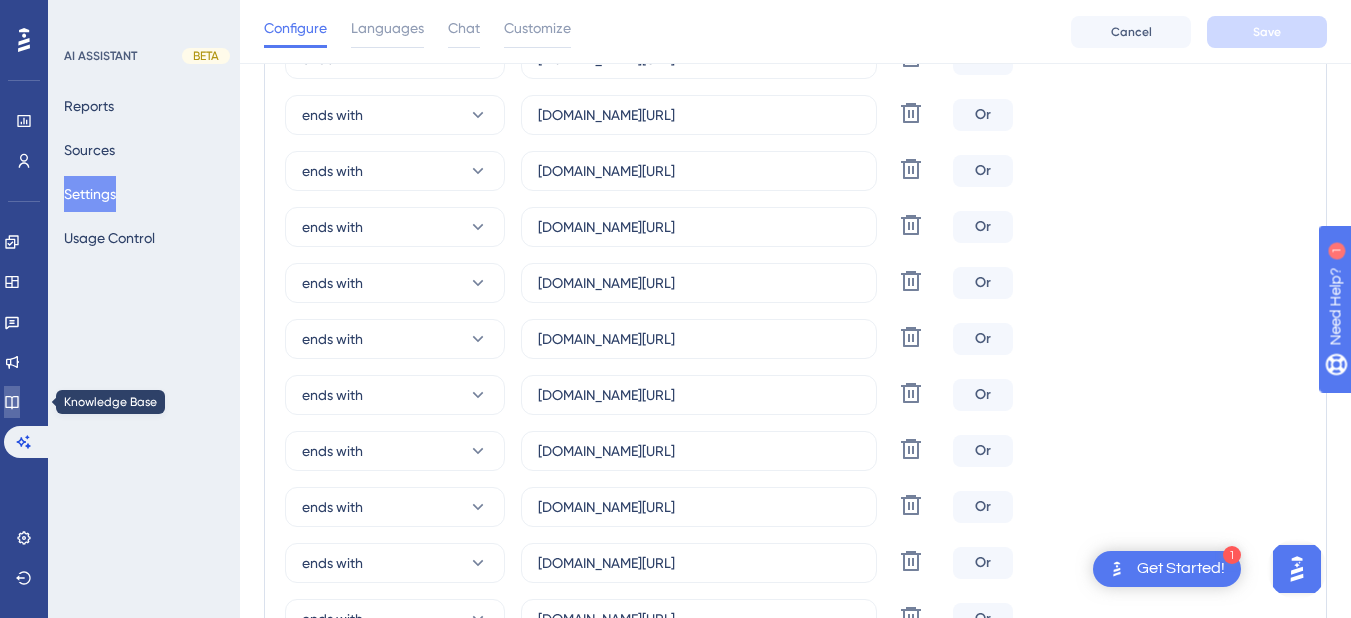 click 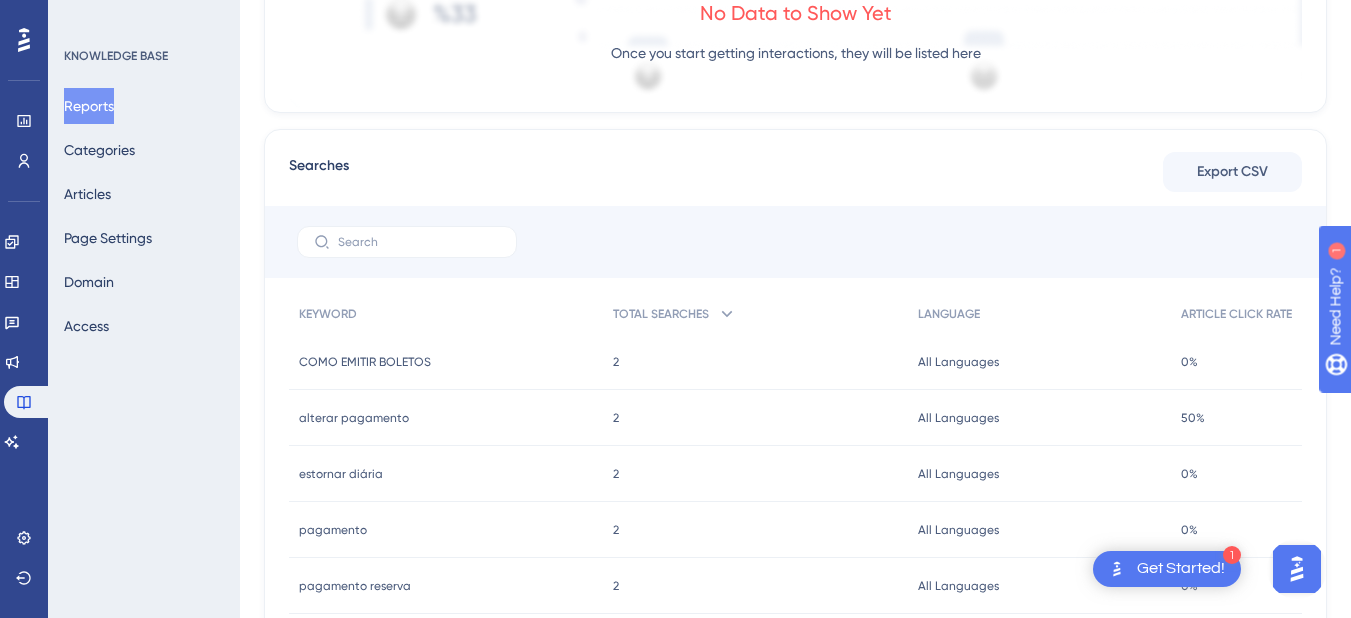 scroll, scrollTop: 0, scrollLeft: 0, axis: both 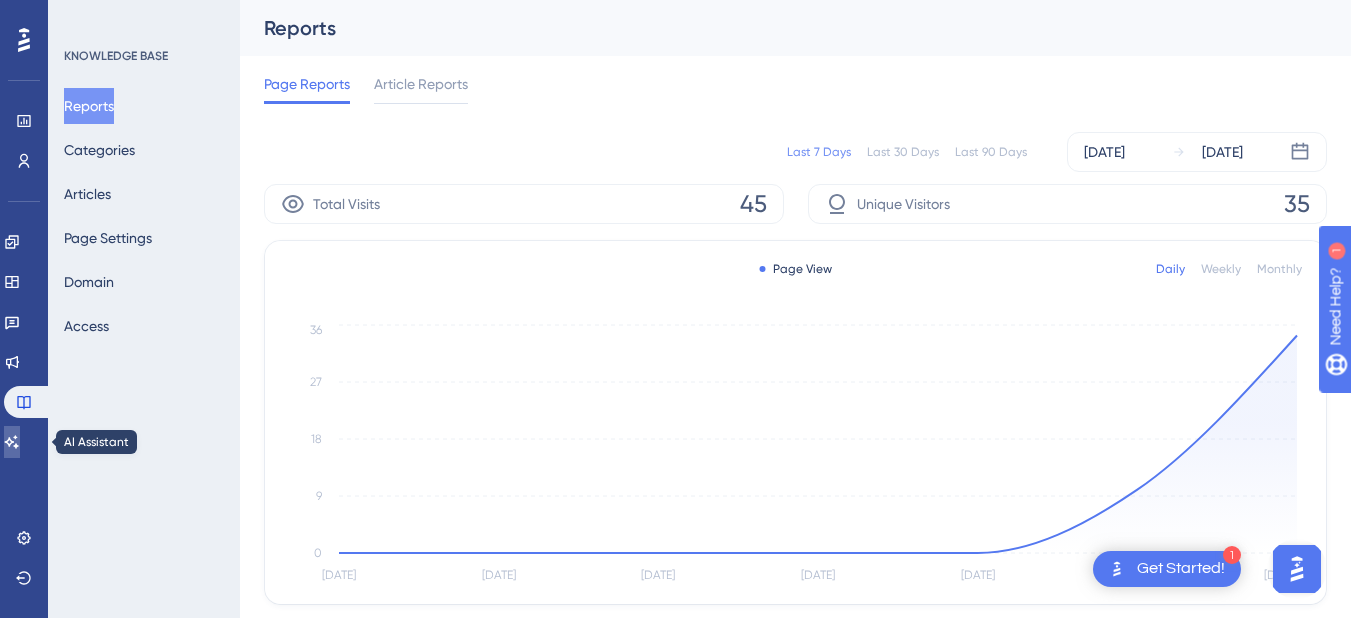 click at bounding box center (12, 442) 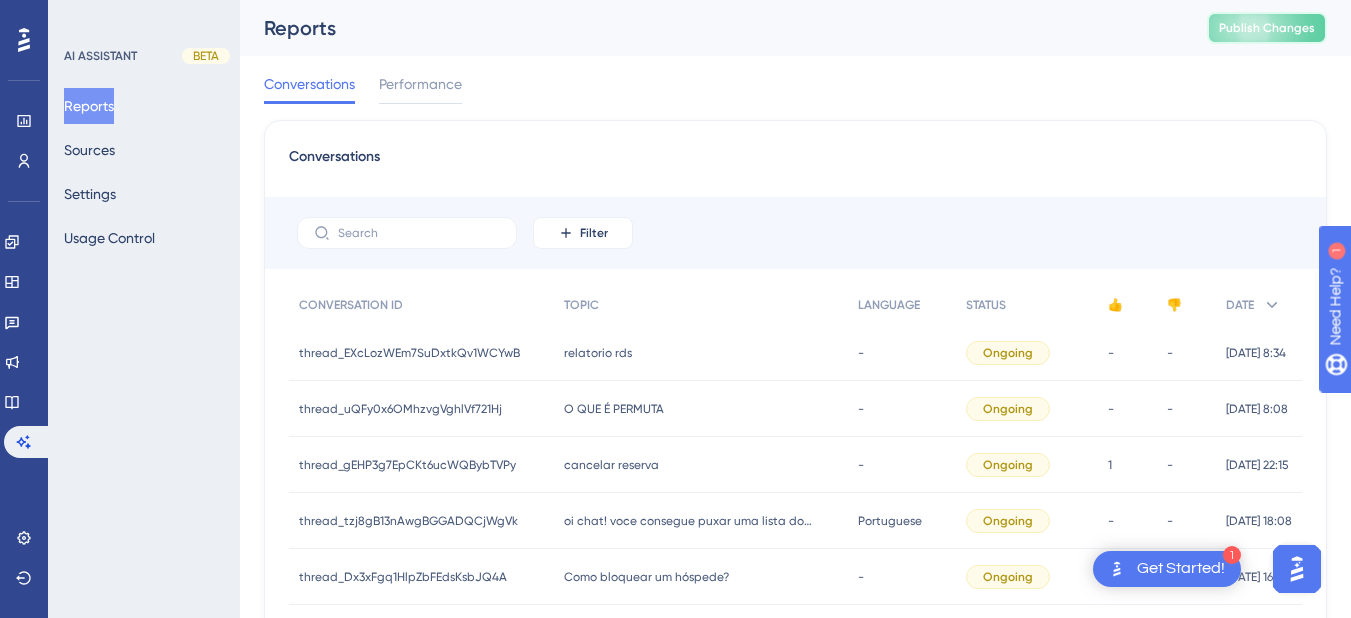 click on "Publish Changes" at bounding box center [1267, 28] 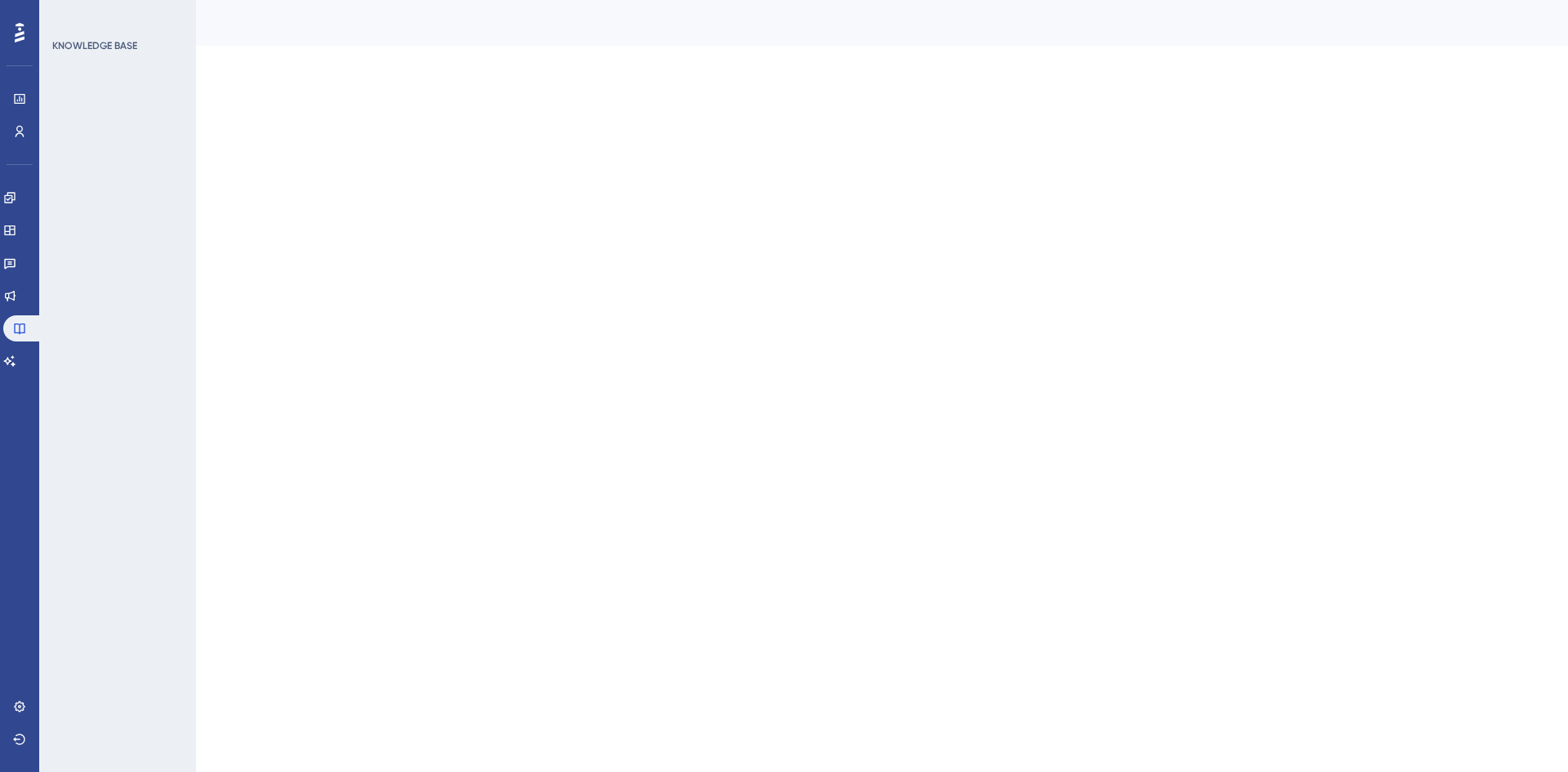scroll, scrollTop: 0, scrollLeft: 0, axis: both 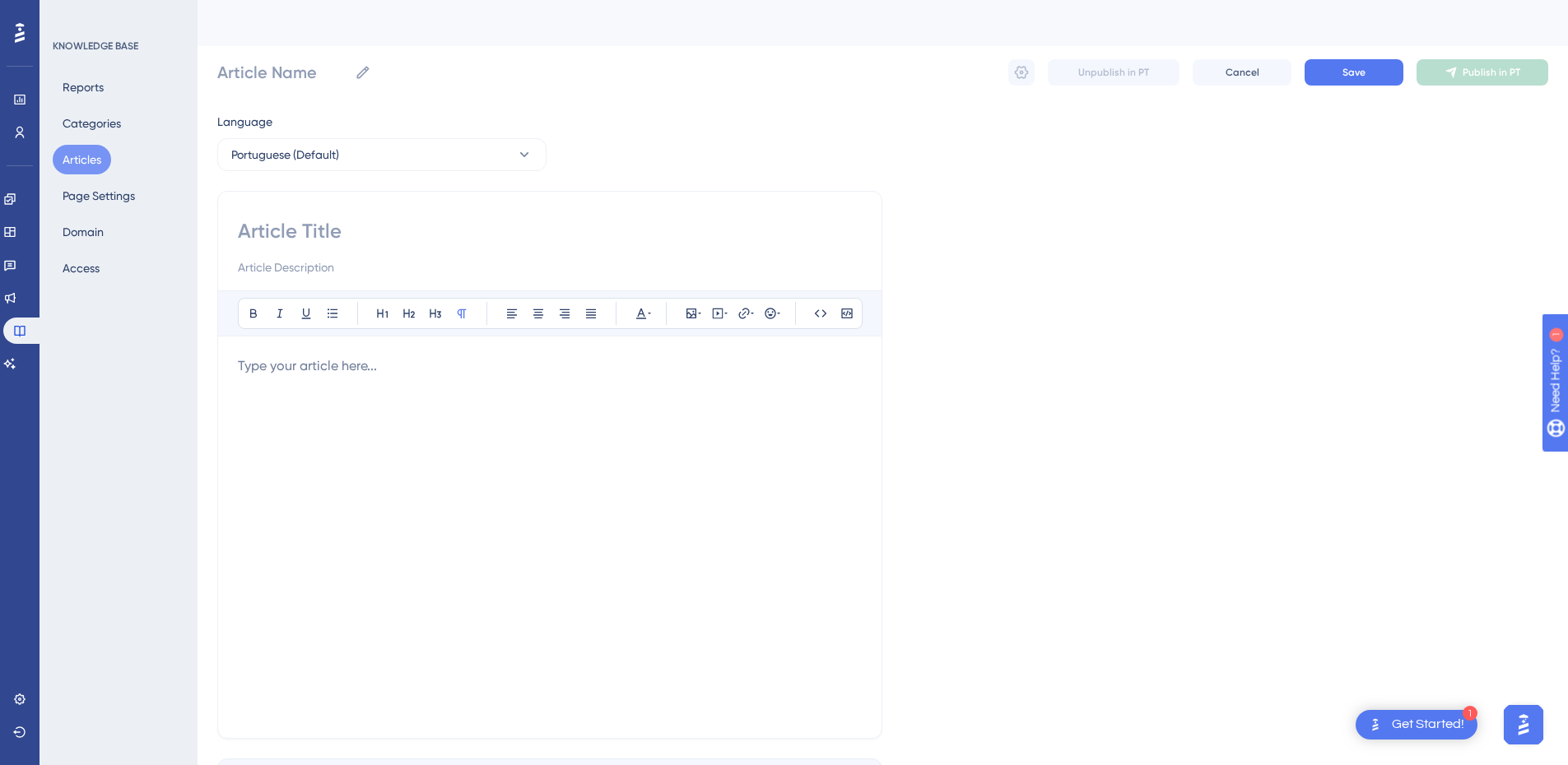 click on "Articles" at bounding box center (81, 160) 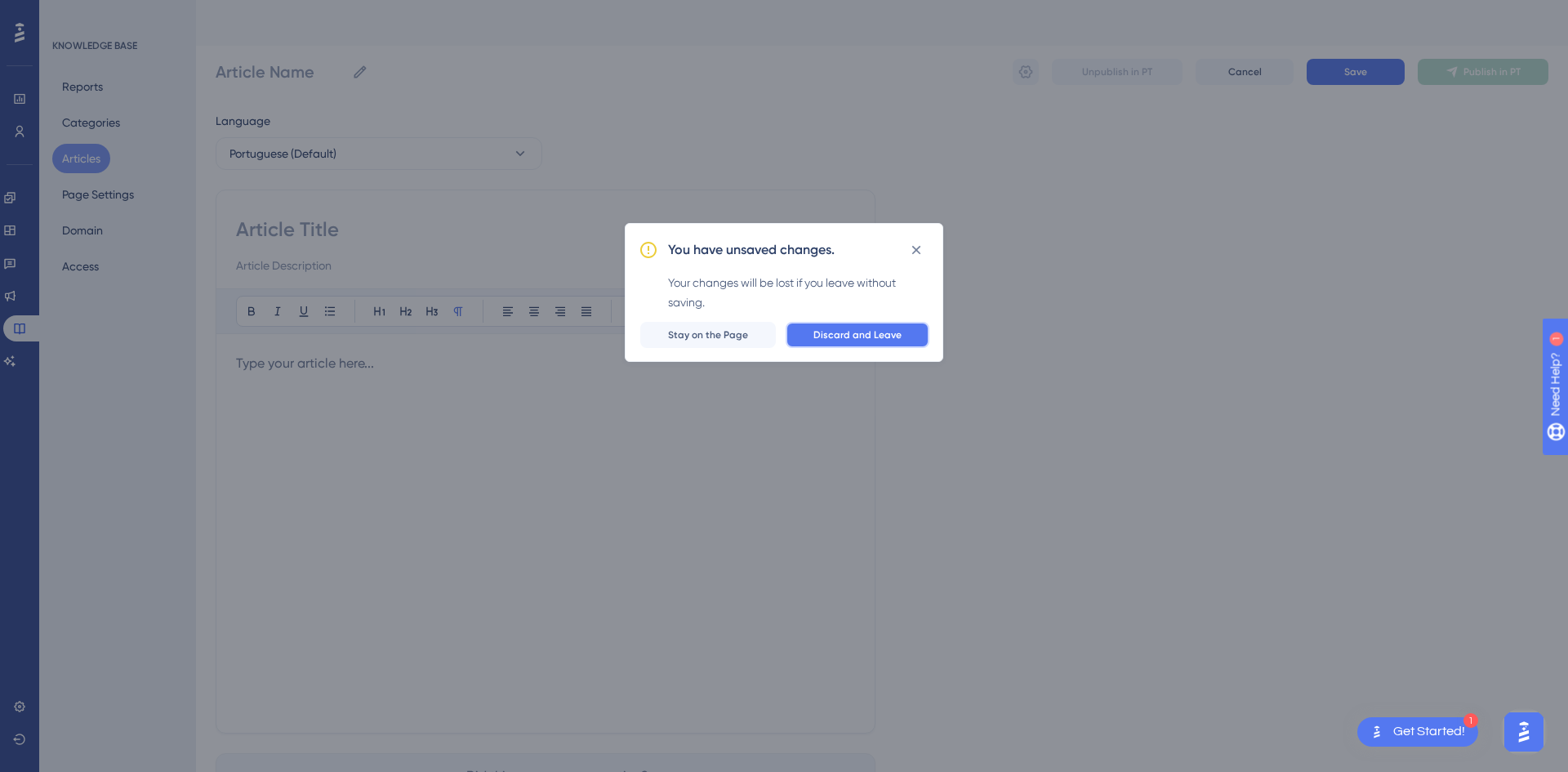 click on "Discard and Leave" at bounding box center [858, 335] 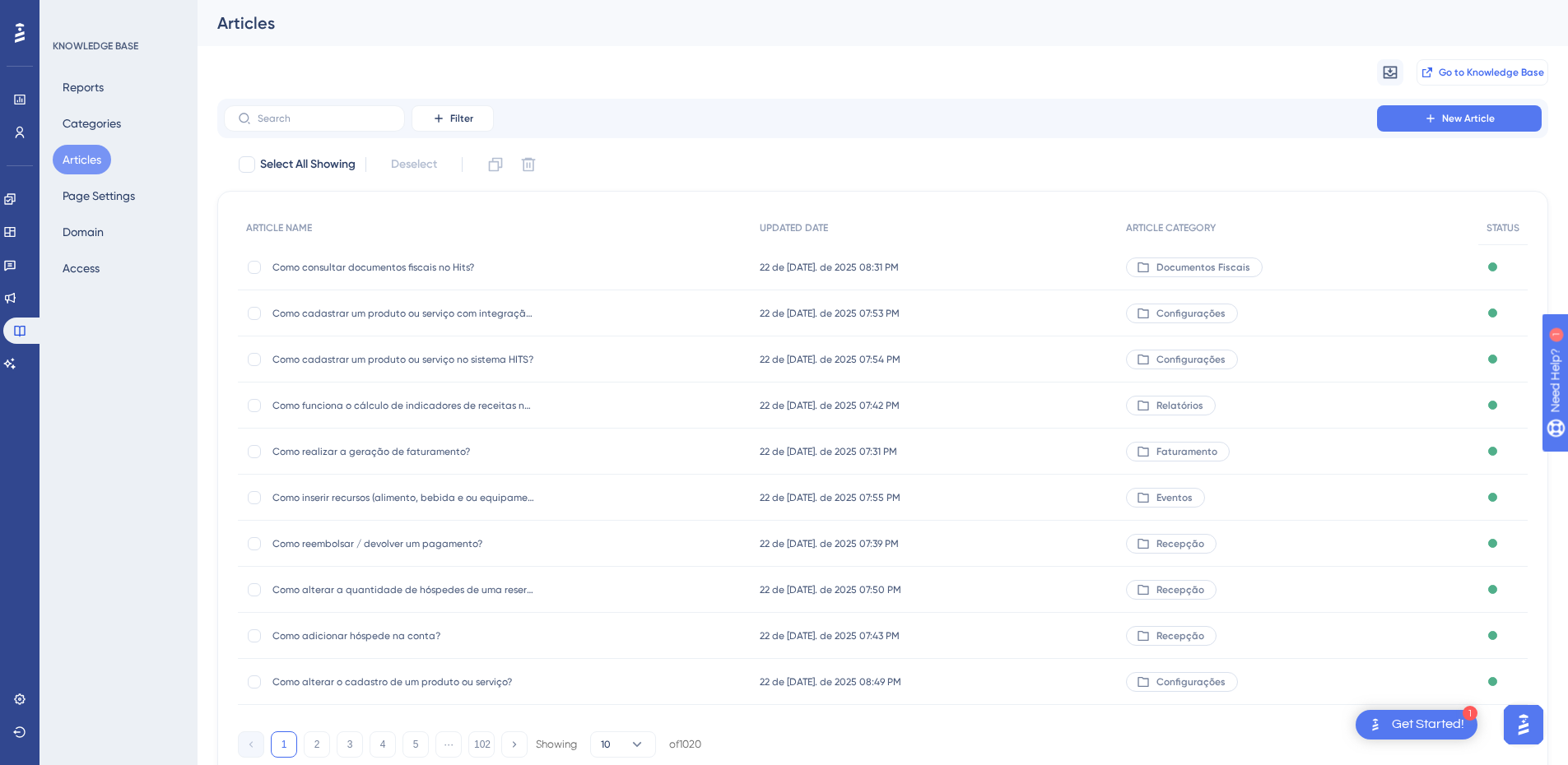 click on "Go to Knowledge Base" at bounding box center [1491, 72] 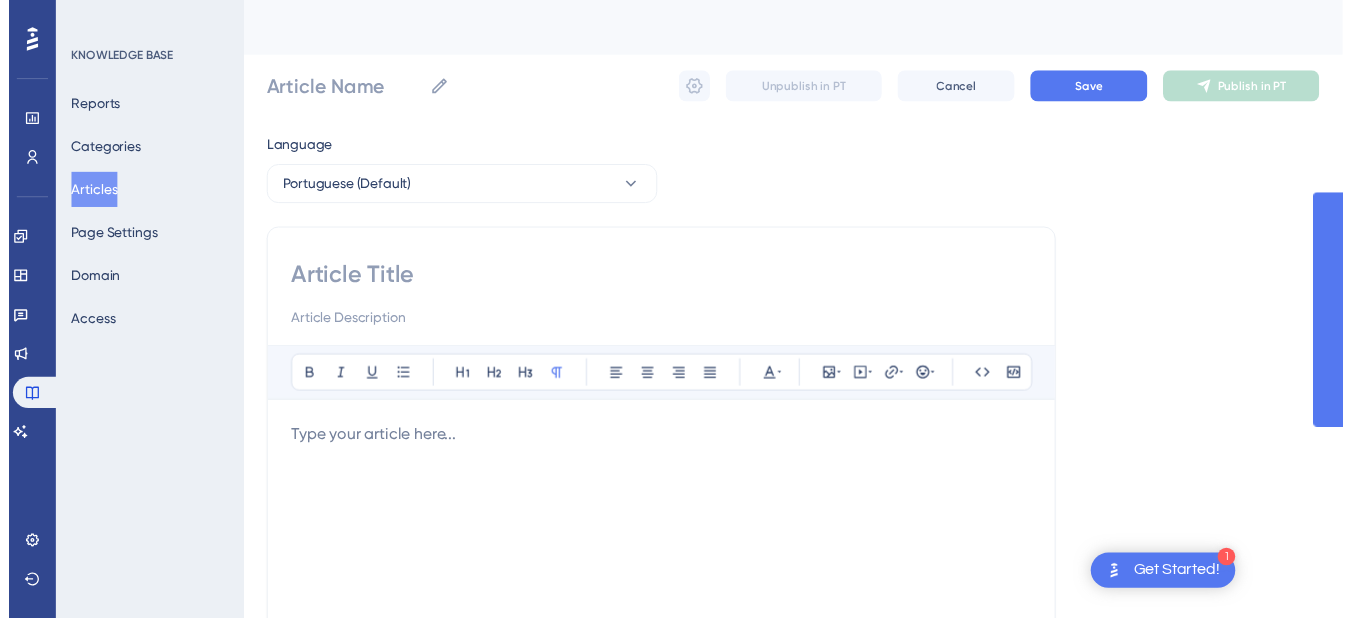 scroll, scrollTop: 0, scrollLeft: 0, axis: both 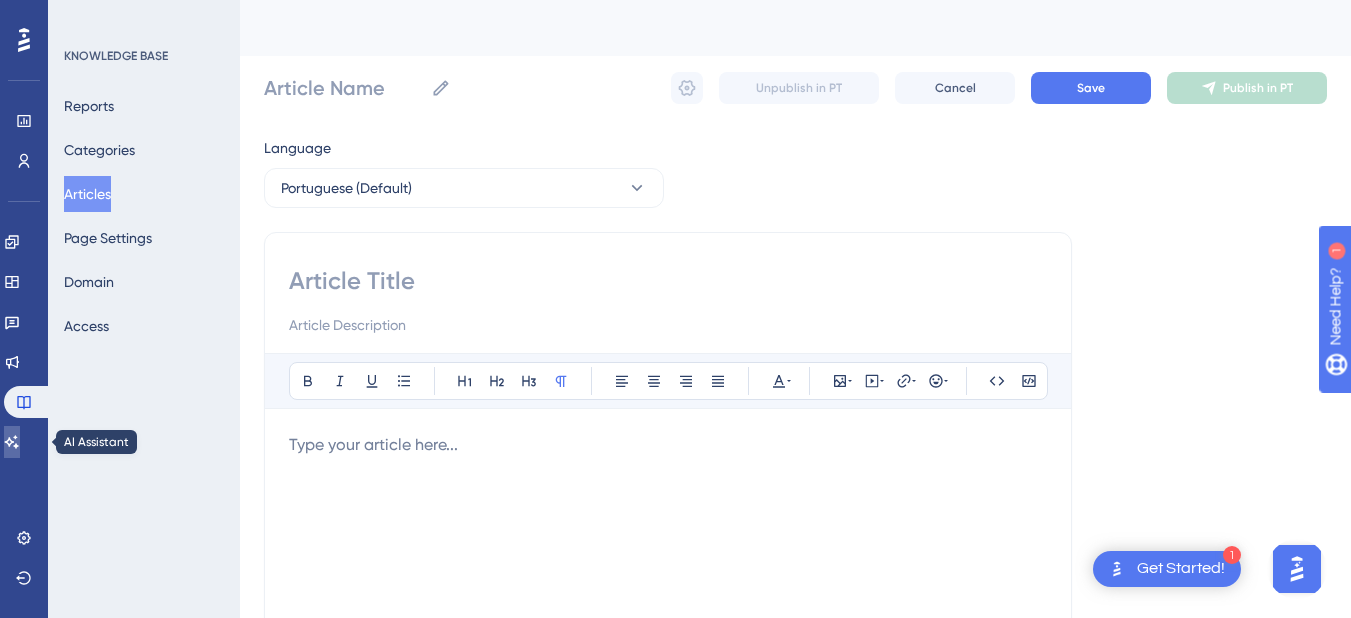click at bounding box center (12, 442) 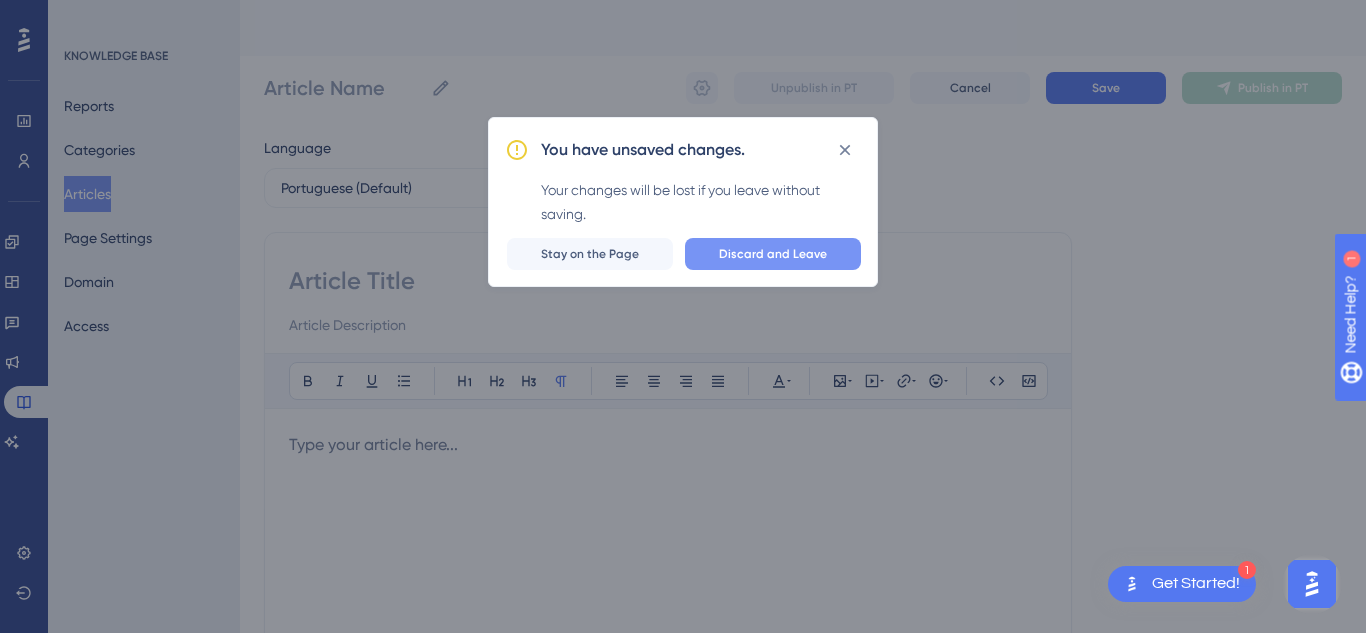 click on "Discard and Leave" at bounding box center [773, 254] 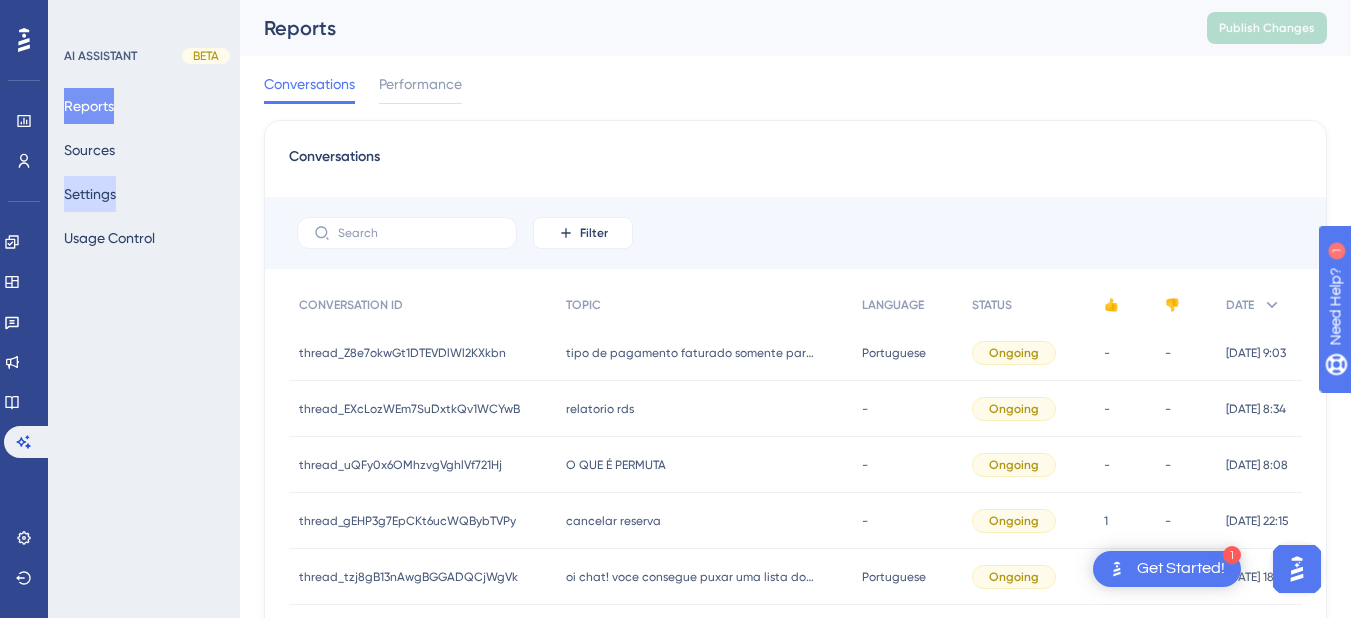 click on "Settings" at bounding box center [90, 194] 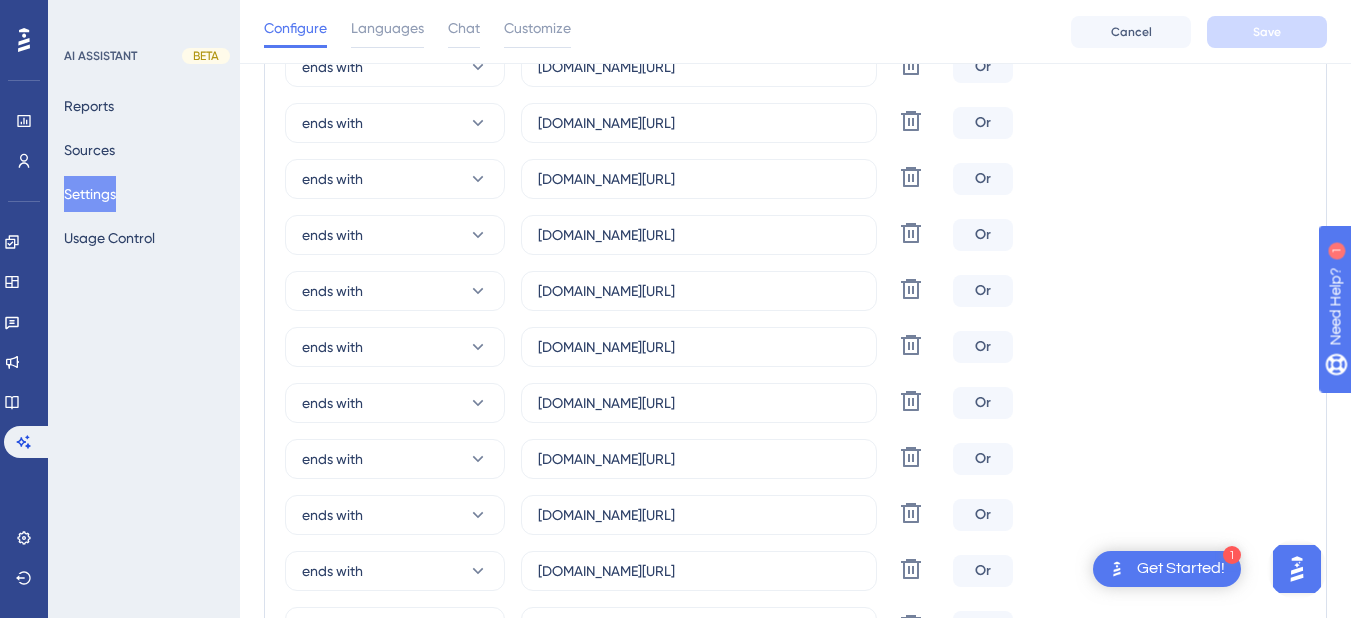 scroll, scrollTop: 1200, scrollLeft: 0, axis: vertical 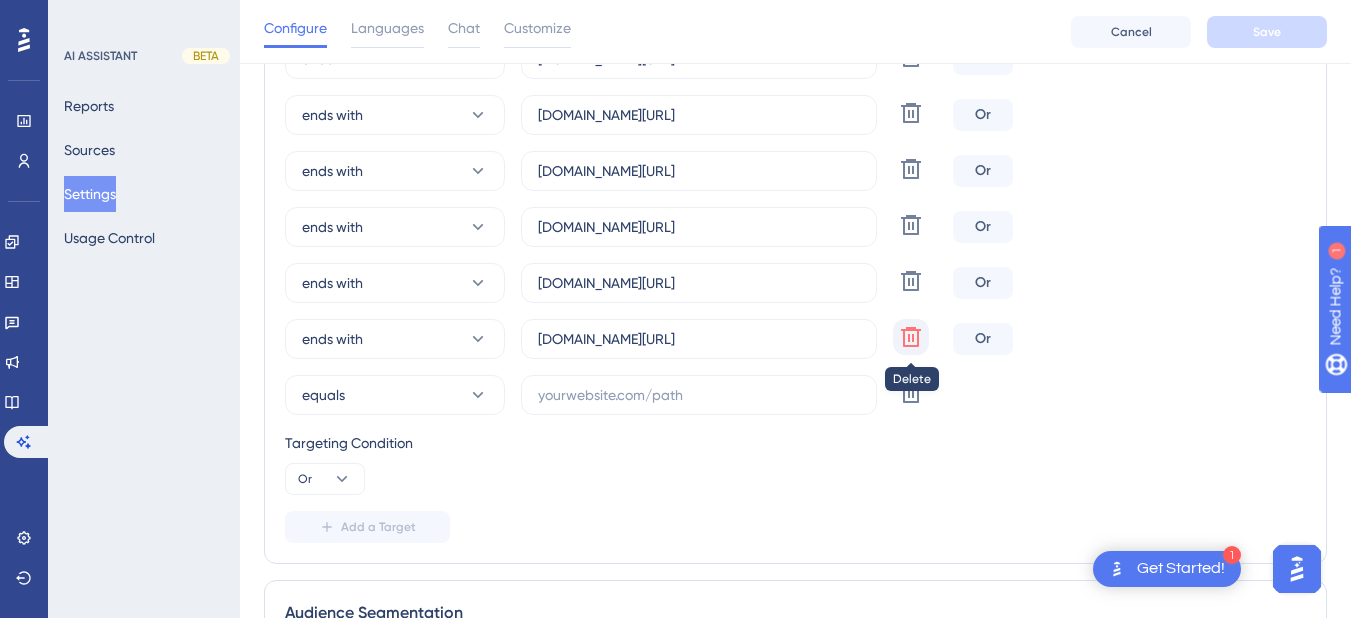 click 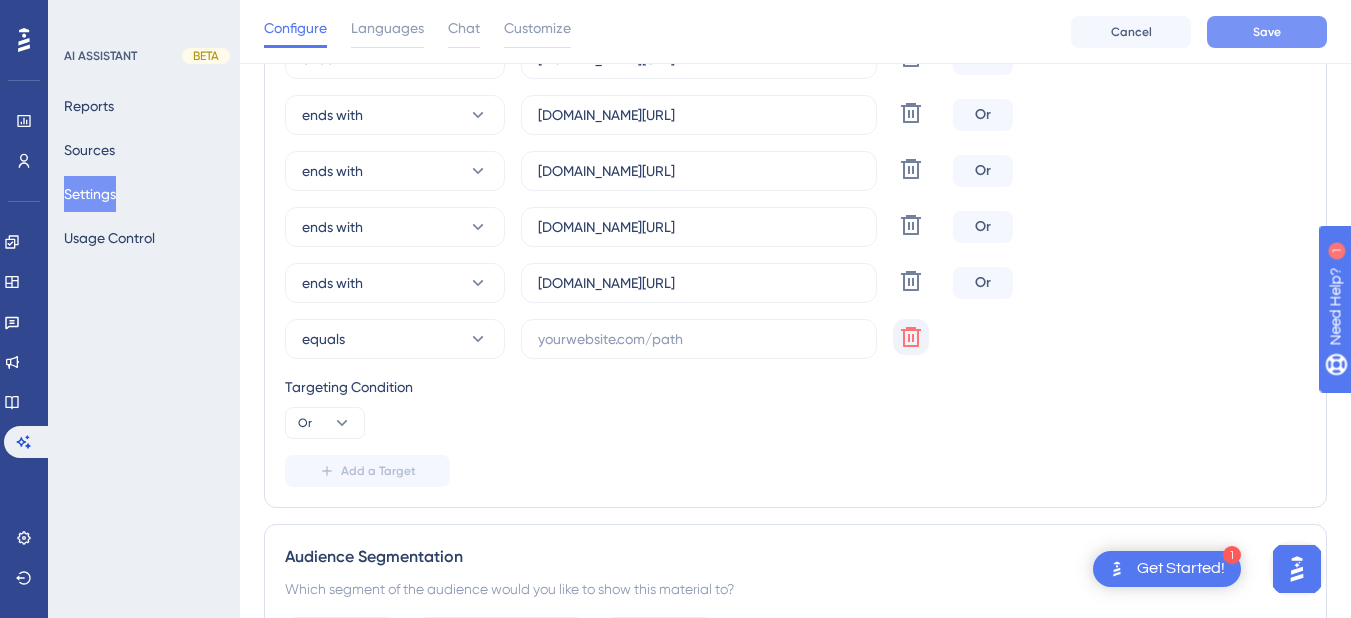 click on "Save" at bounding box center [1267, 32] 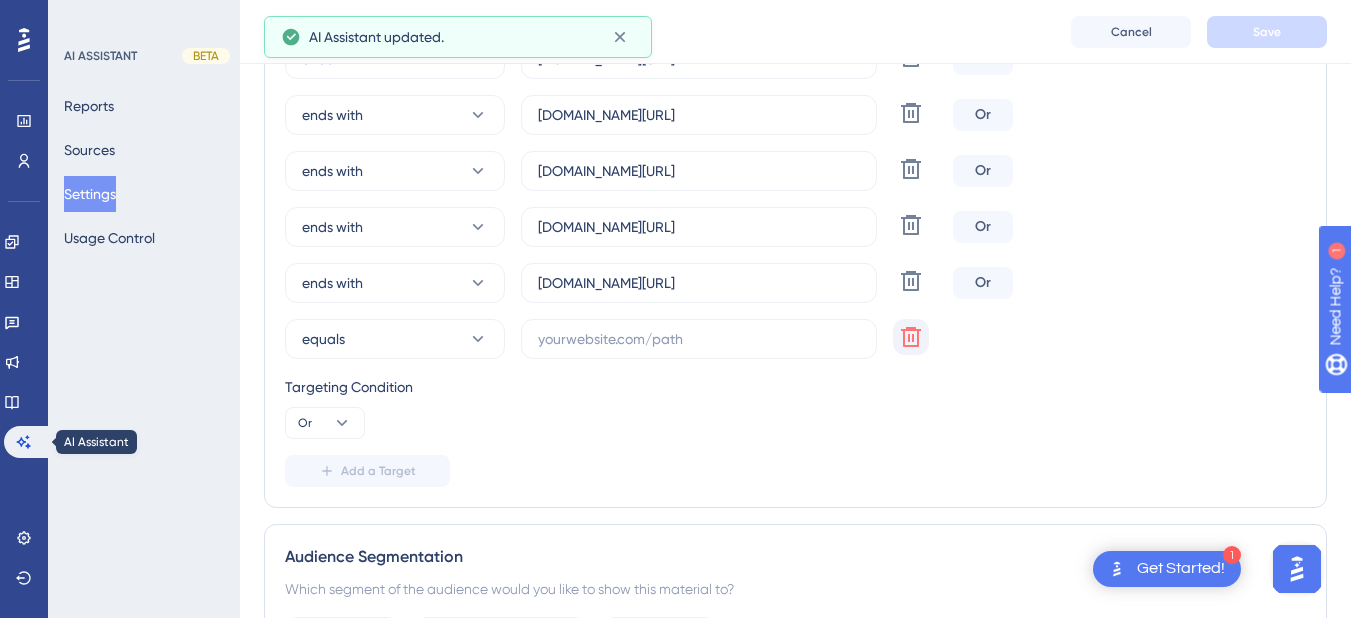 click on "Engagement Widgets Feedback Product Updates Knowledge Base AI Assistant" at bounding box center [24, 342] 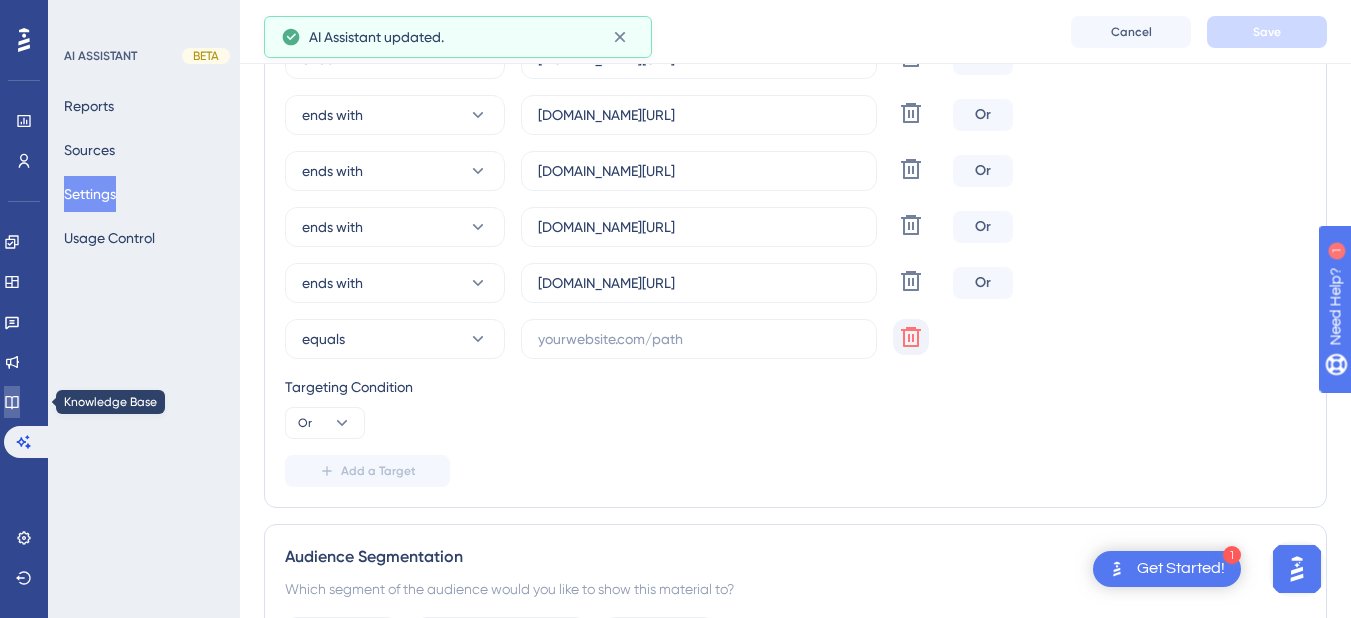 click 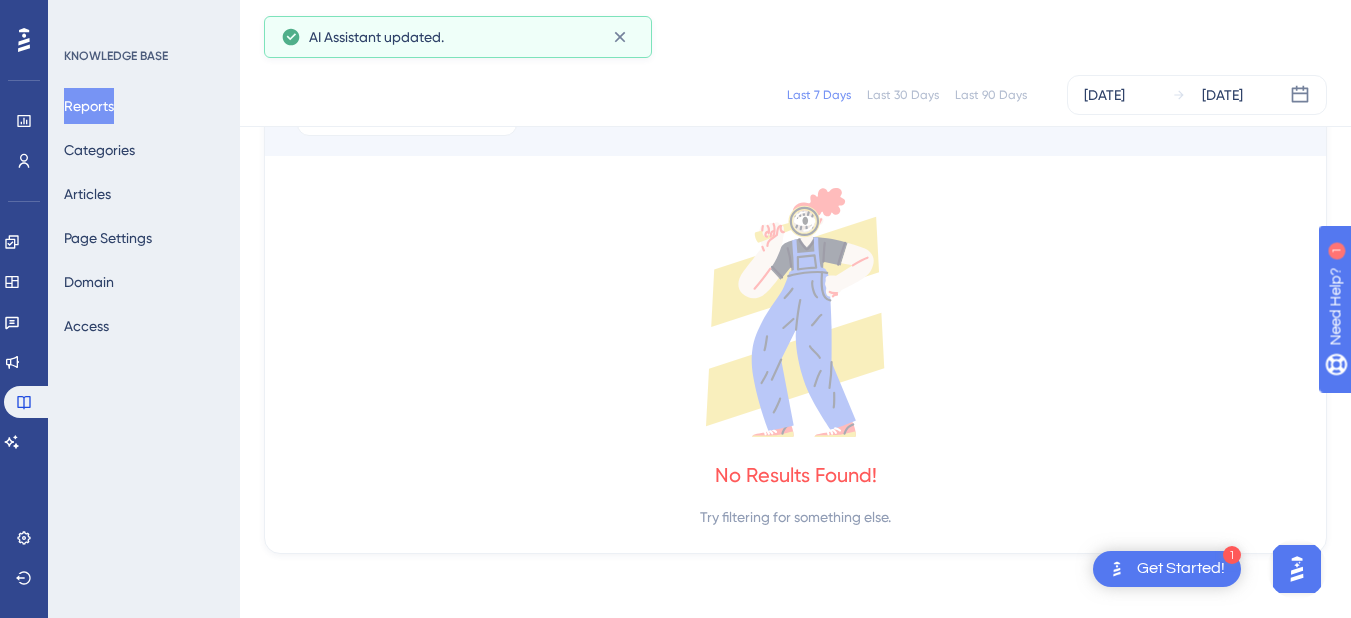 scroll, scrollTop: 0, scrollLeft: 0, axis: both 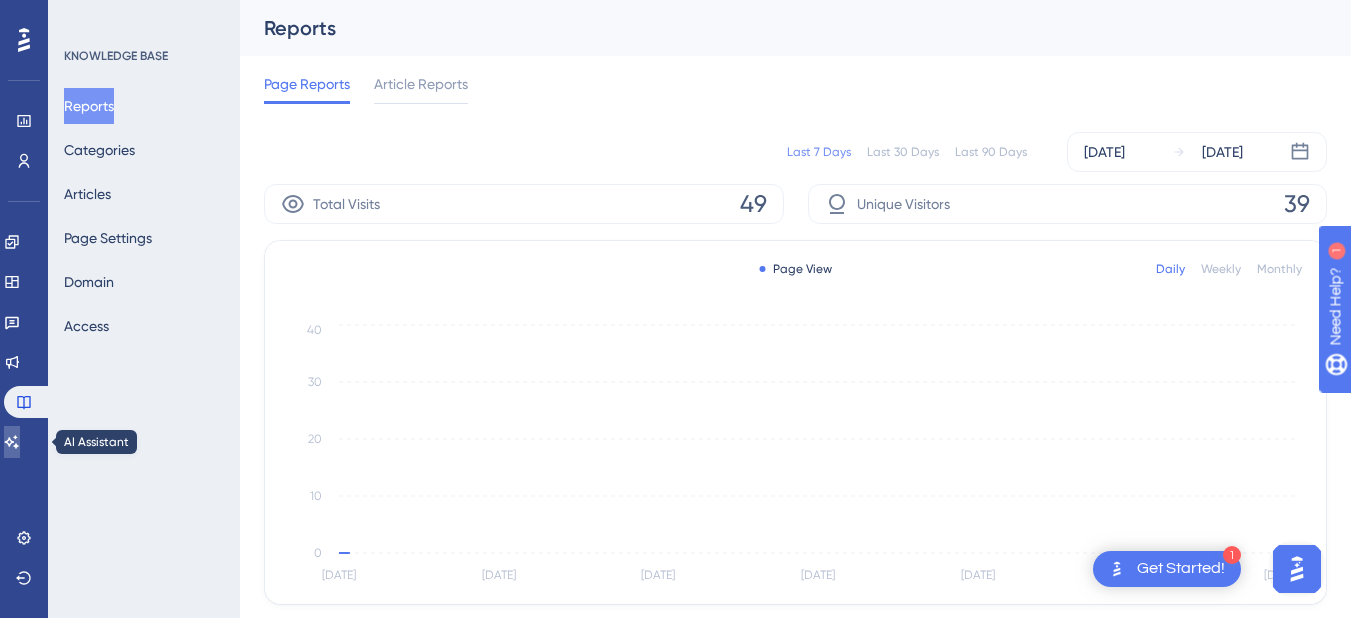 click 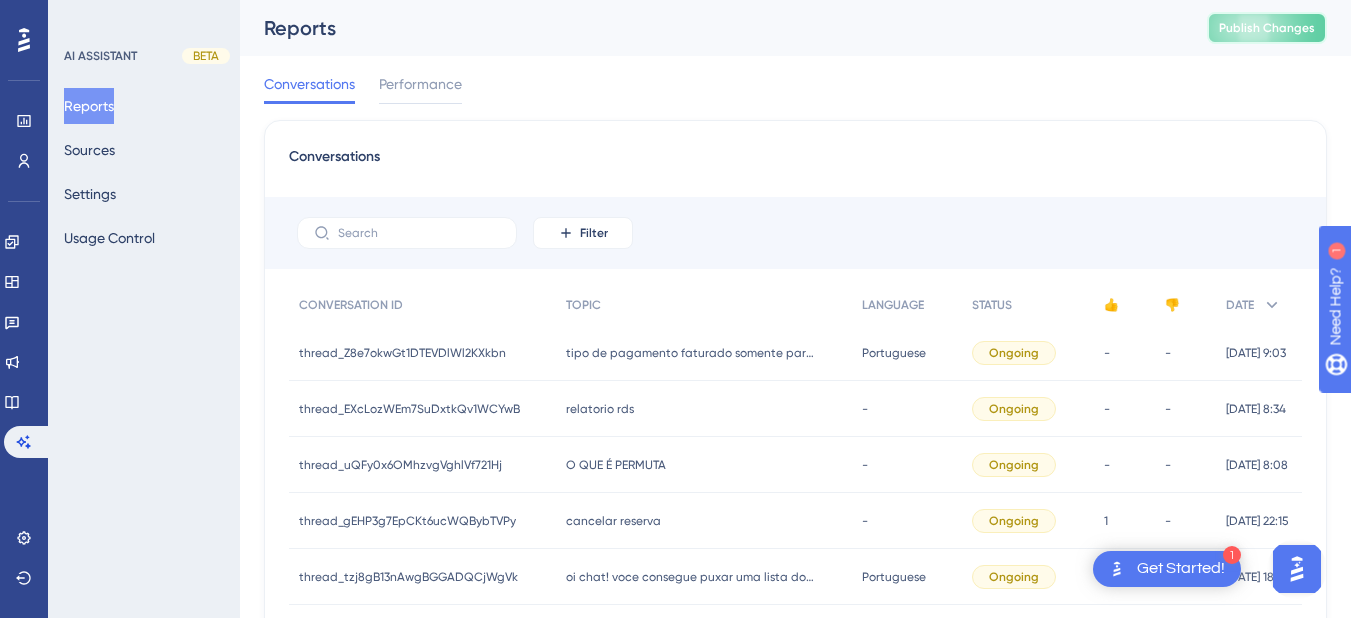 click on "Publish Changes" at bounding box center (1267, 28) 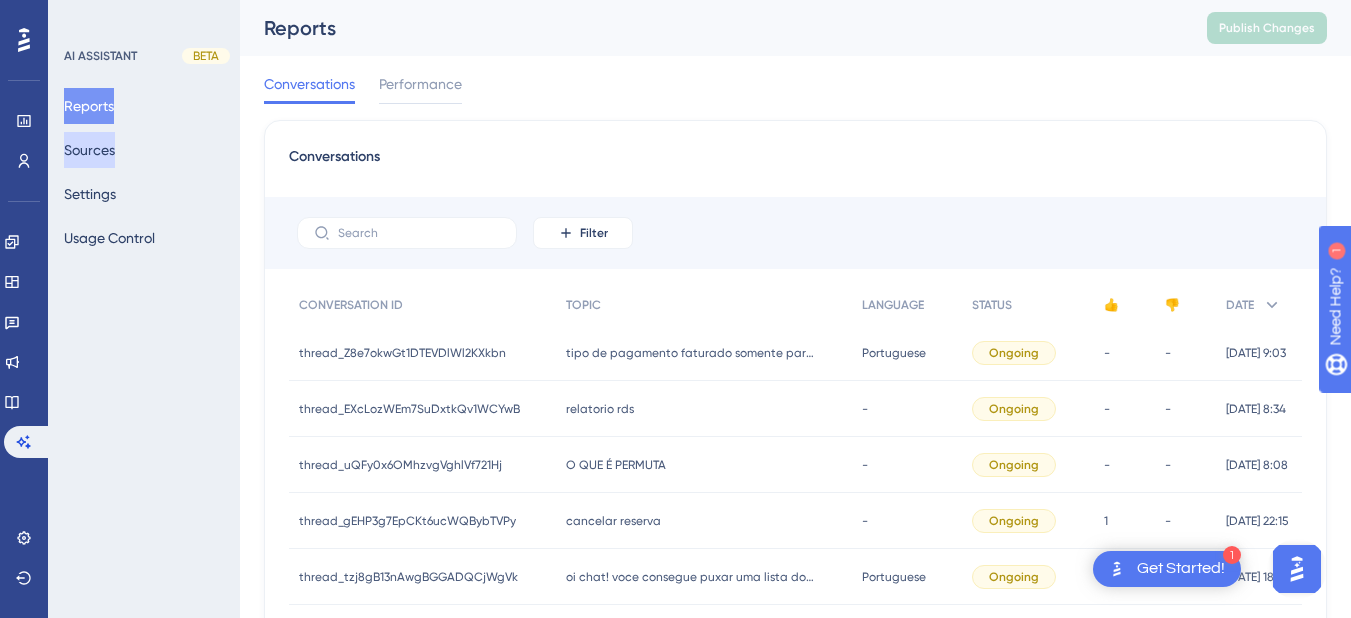 drag, startPoint x: 109, startPoint y: 158, endPoint x: 120, endPoint y: 274, distance: 116.520386 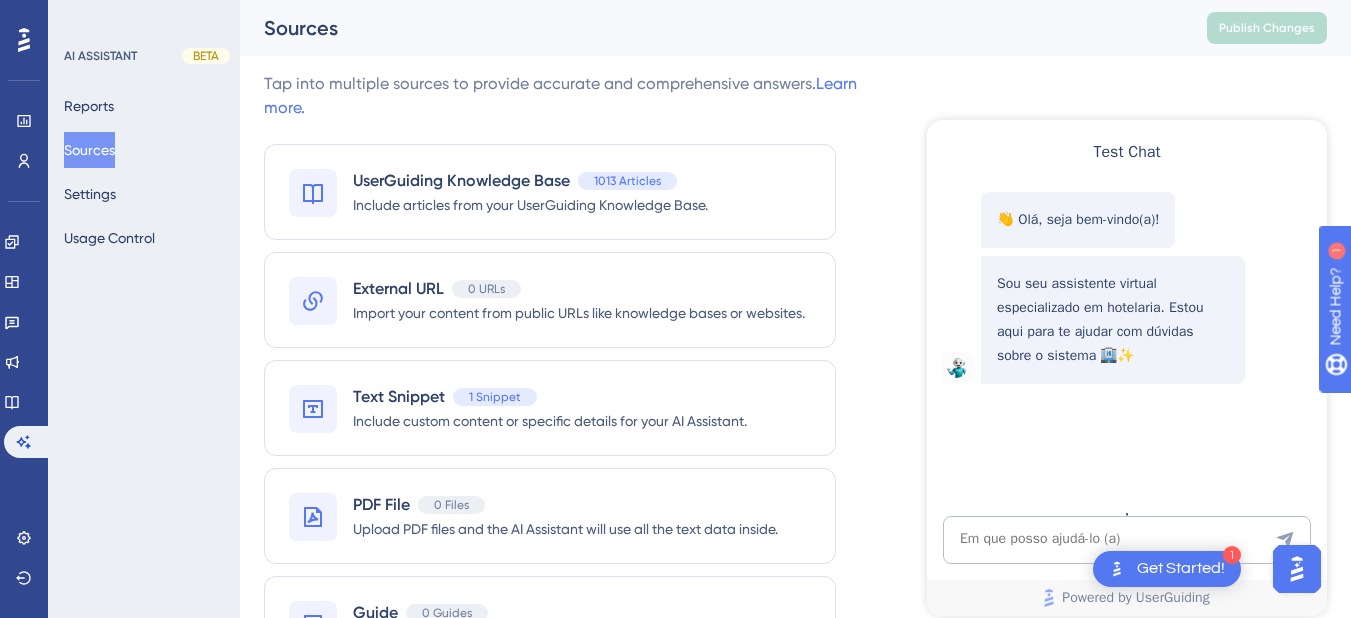 scroll, scrollTop: 0, scrollLeft: 0, axis: both 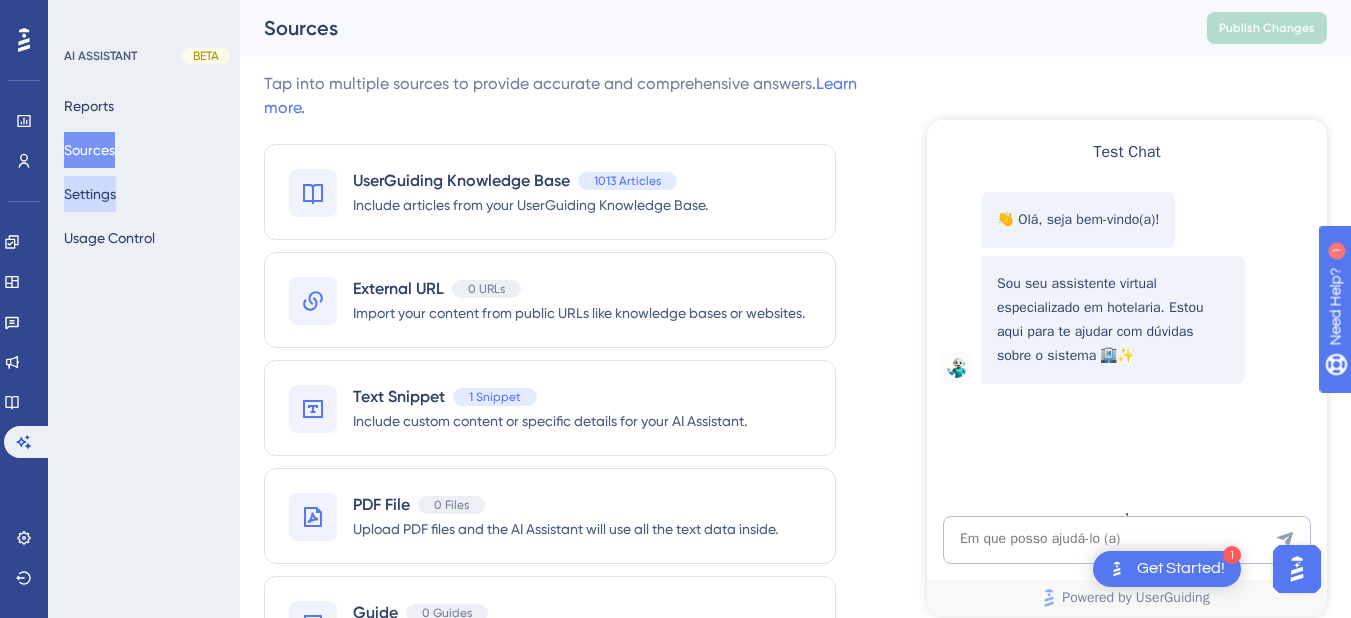 drag, startPoint x: 102, startPoint y: 198, endPoint x: 448, endPoint y: 356, distance: 380.36826 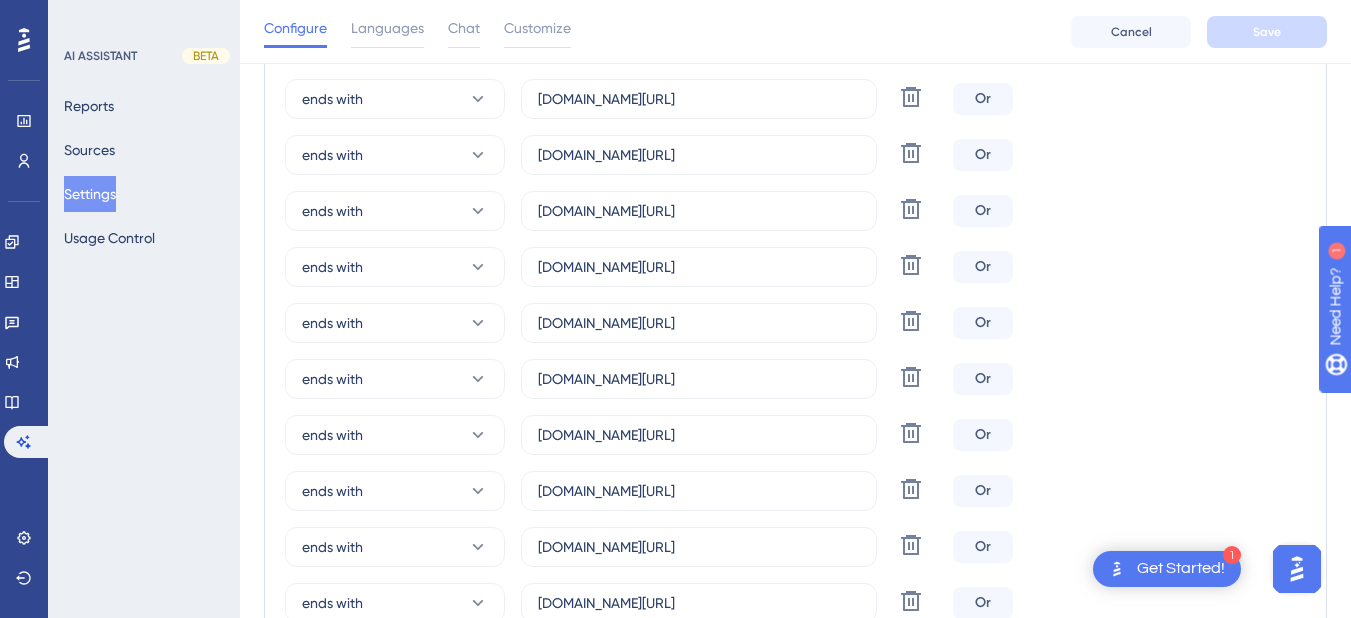 scroll, scrollTop: 1200, scrollLeft: 0, axis: vertical 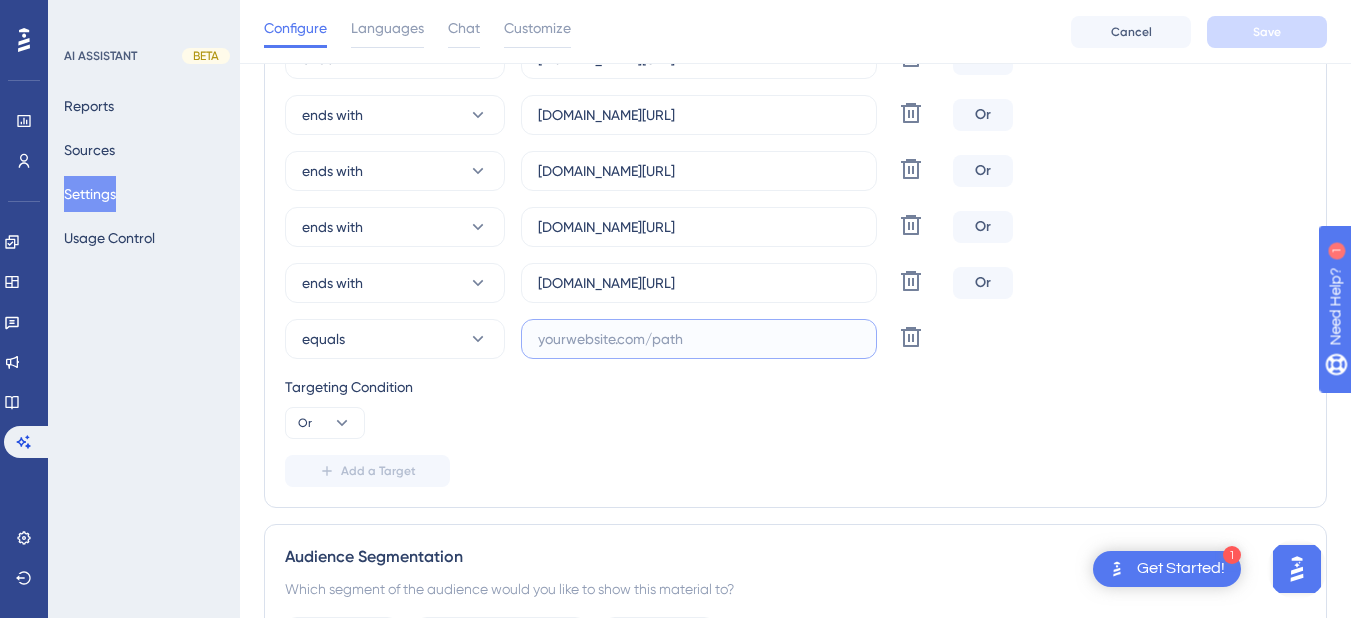 click at bounding box center (699, 339) 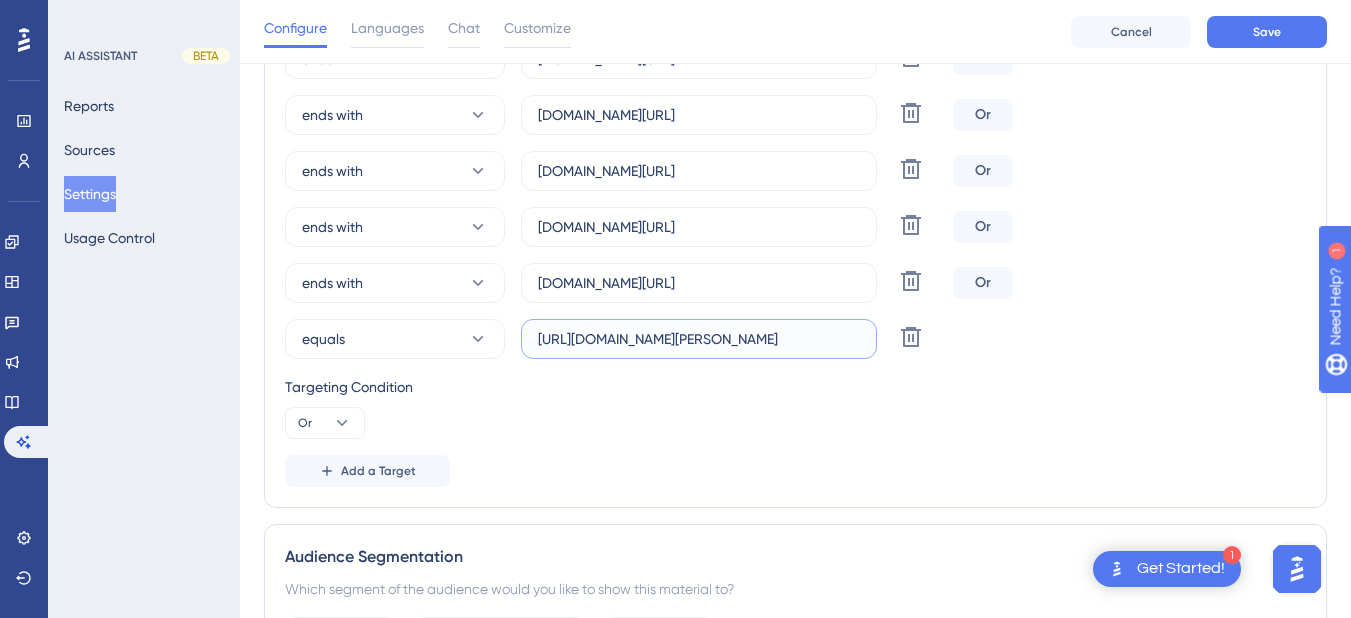 type on "[URL][DOMAIN_NAME][PERSON_NAME]" 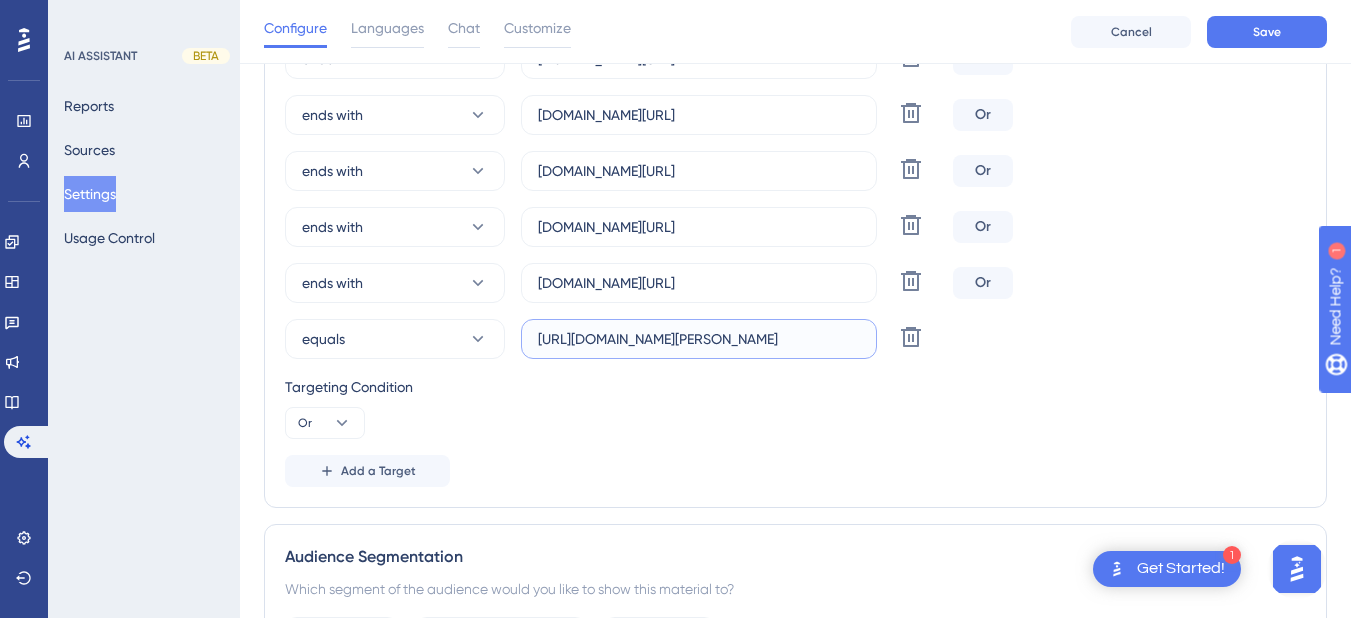 click on "[URL][DOMAIN_NAME][PERSON_NAME]" at bounding box center (699, 339) 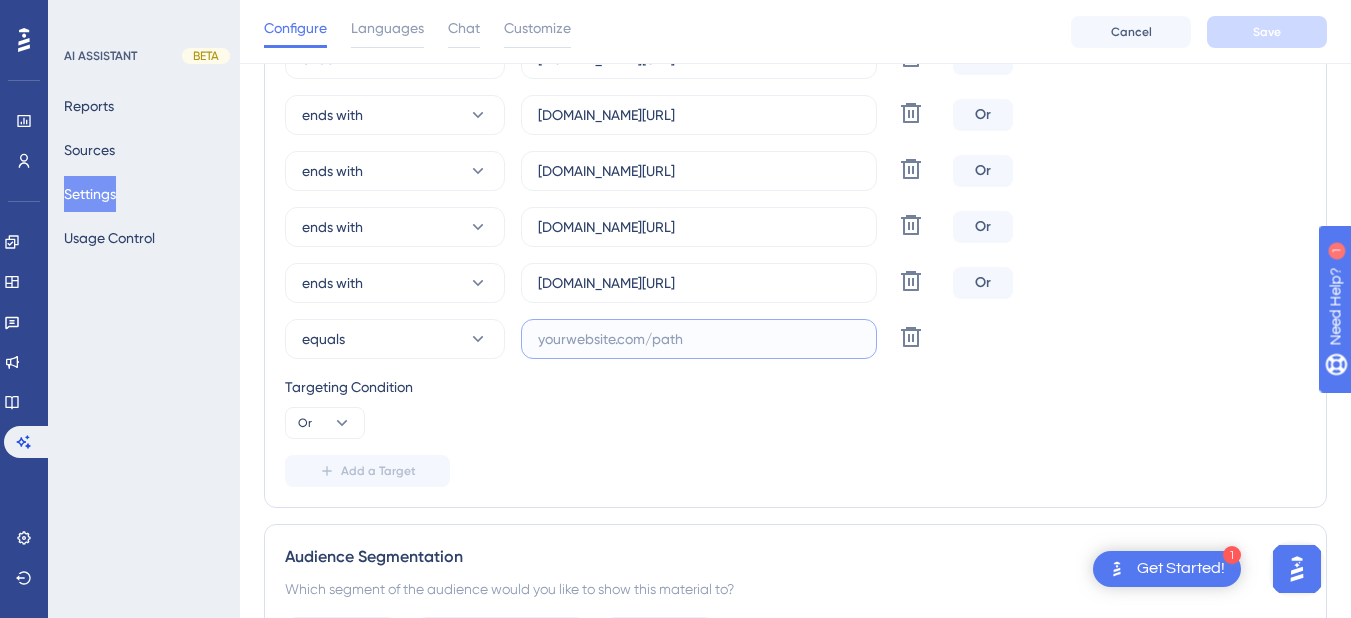 paste on "[DOMAIN_NAME][URL]" 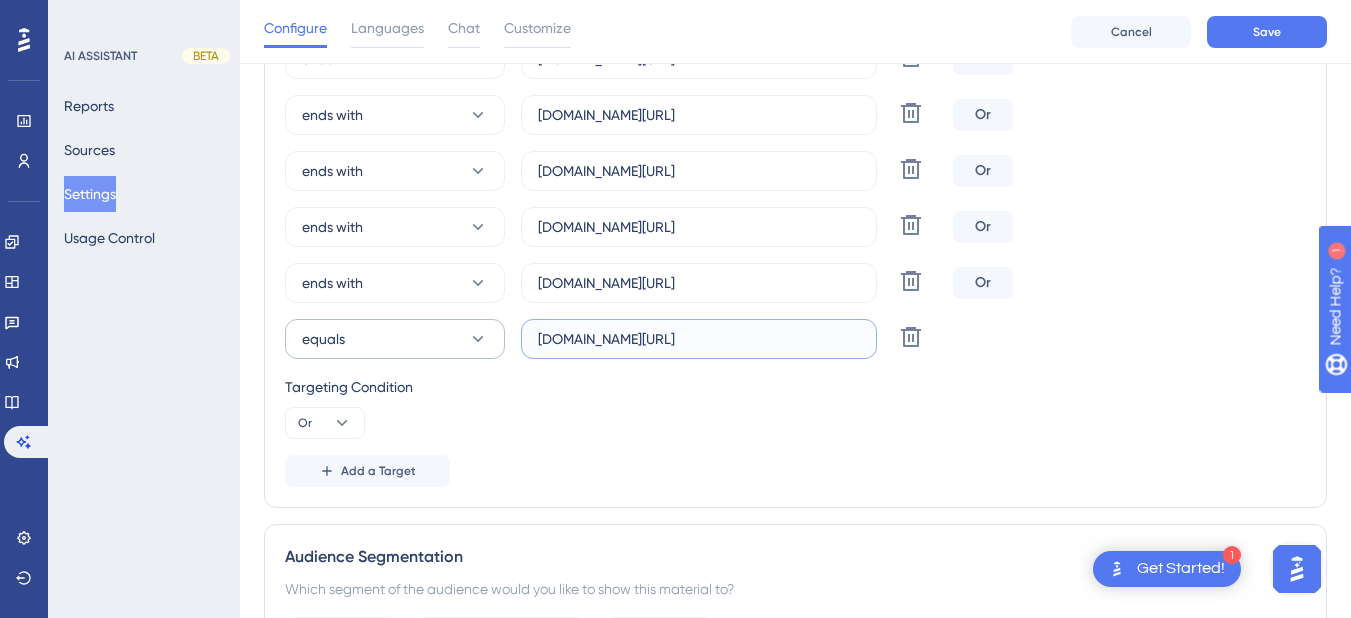 type on "[DOMAIN_NAME][URL]" 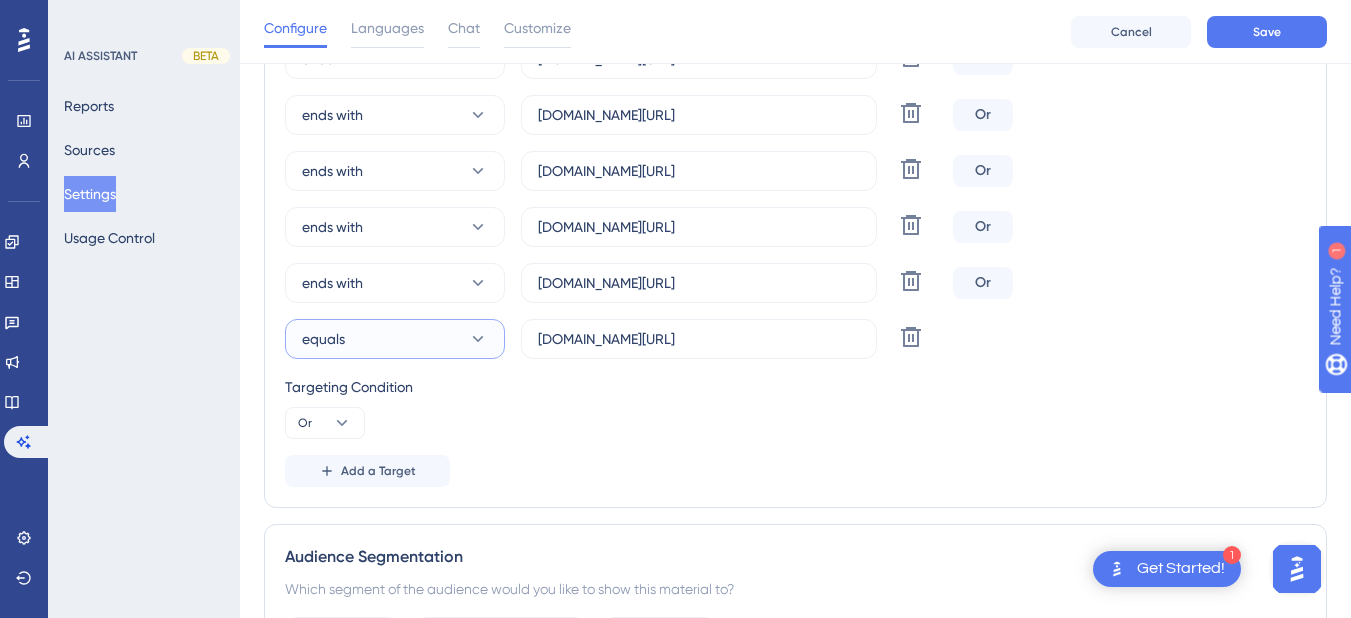 click on "equals" at bounding box center [395, 339] 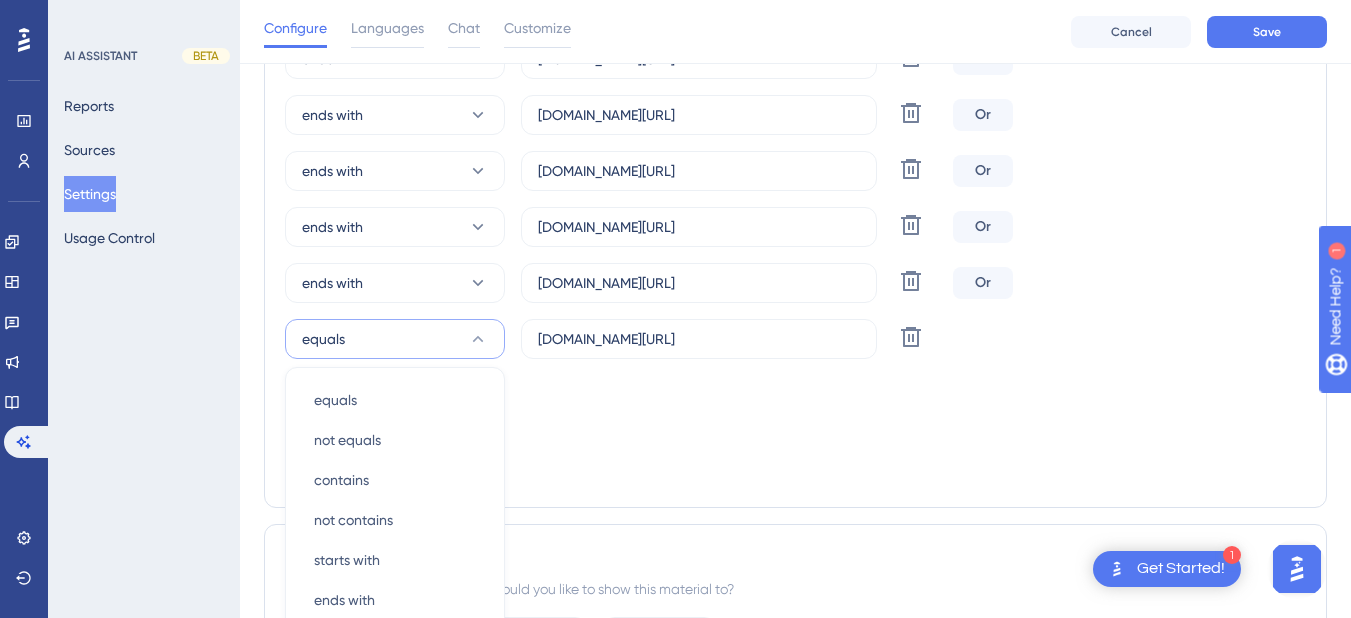 scroll, scrollTop: 1409, scrollLeft: 0, axis: vertical 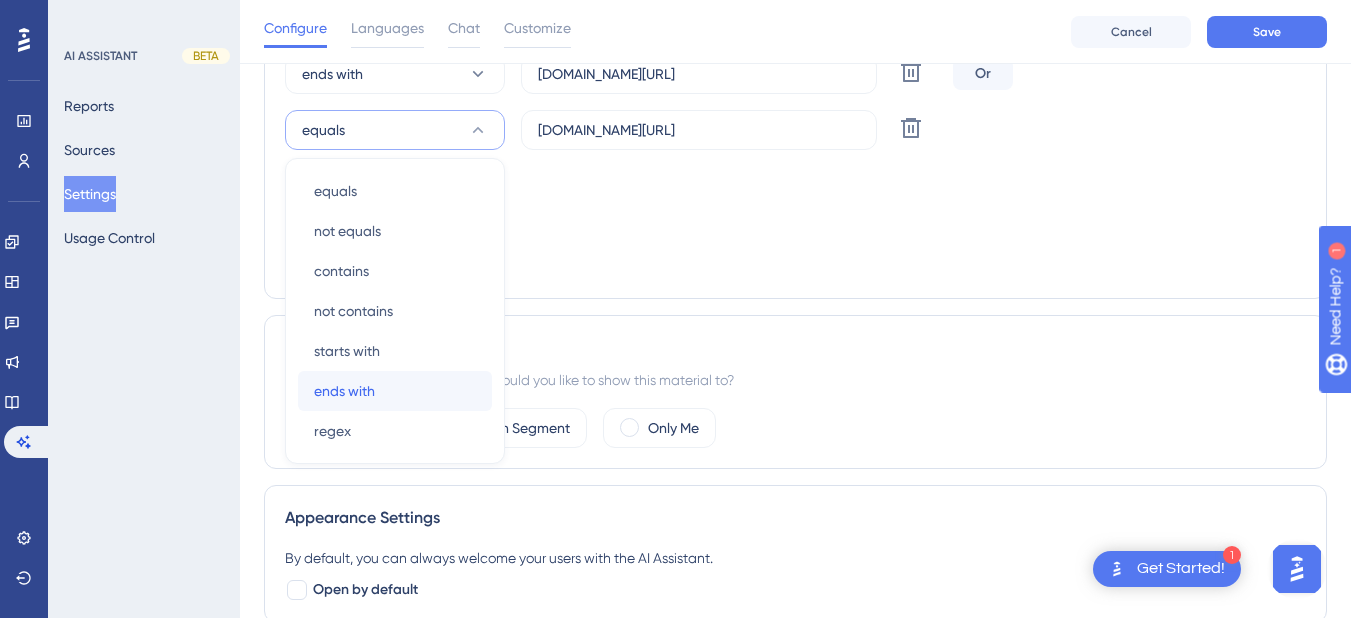 click on "ends with" at bounding box center (344, 391) 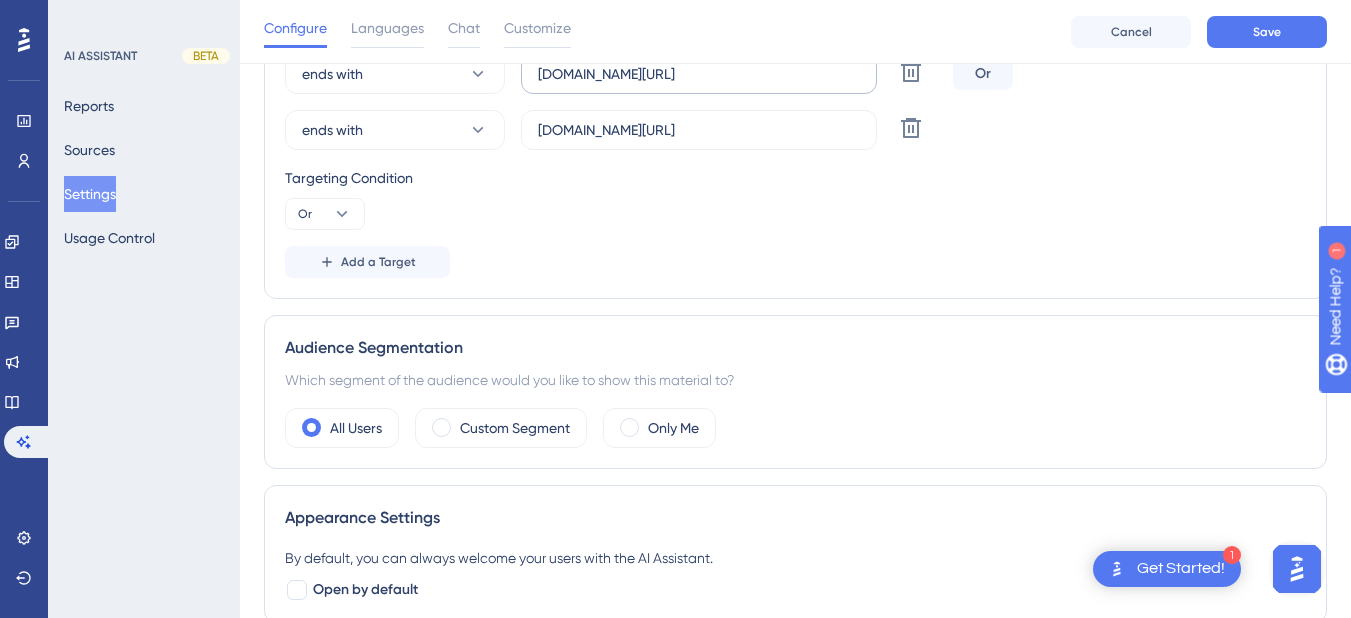 scroll, scrollTop: 1209, scrollLeft: 0, axis: vertical 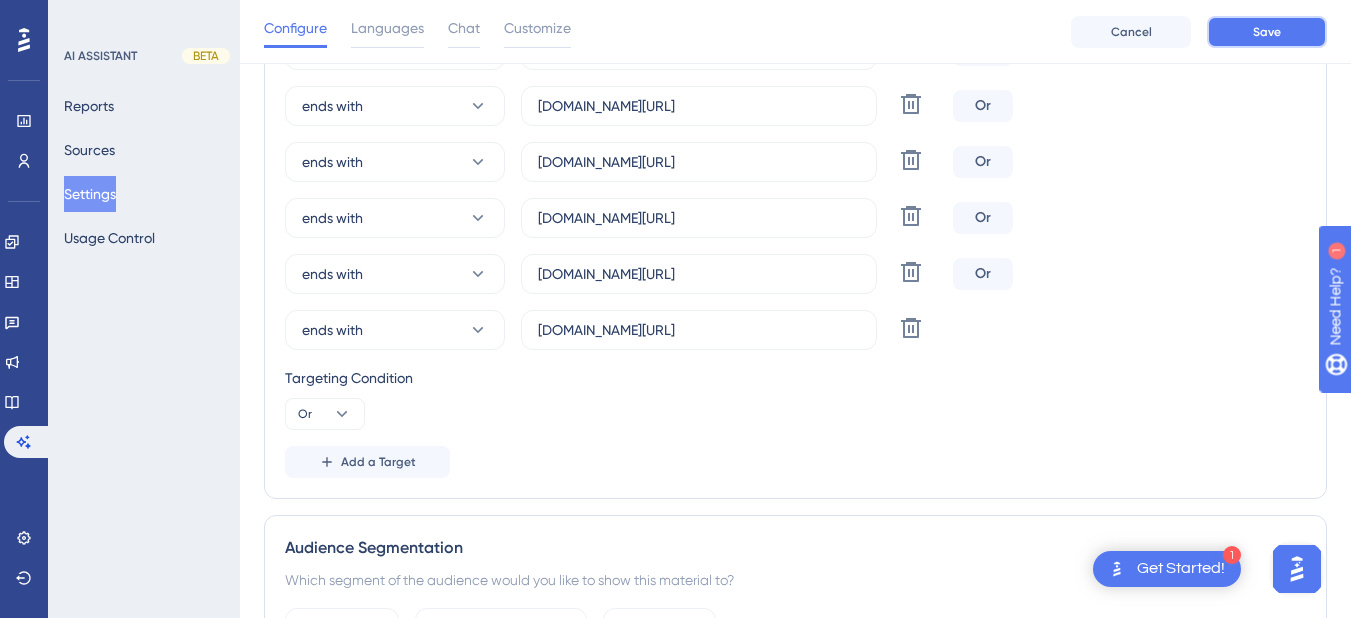 click on "Save" at bounding box center (1267, 32) 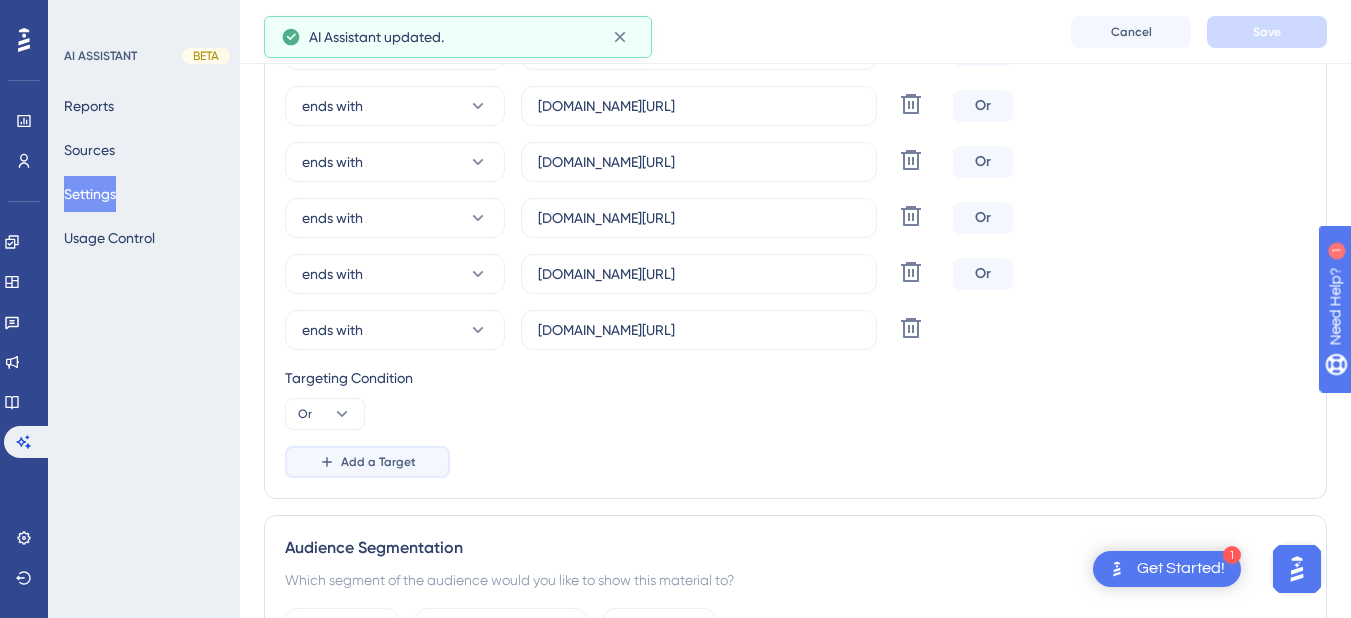 click on "Add a Target" at bounding box center (367, 462) 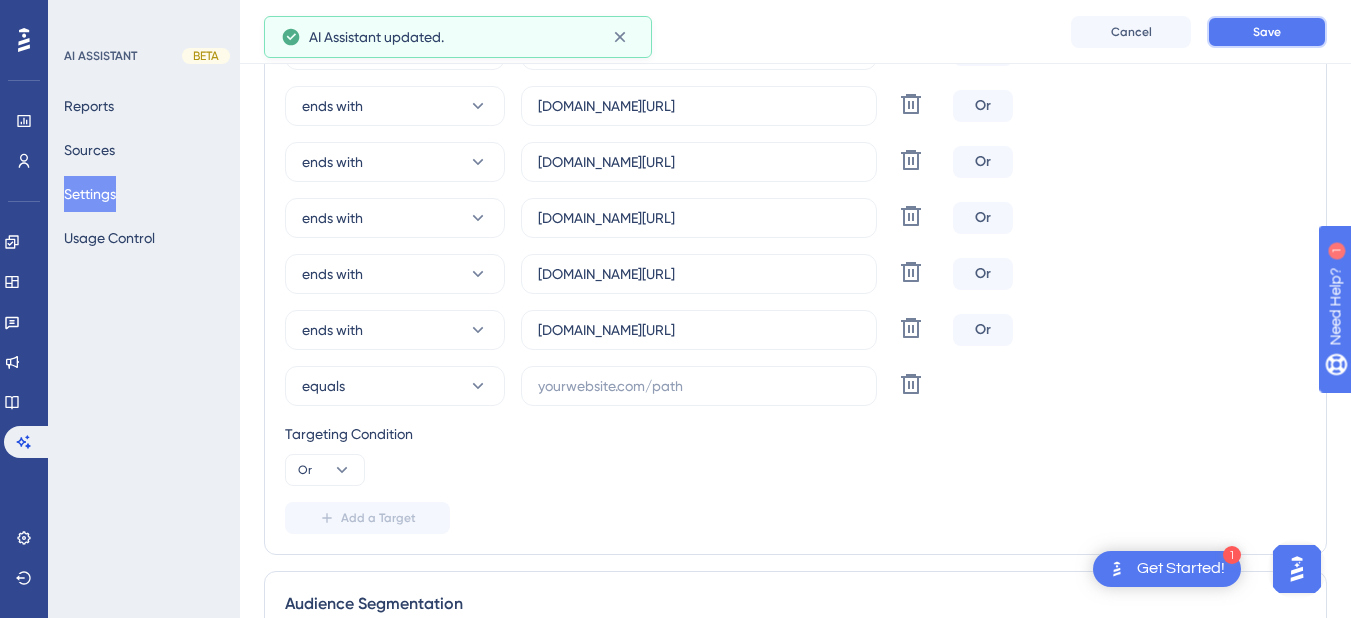click on "Save" at bounding box center [1267, 32] 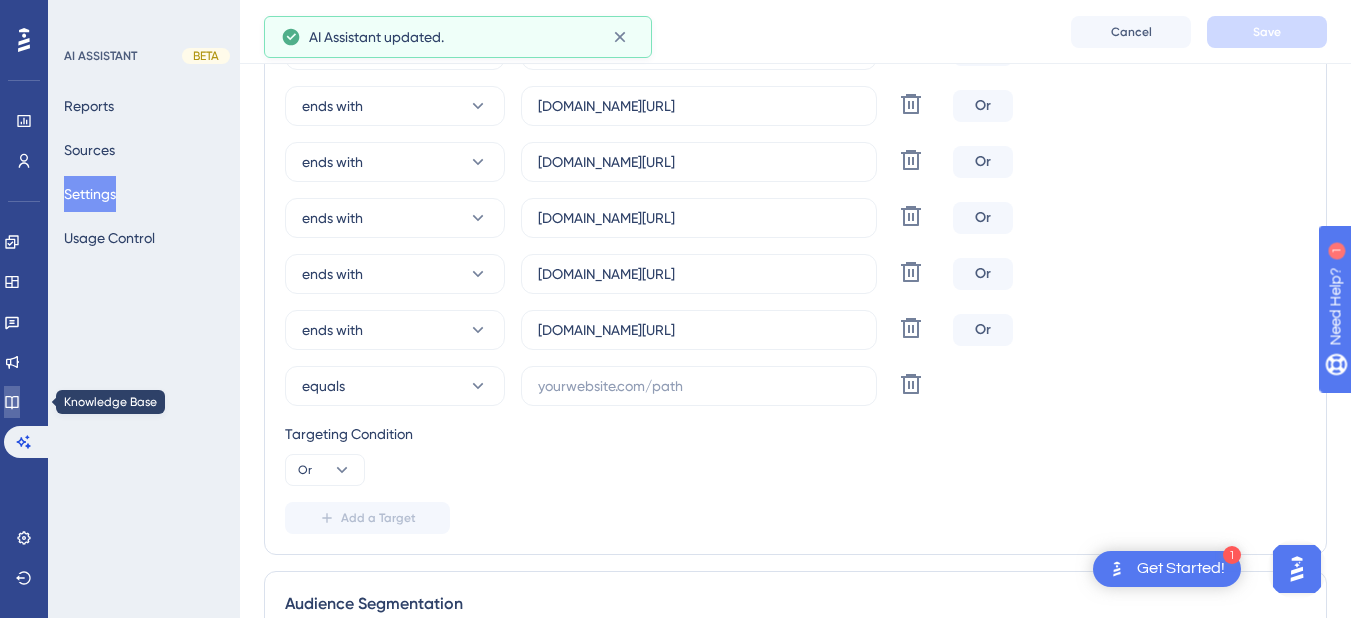 click 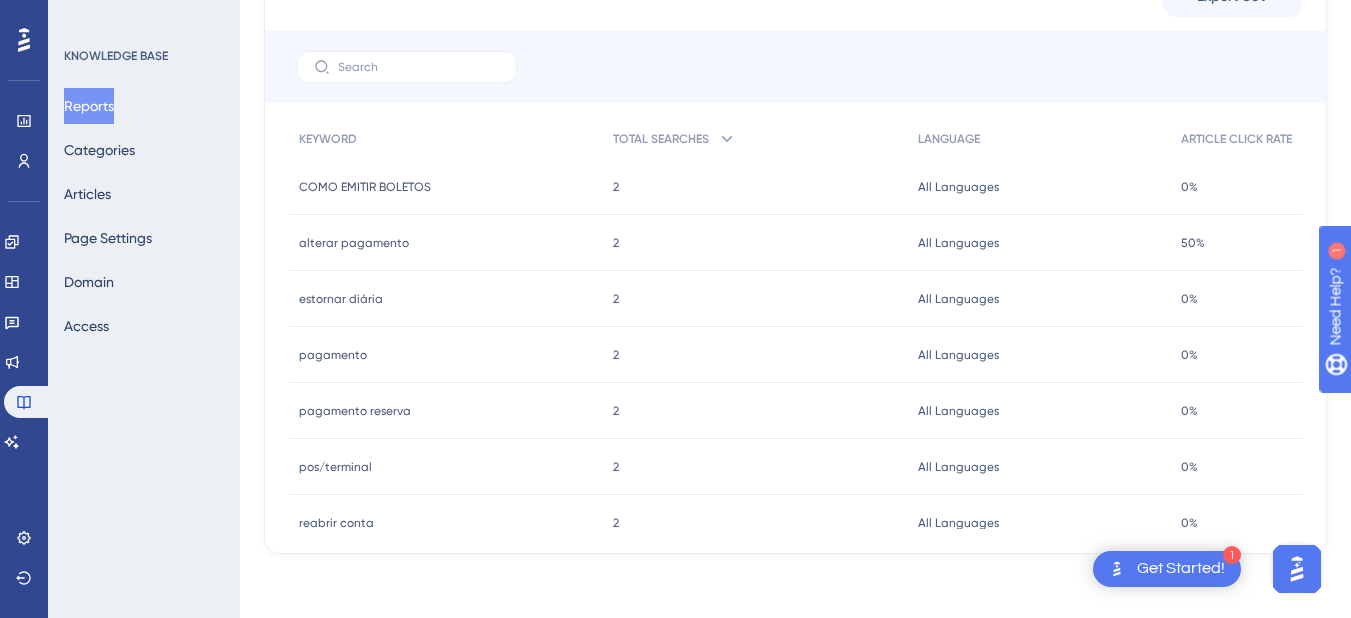 scroll, scrollTop: 0, scrollLeft: 0, axis: both 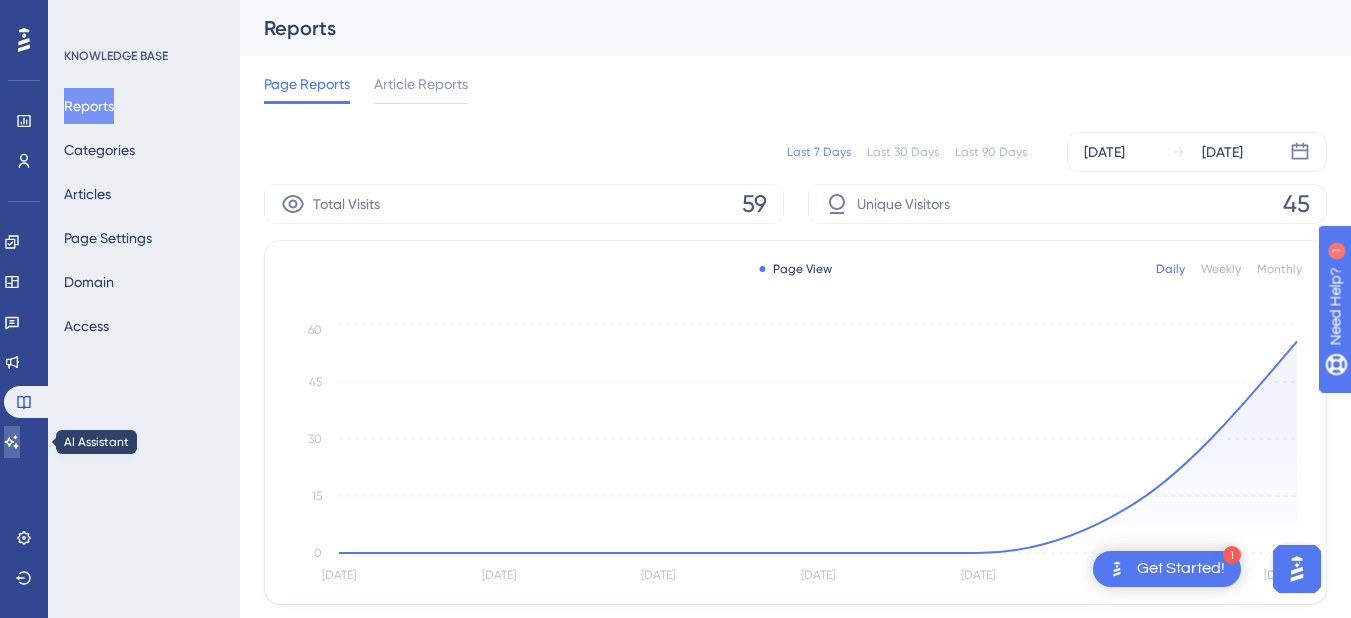 click 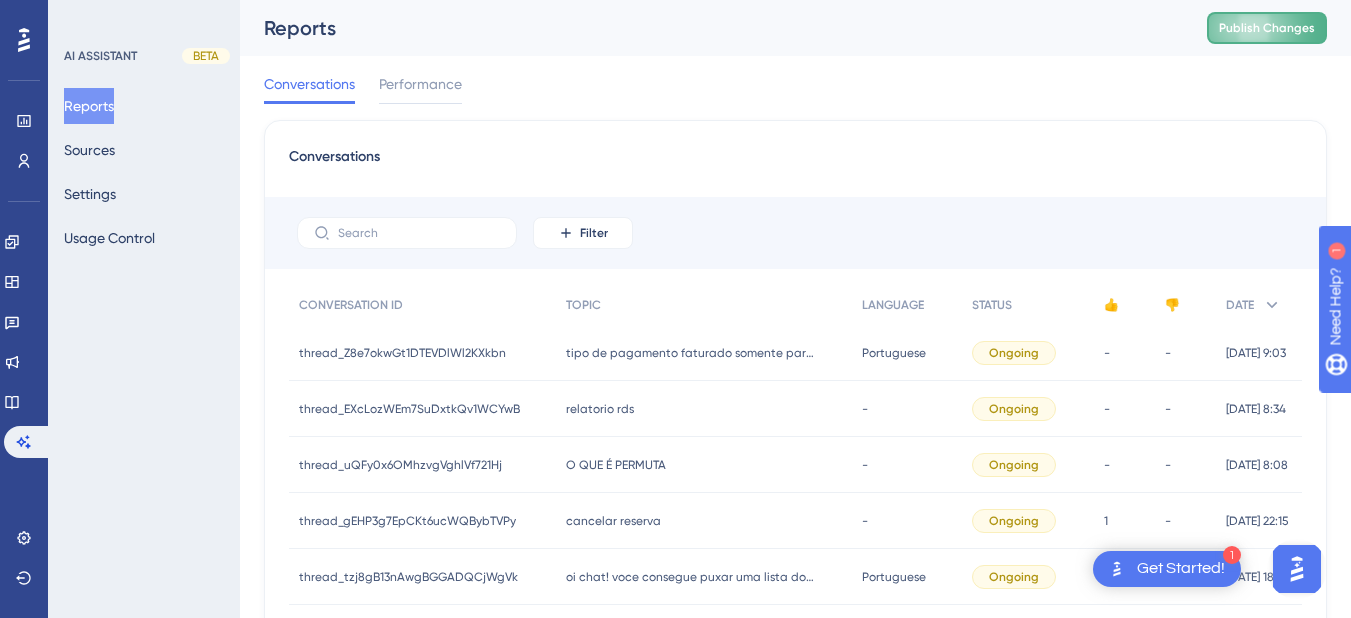 click on "Publish Changes" at bounding box center [1267, 28] 